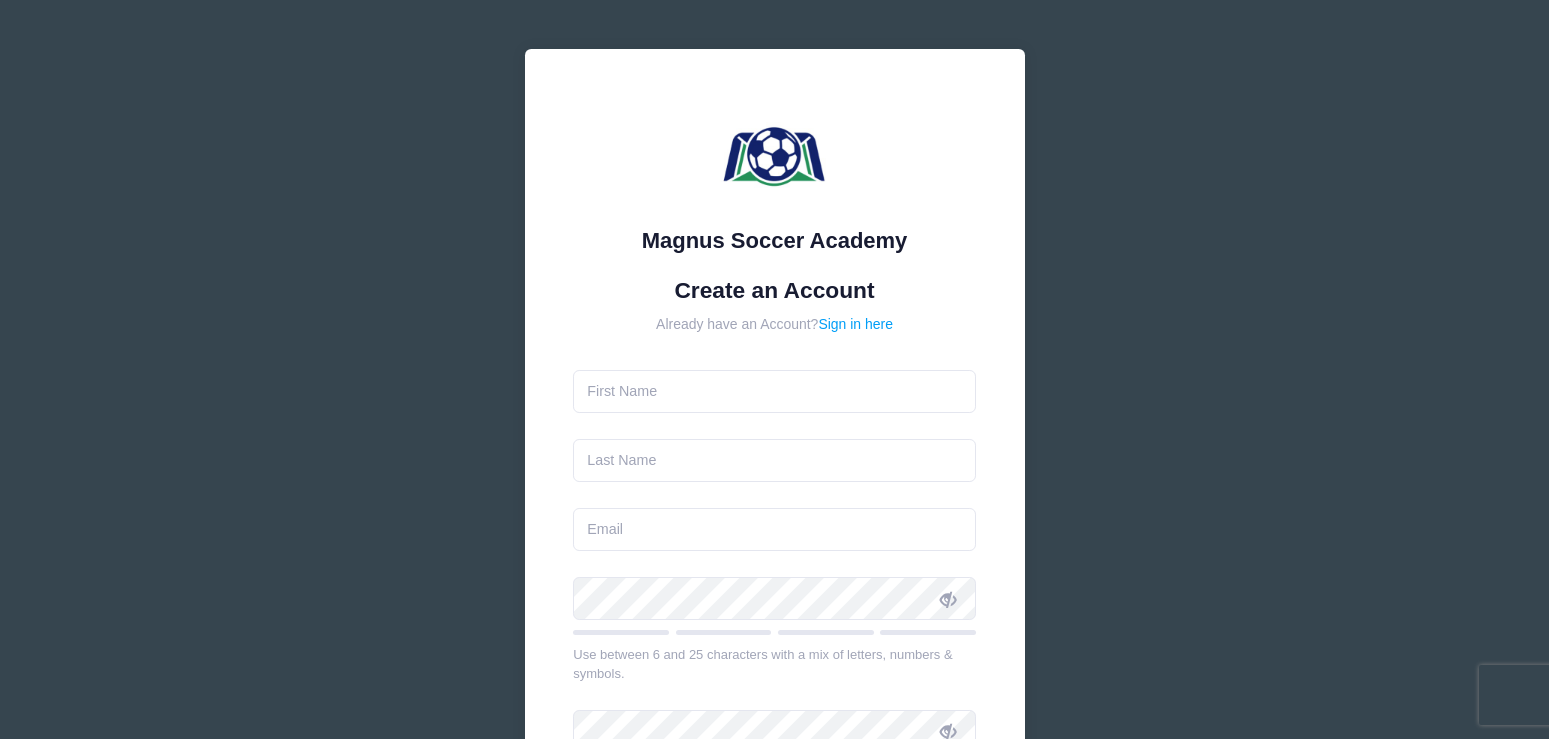 scroll, scrollTop: 0, scrollLeft: 0, axis: both 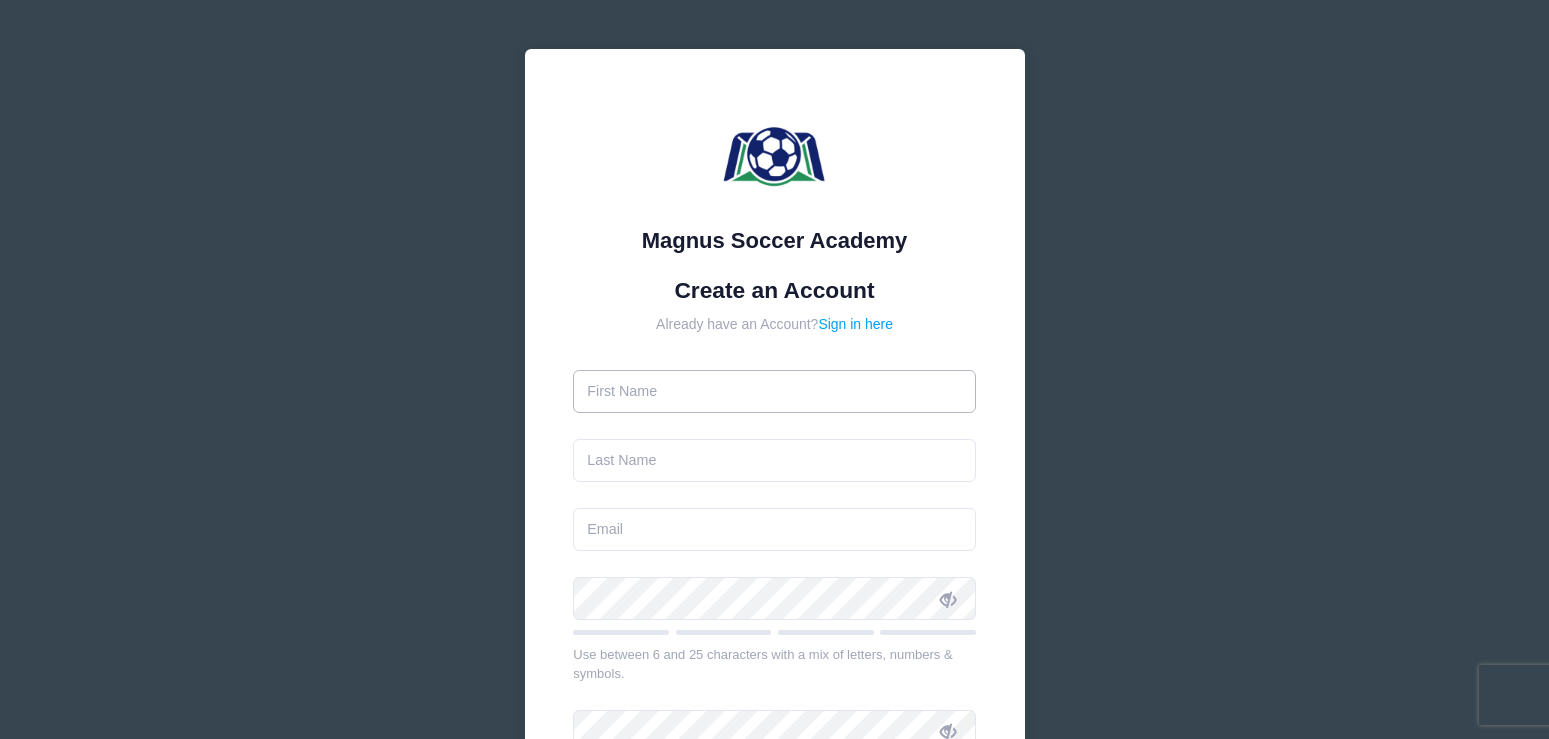 click at bounding box center [774, 391] 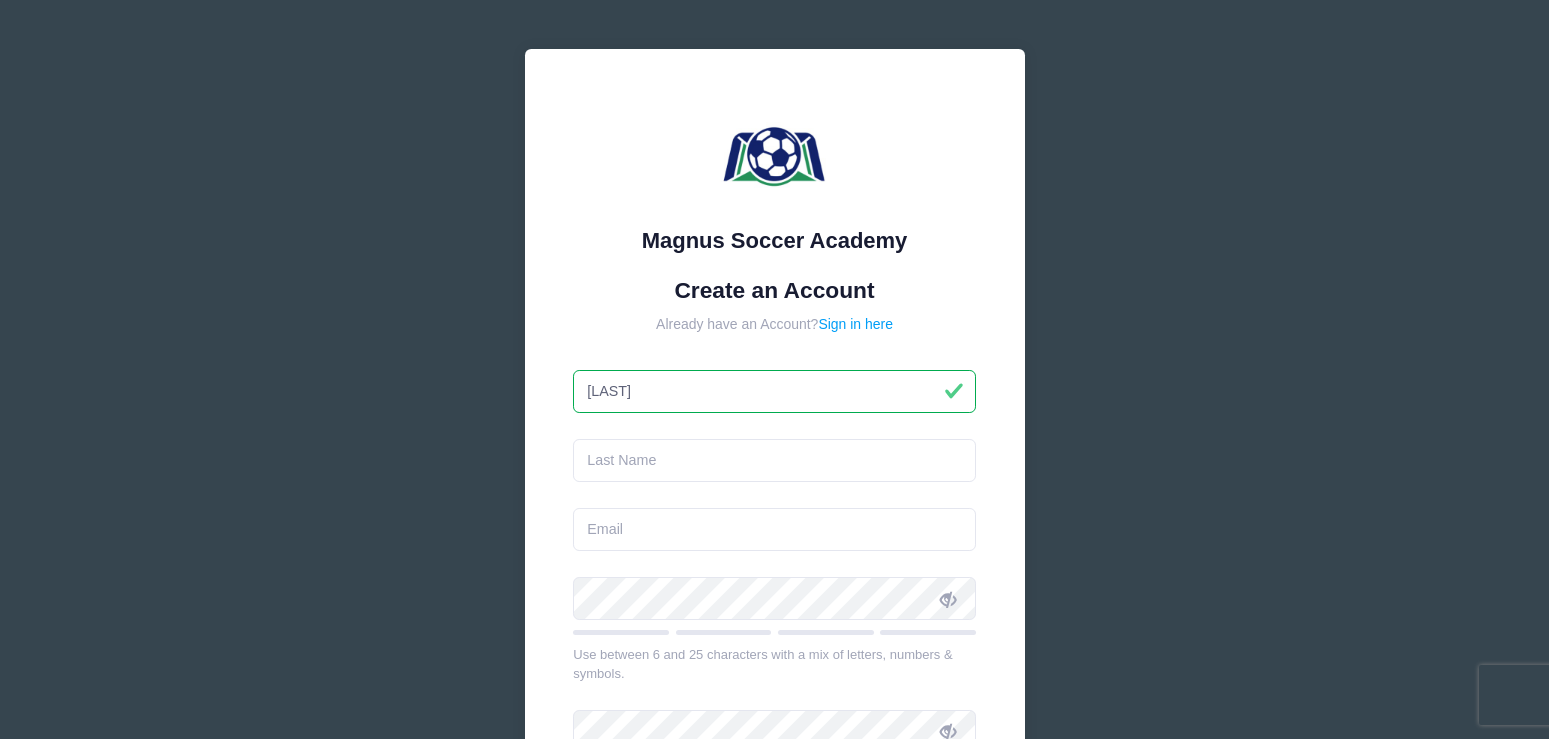 click on "[LAST]" at bounding box center (774, 391) 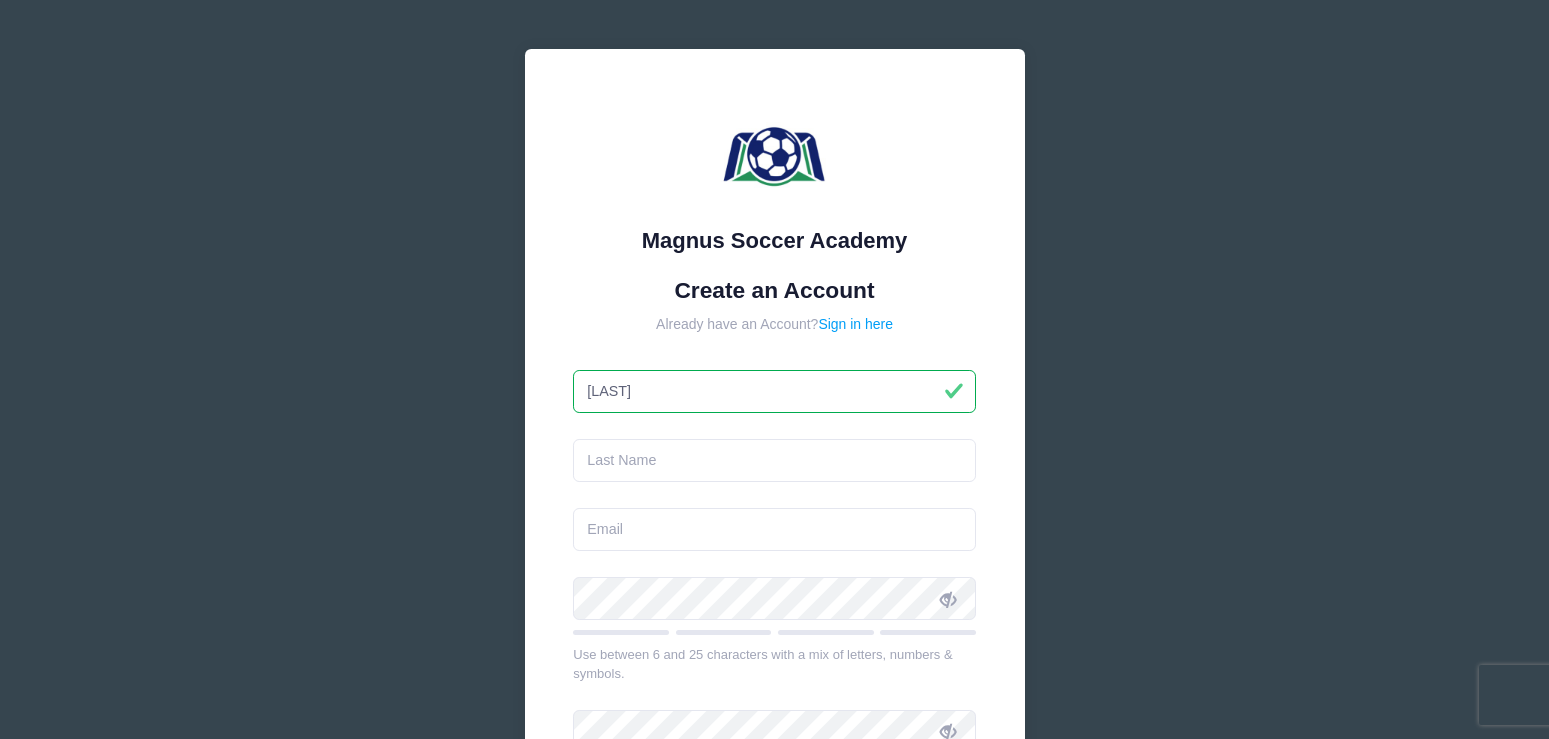 type on "[LAST]" 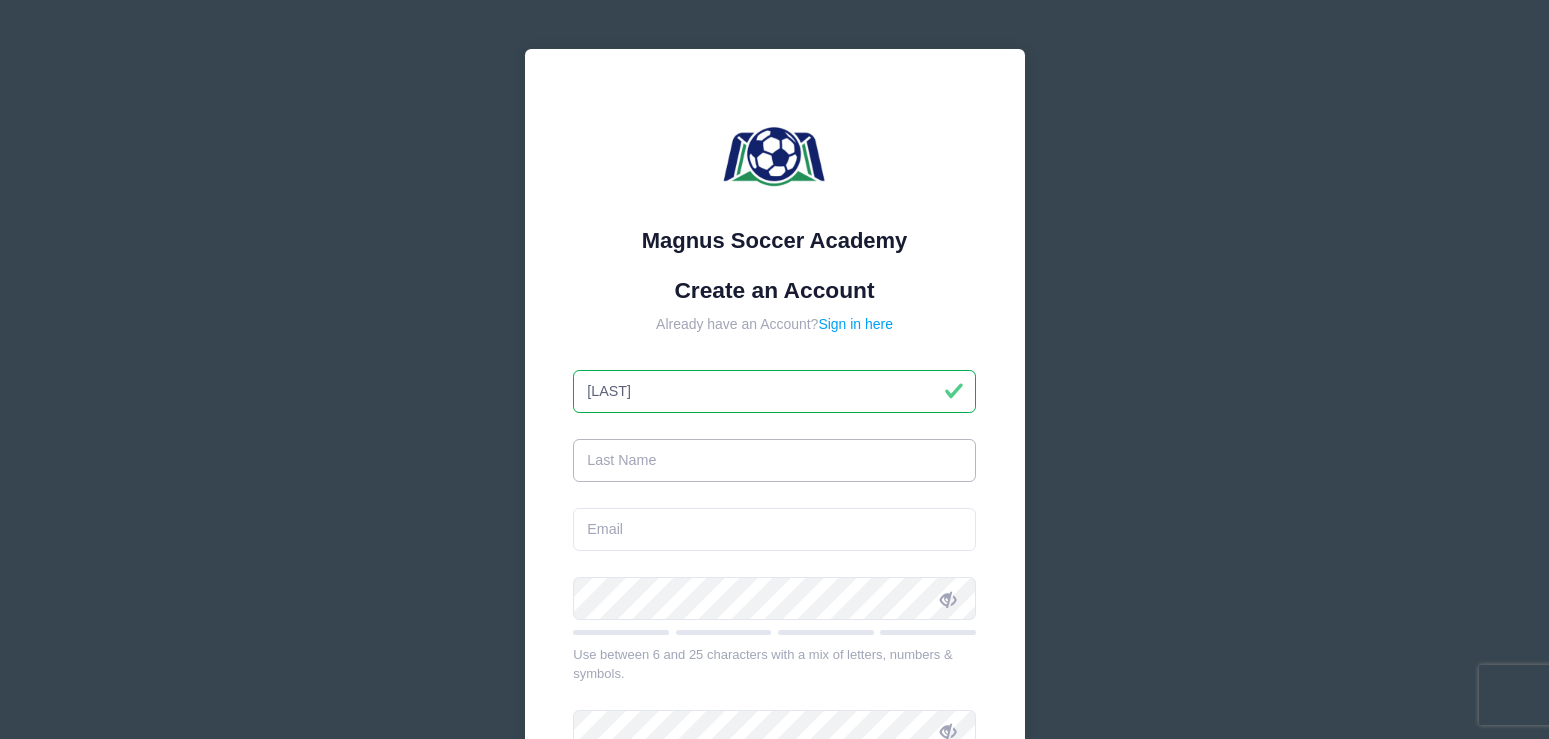 click at bounding box center (774, 460) 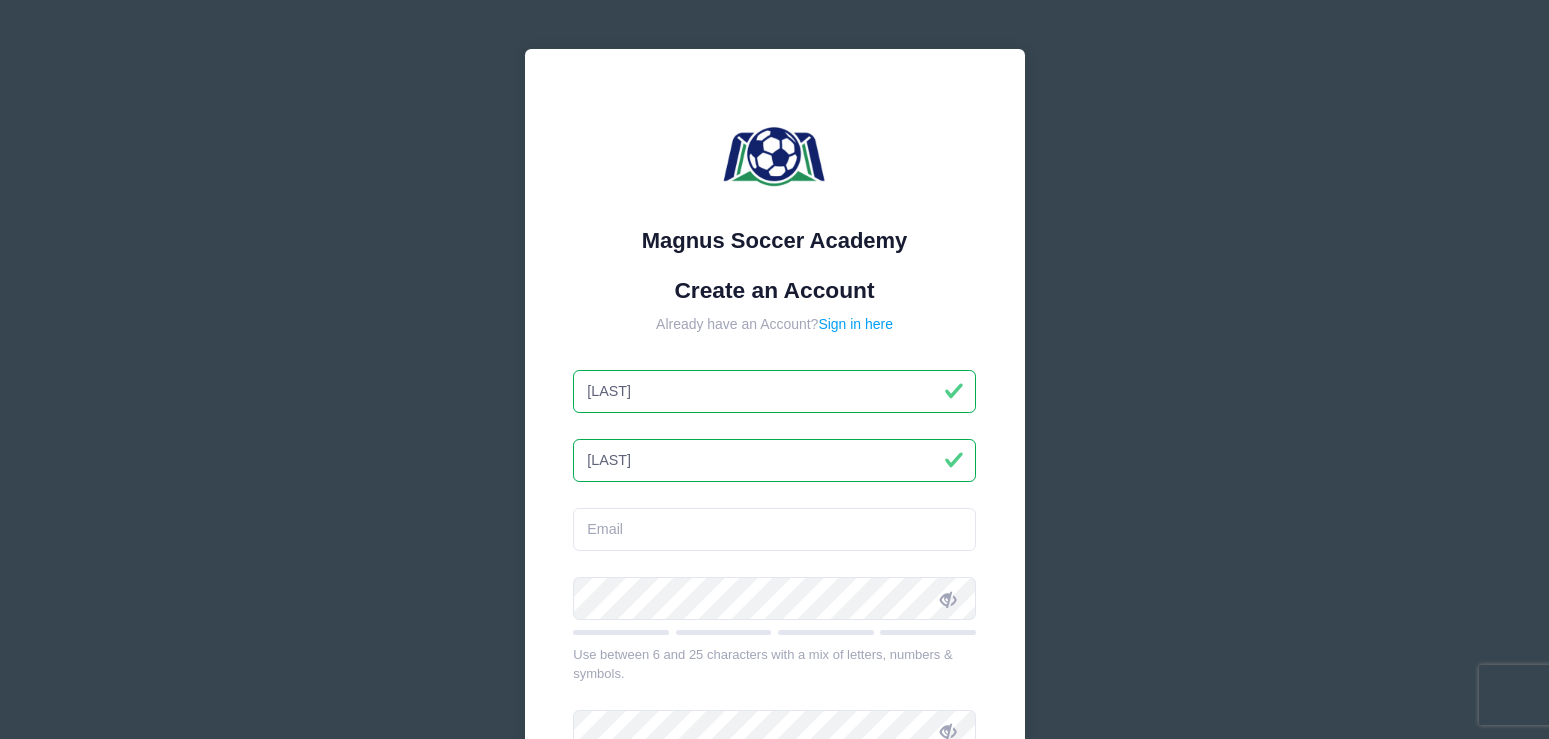 click on "[LAST]" at bounding box center (774, 460) 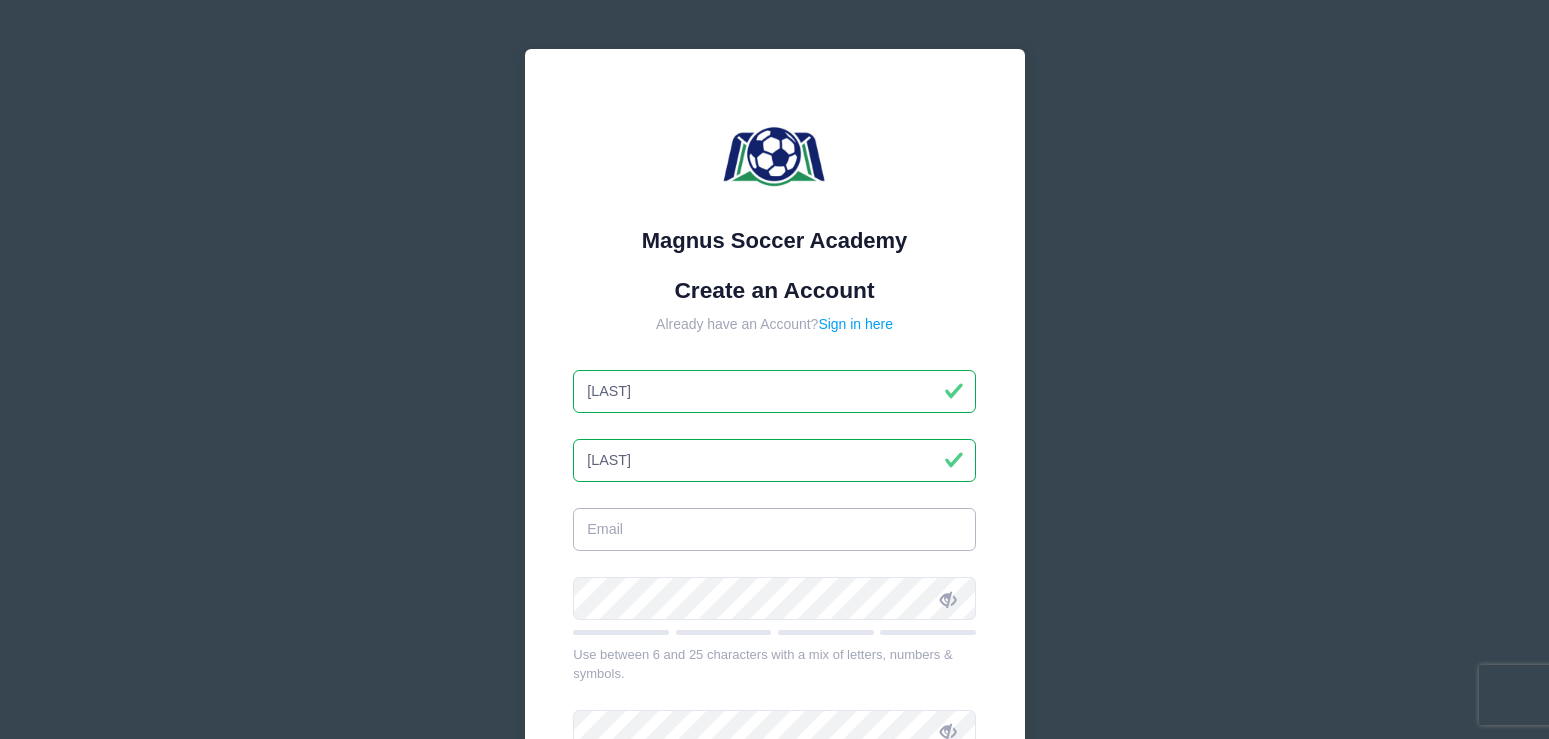 click at bounding box center (774, 529) 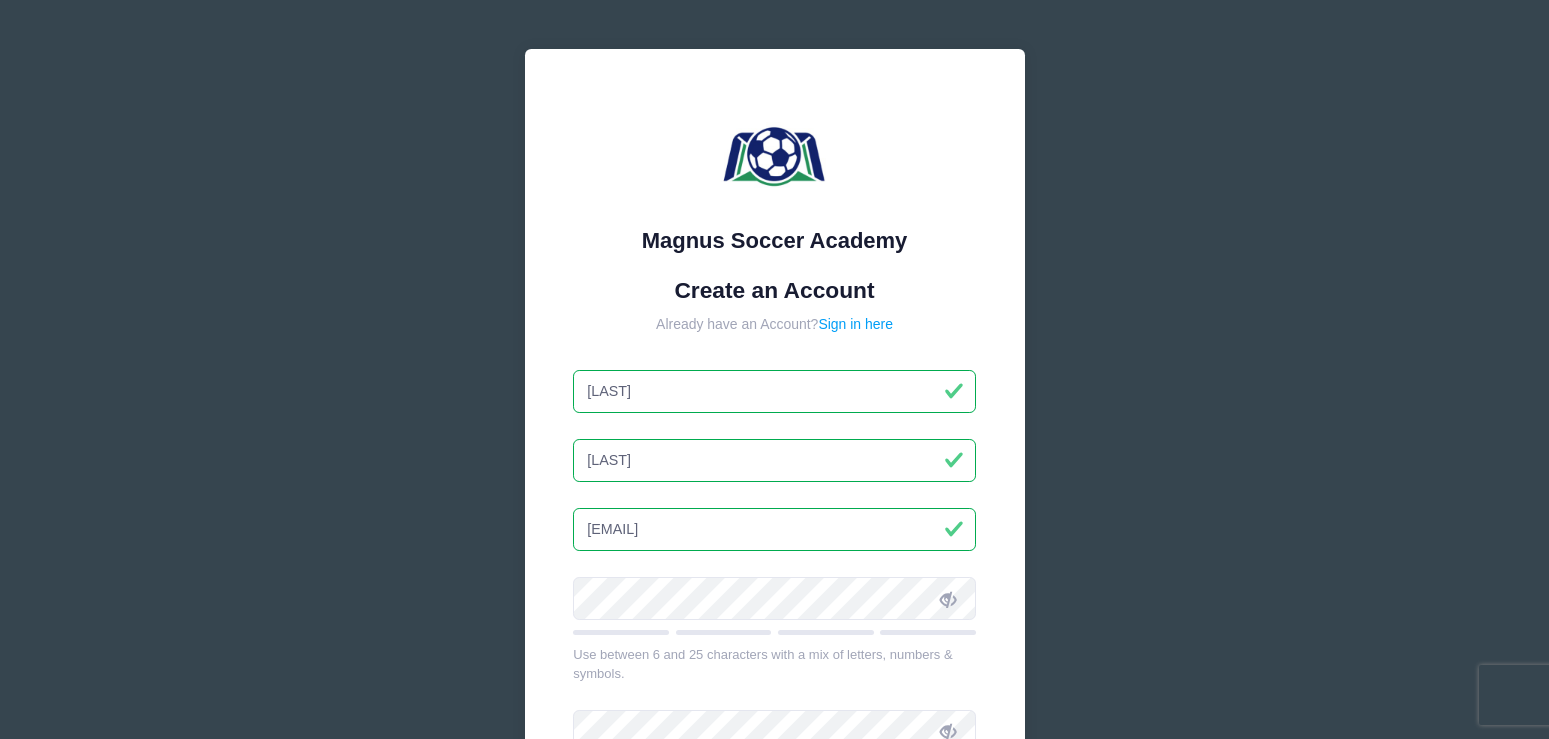 click on "[EMAIL]" at bounding box center (774, 529) 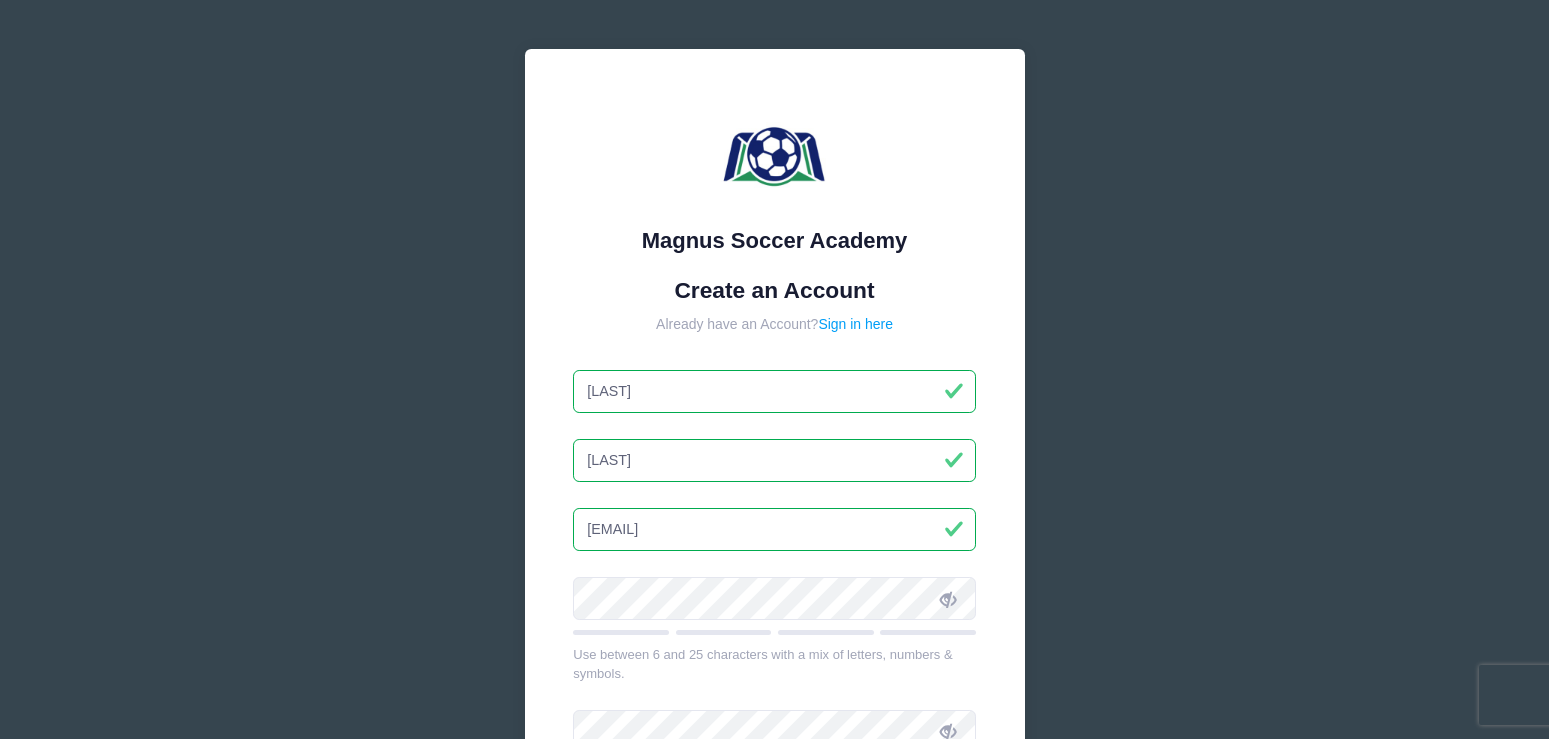 type on "[EMAIL]" 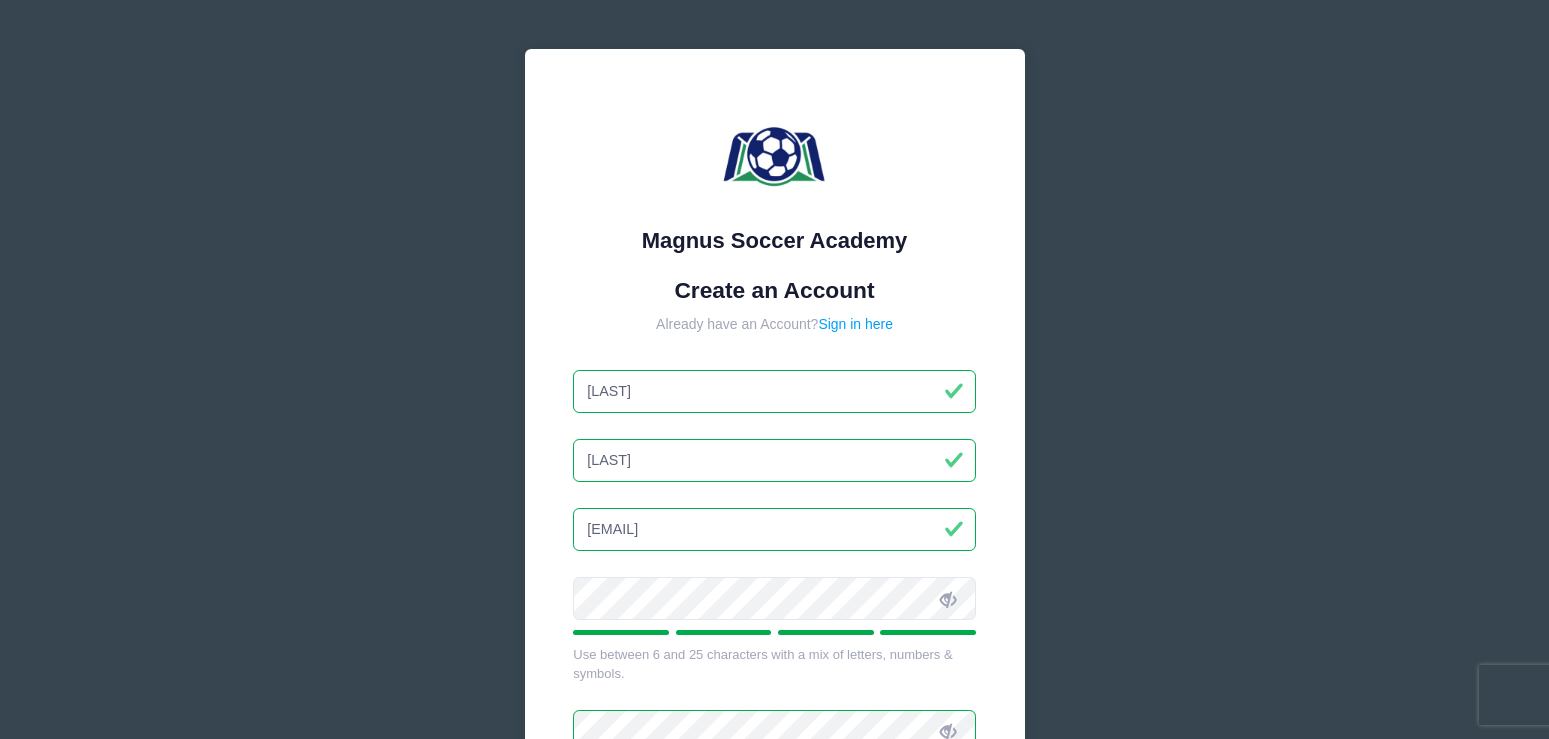 click on "Magnus Soccer Academy
Create an Account
Already have an Account?
Sign in here
Elizabeth
Sherrick" at bounding box center (775, 544) 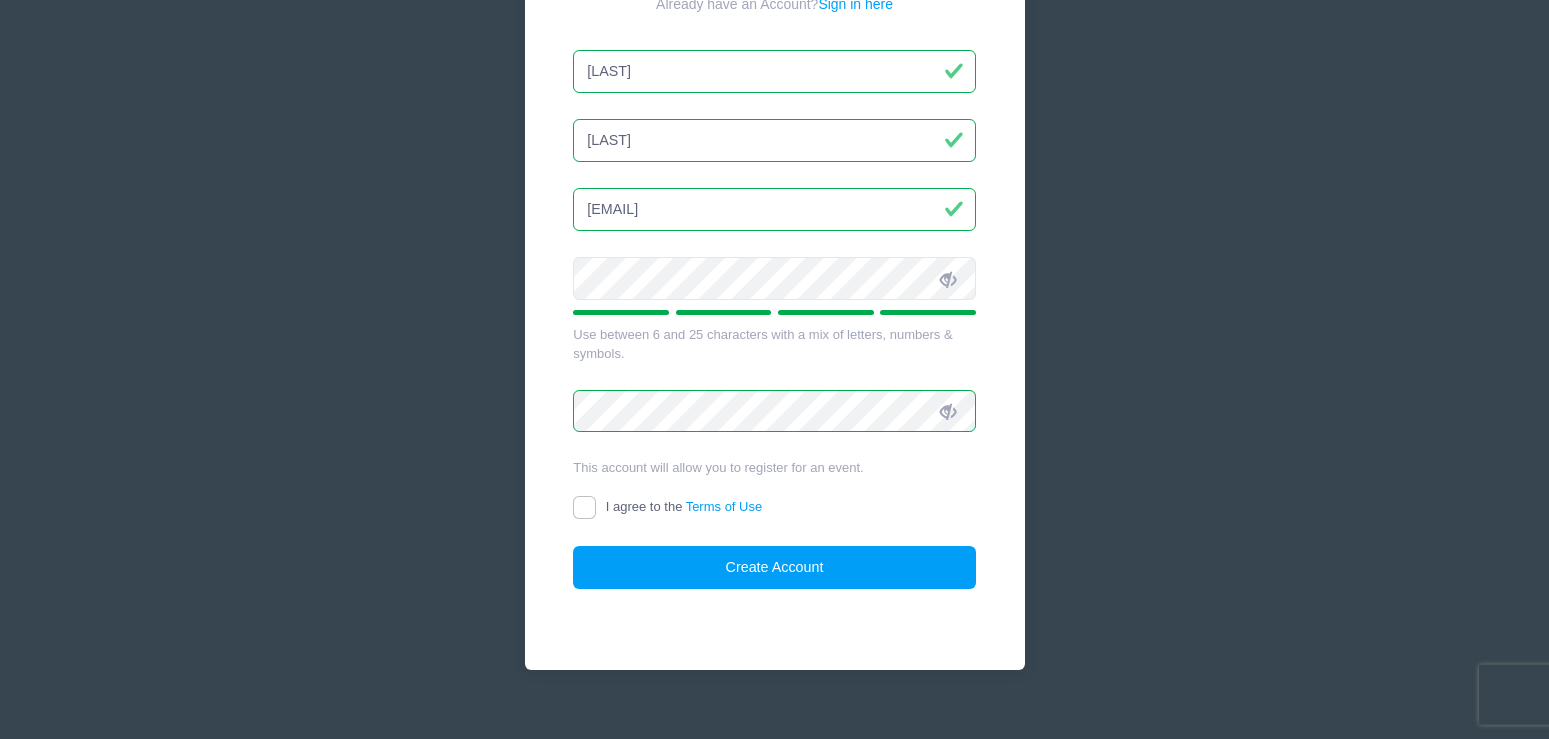 scroll, scrollTop: 332, scrollLeft: 0, axis: vertical 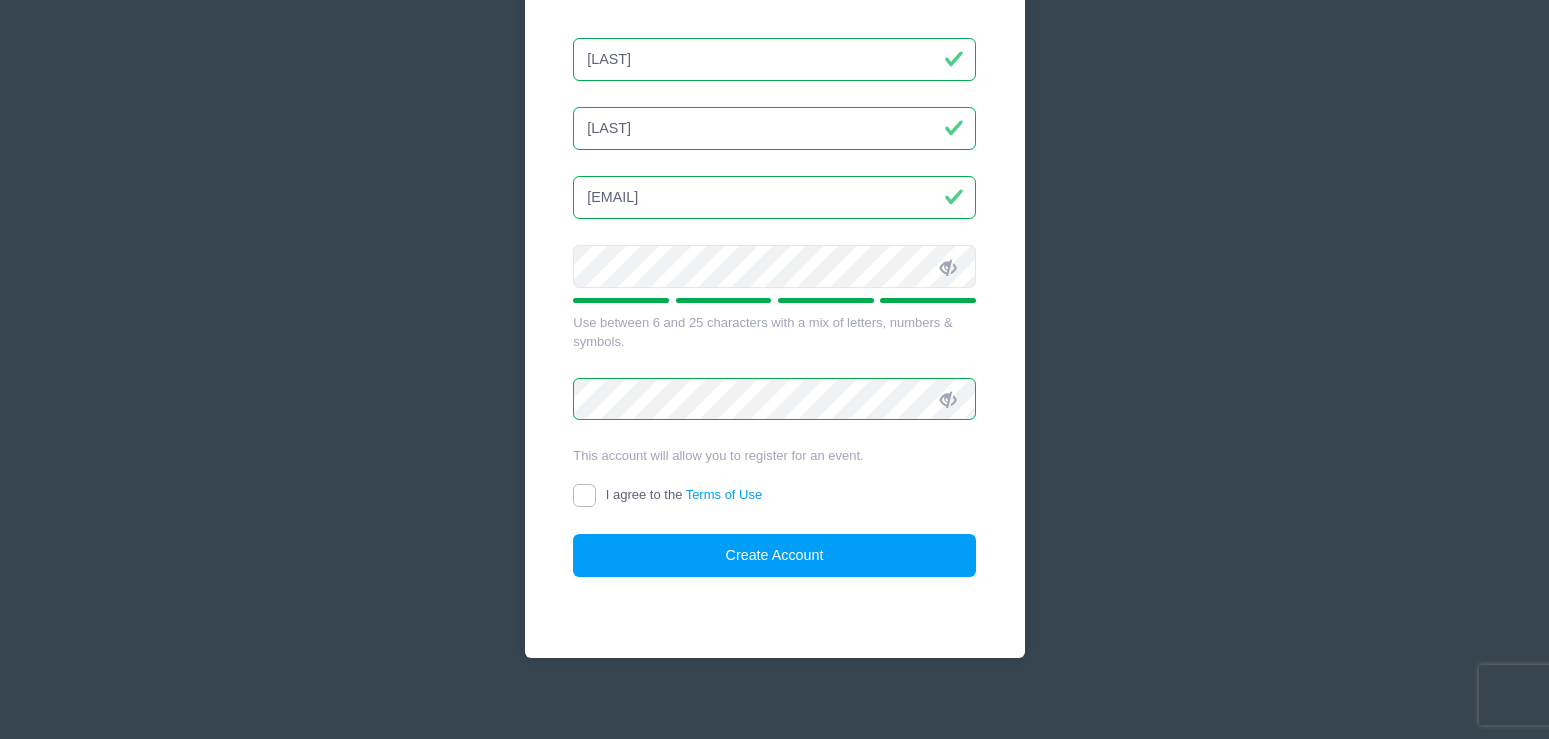 click on "I agree to the
Terms of Use" at bounding box center (584, 495) 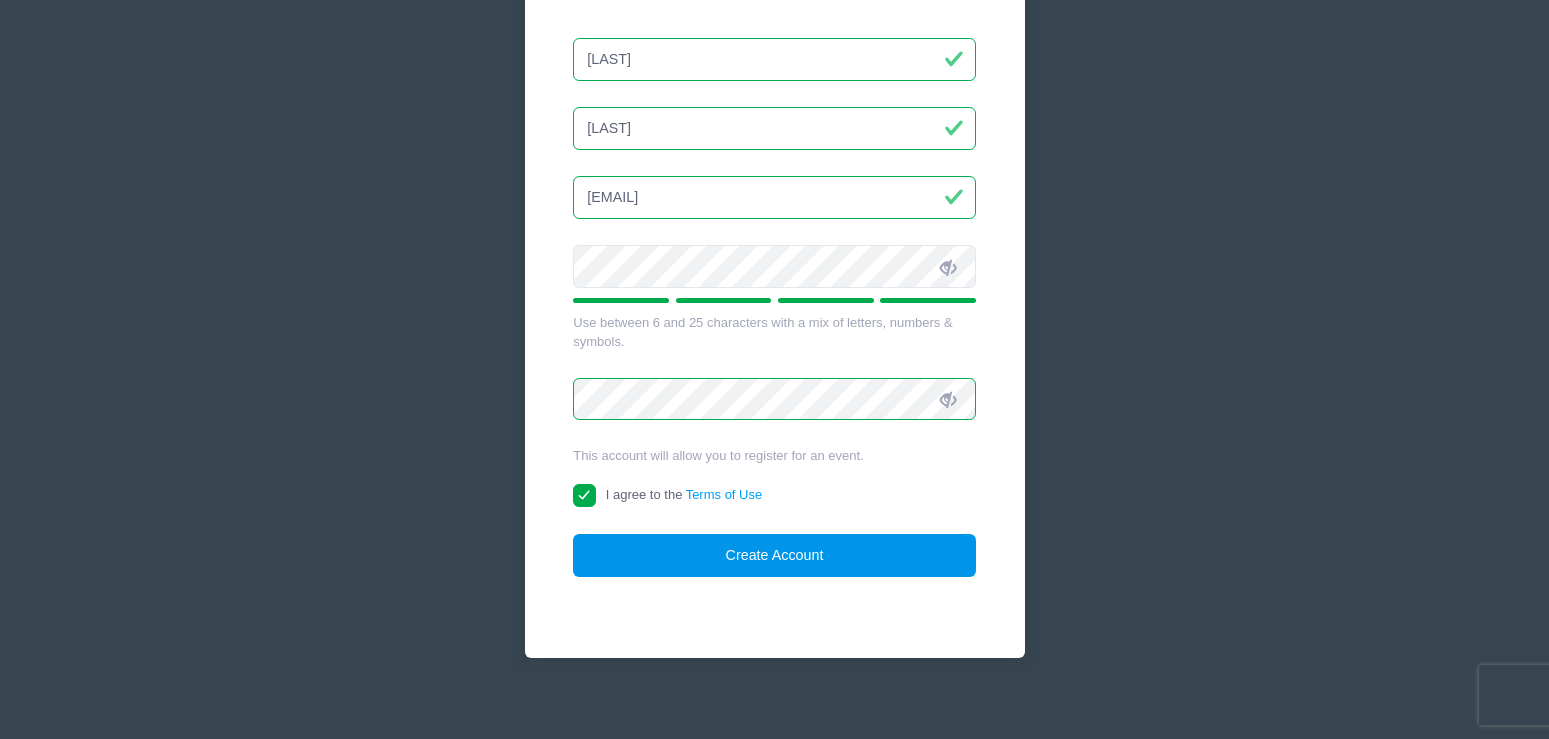 click on "Create Account" at bounding box center (774, 555) 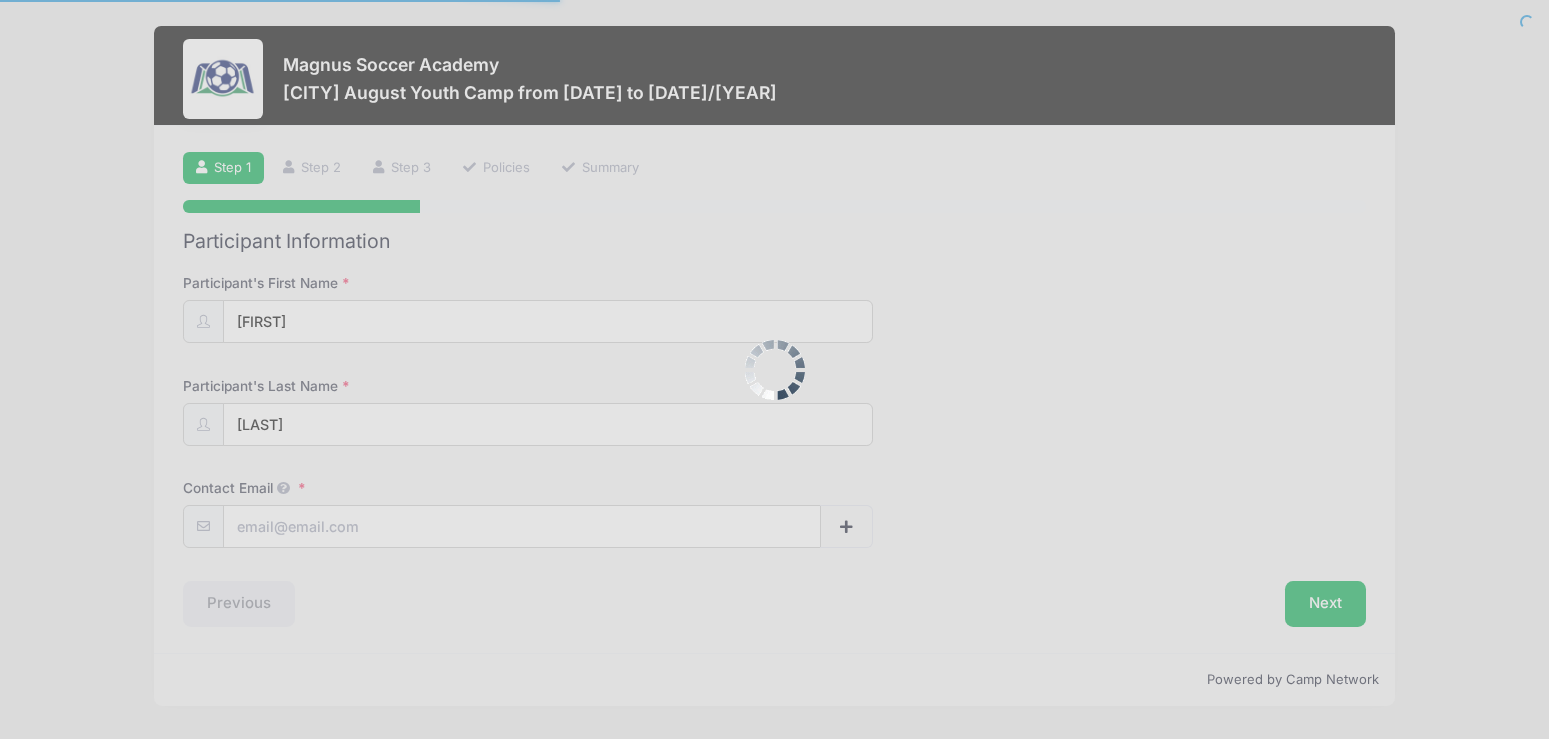 scroll, scrollTop: 0, scrollLeft: 0, axis: both 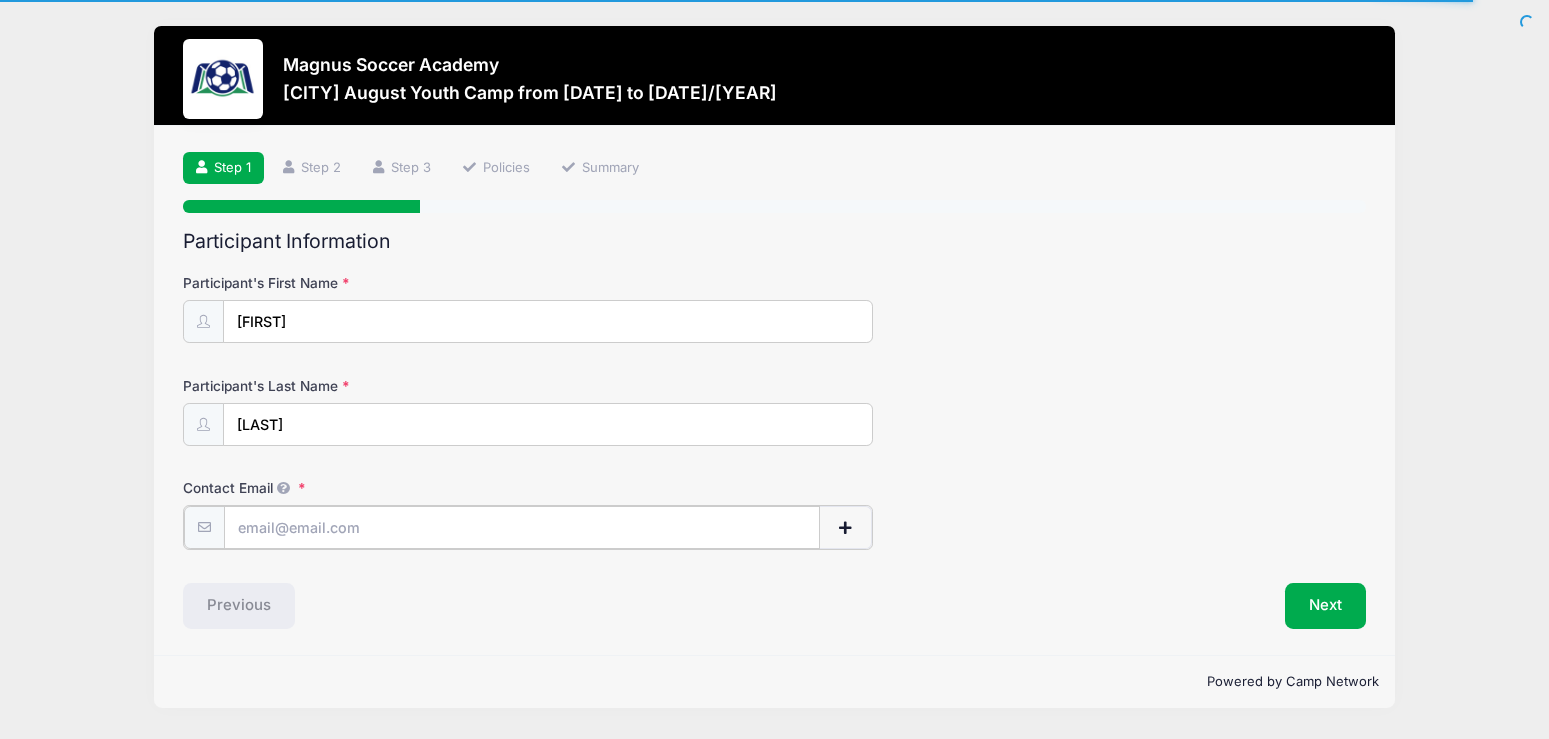 click on "Contact Email" at bounding box center (522, 527) 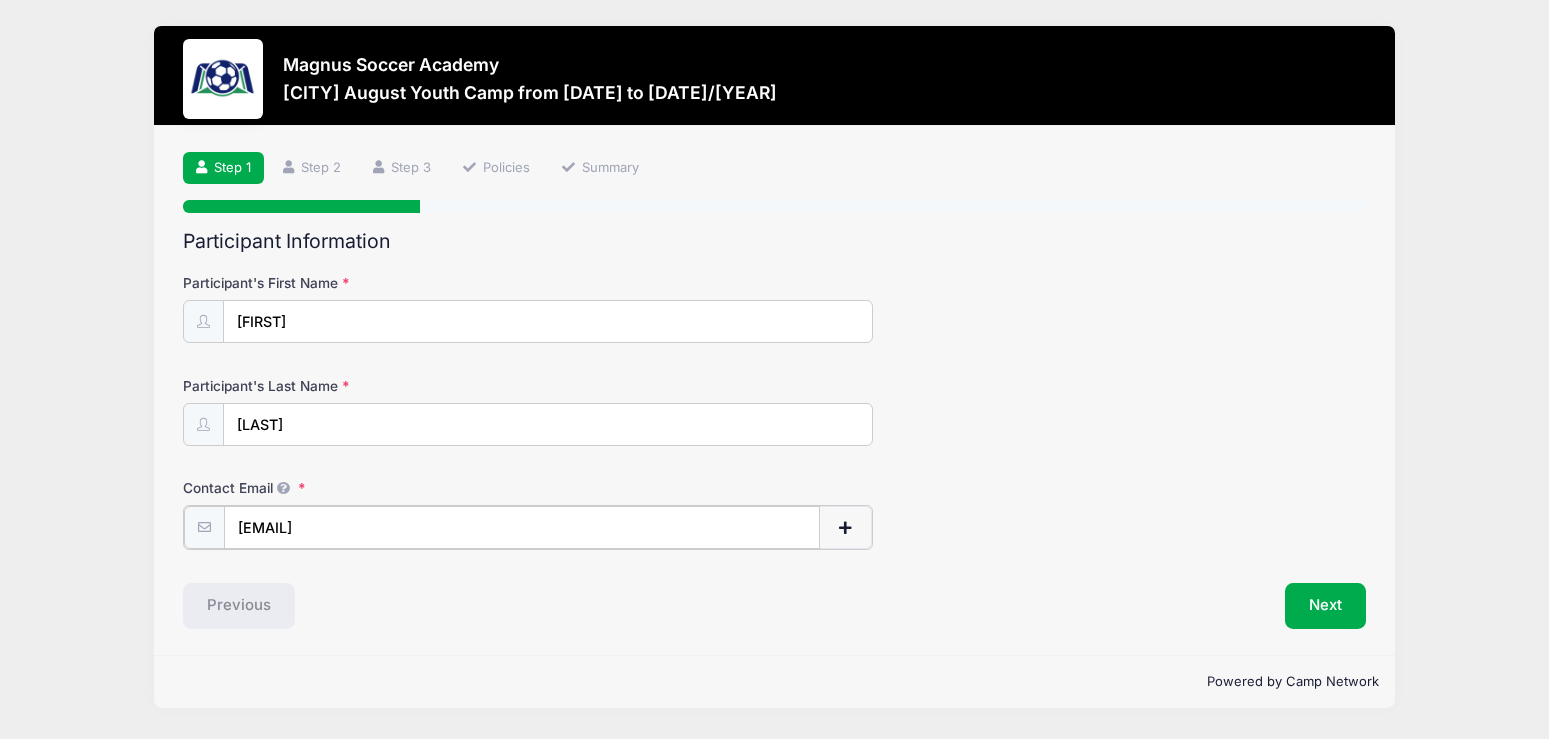 click on "[EMAIL]" at bounding box center [522, 527] 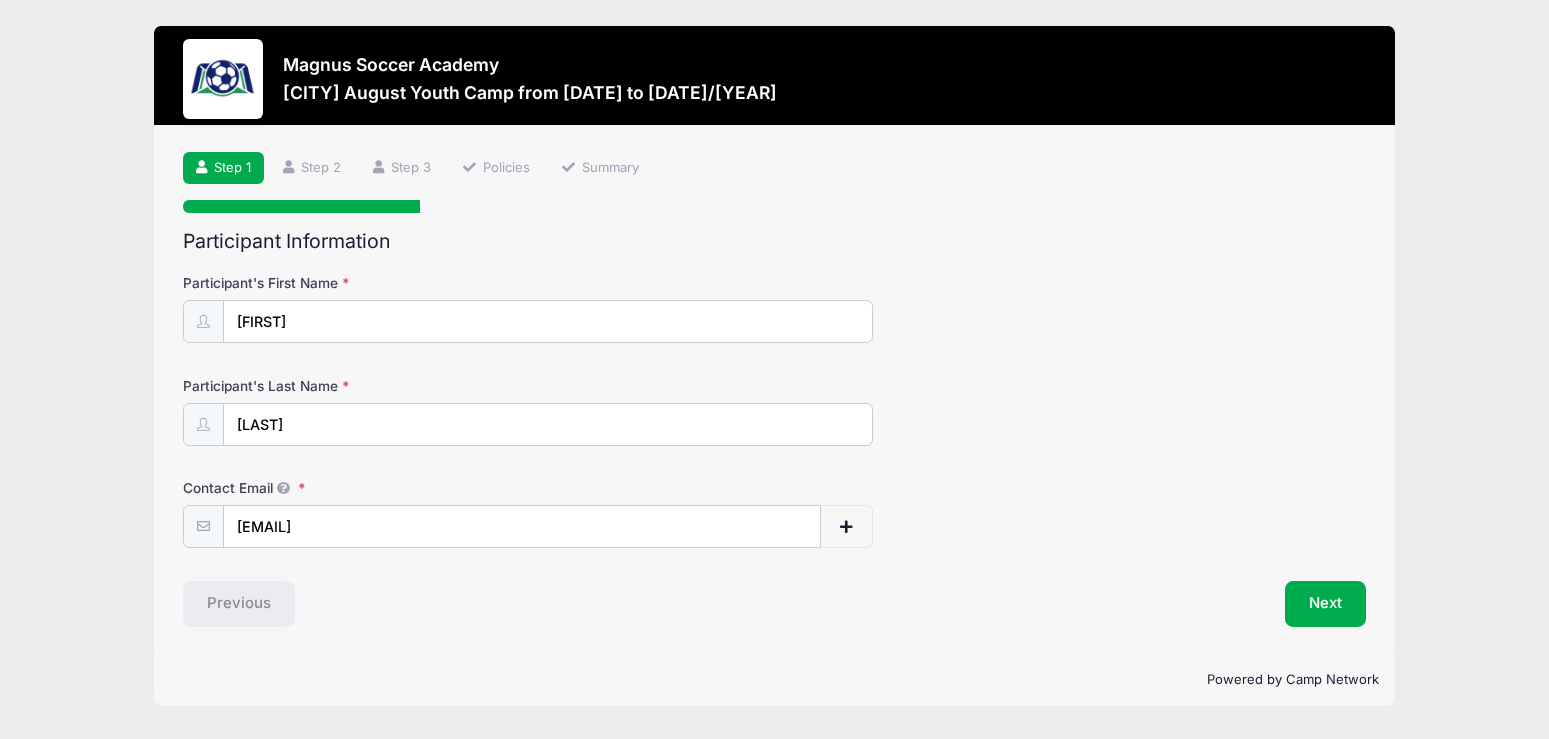 click on "Participant Information
Participant's First Name
[FIRST]
Participant's Last Name
[LAST]
Contact Email
[EMAIL]
Contact Email # NN" at bounding box center [774, 428] 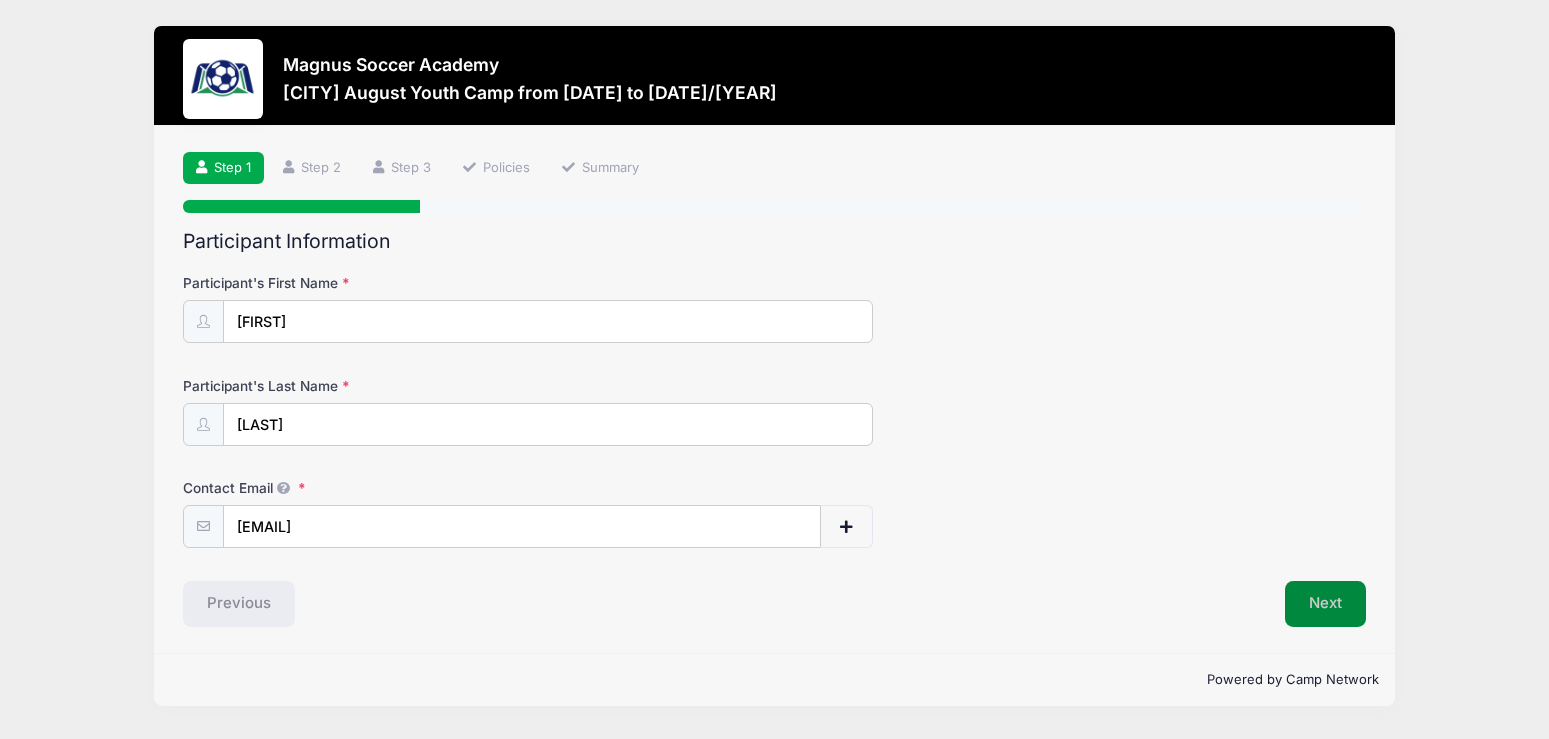 click on "Next" at bounding box center (1325, 604) 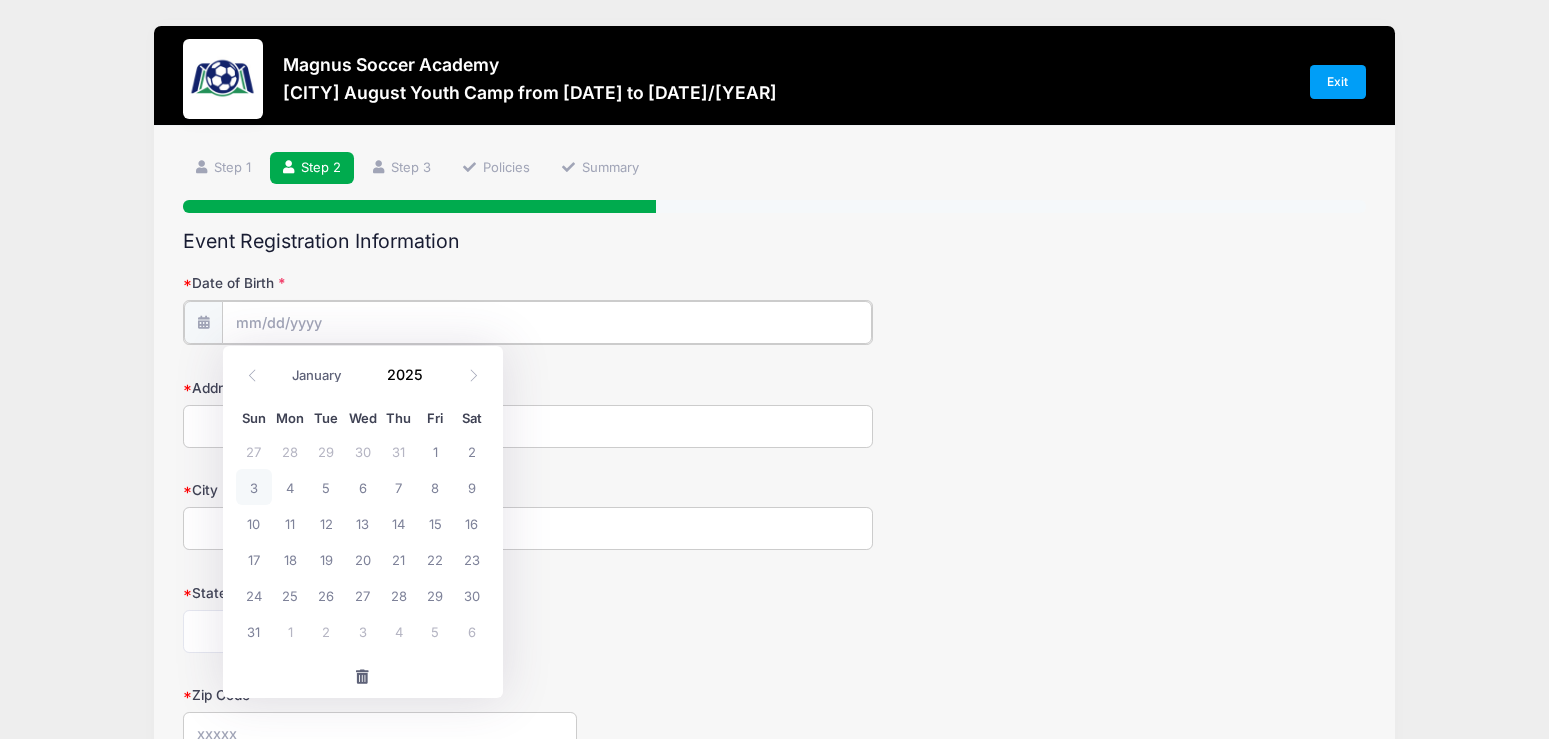 click on "Date of Birth" at bounding box center (547, 322) 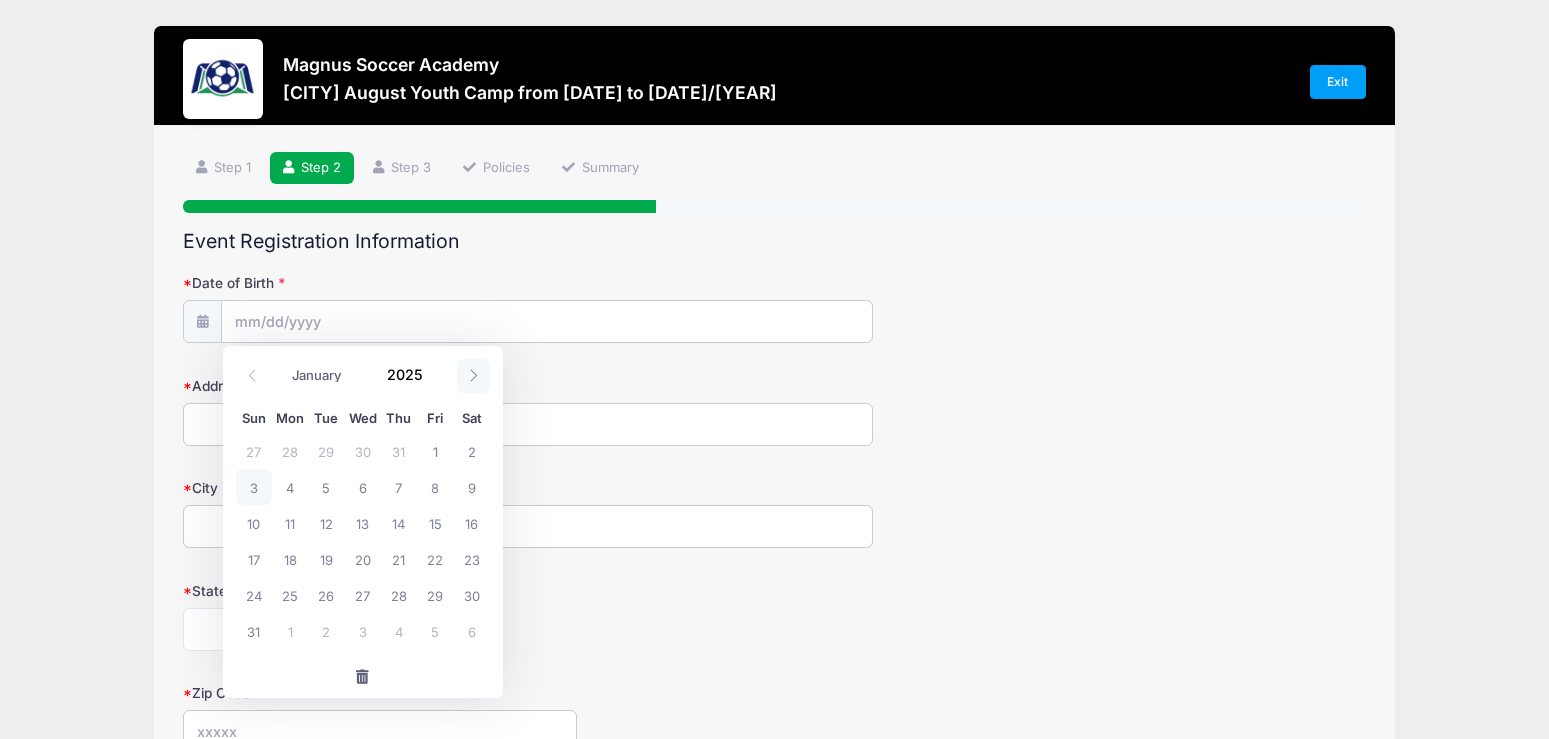 click at bounding box center [473, 376] 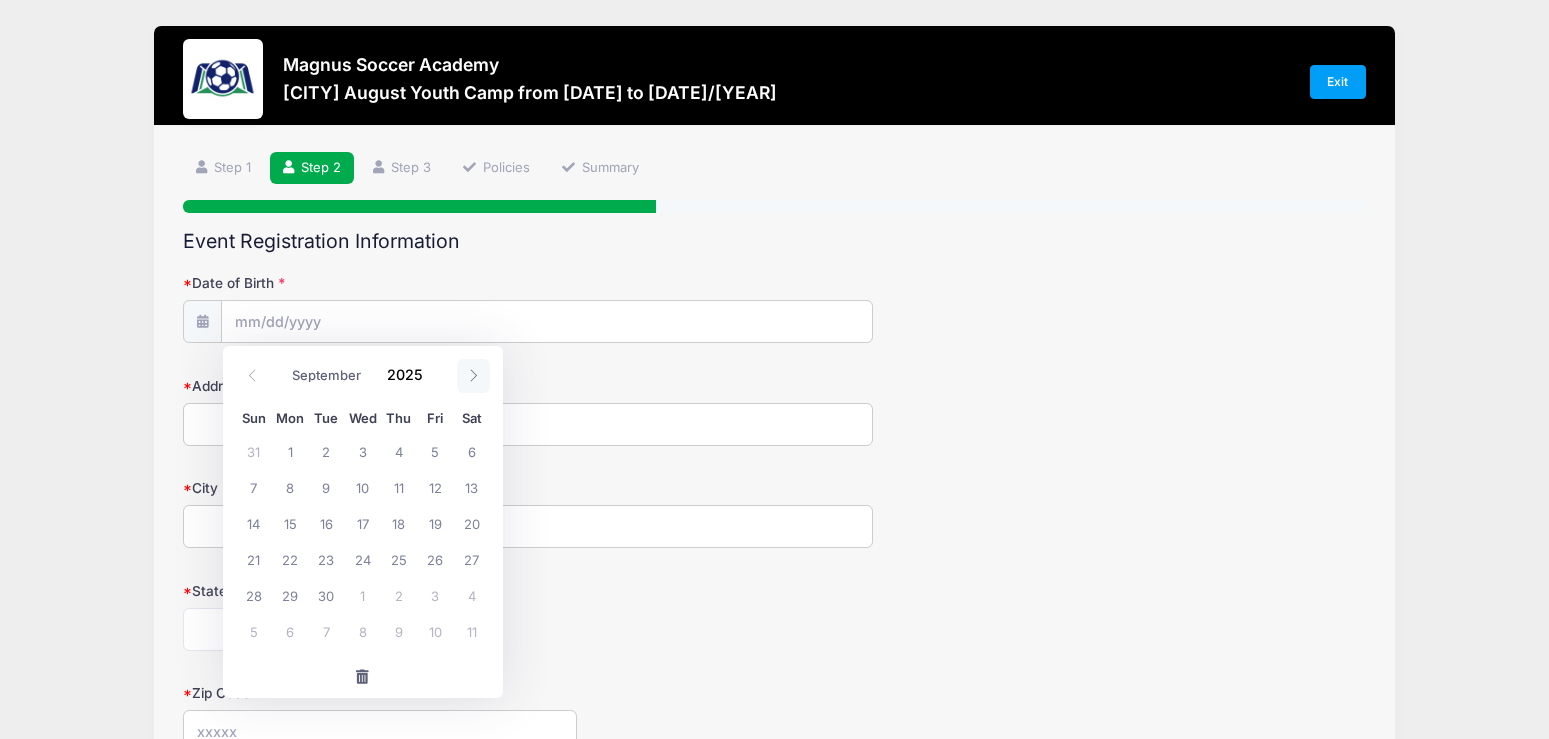 click 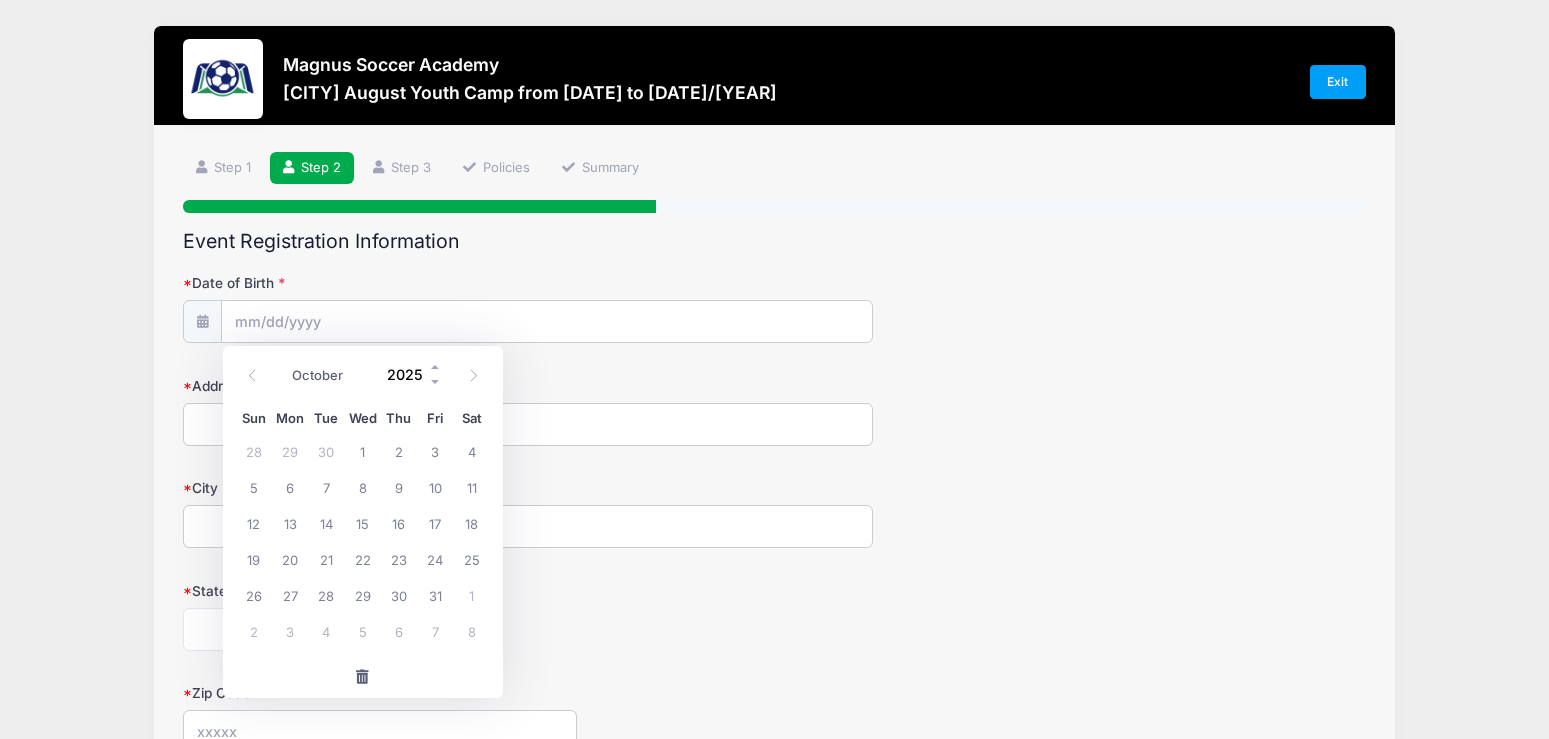 click on "2025" at bounding box center [410, 375] 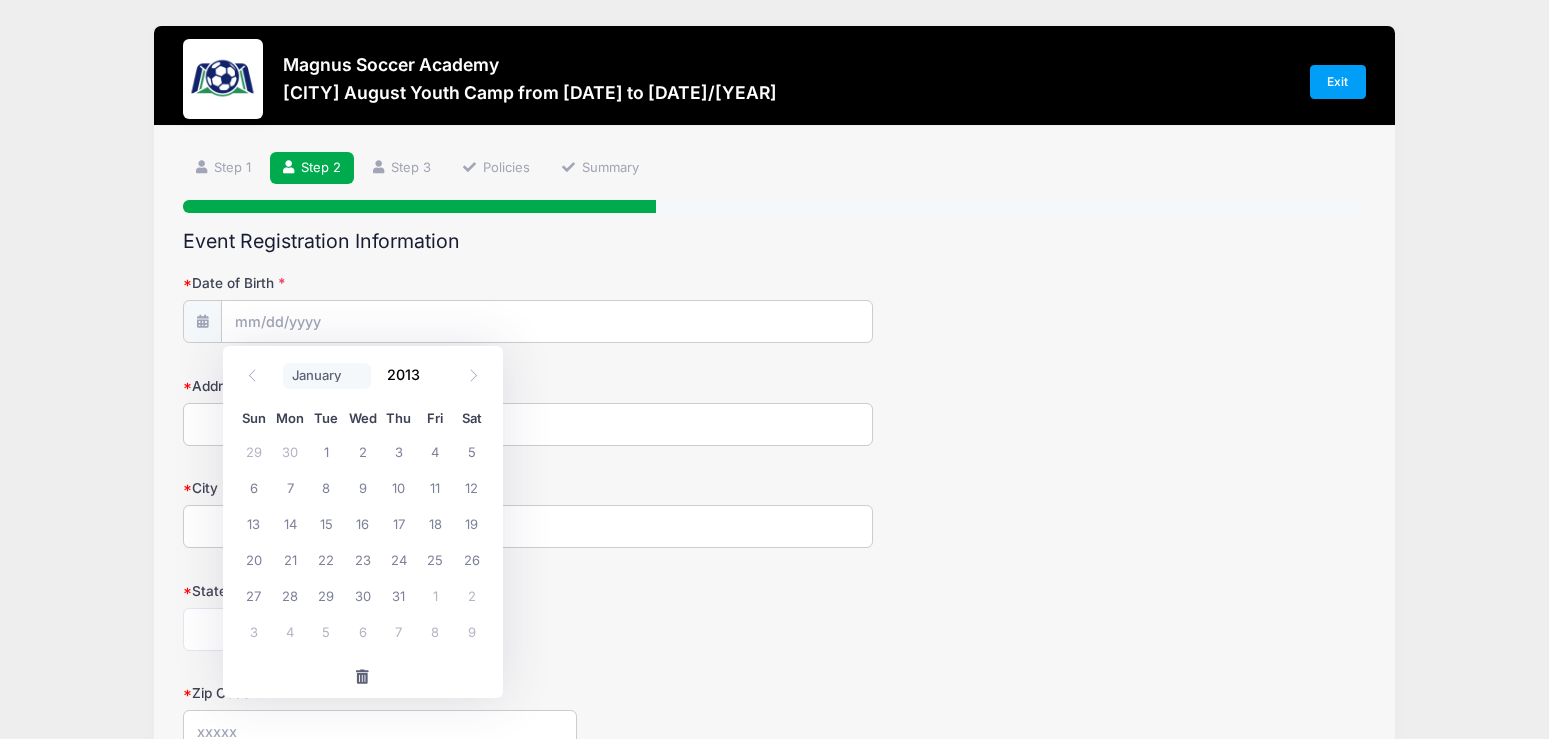 type on "2013" 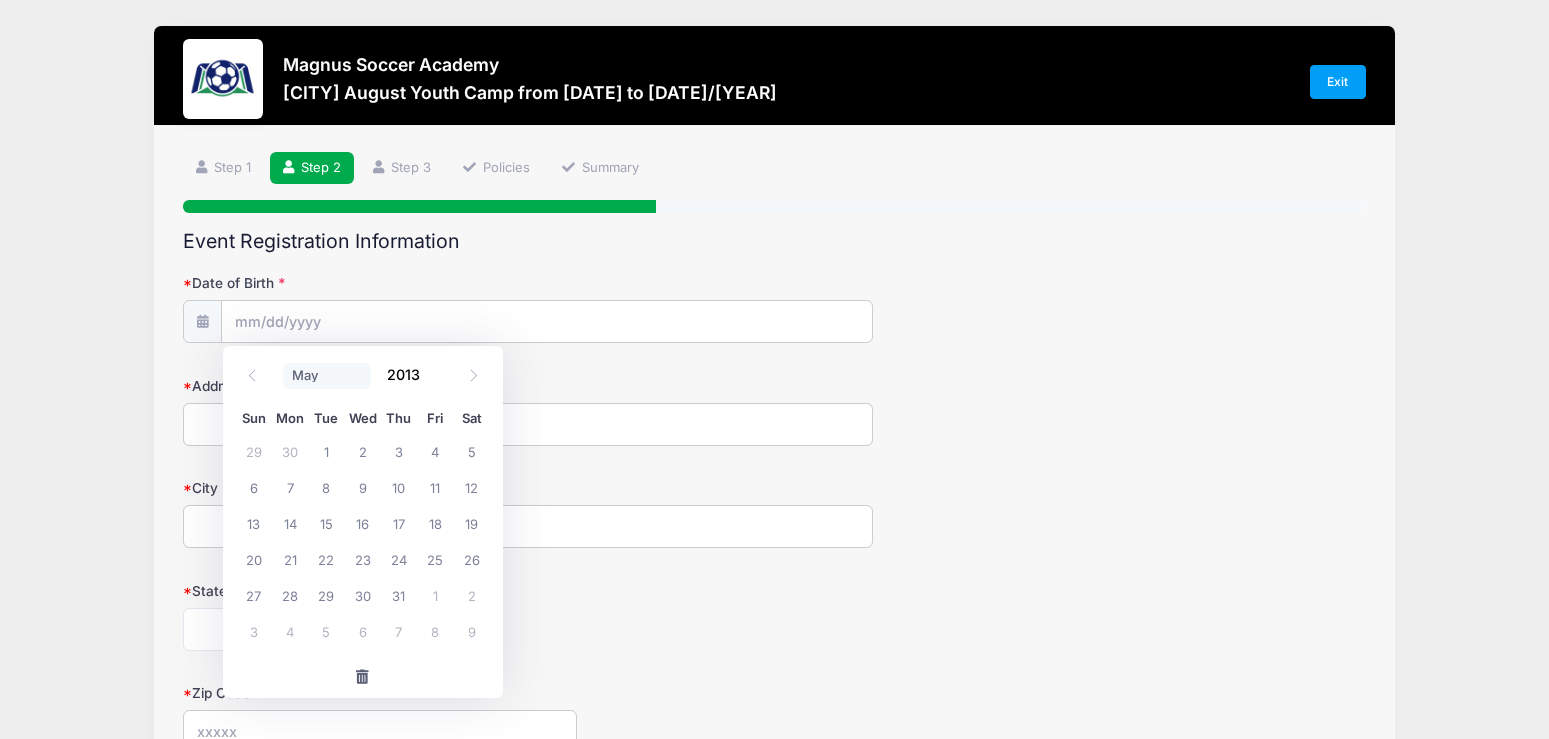 click on "May" at bounding box center (0, 0) 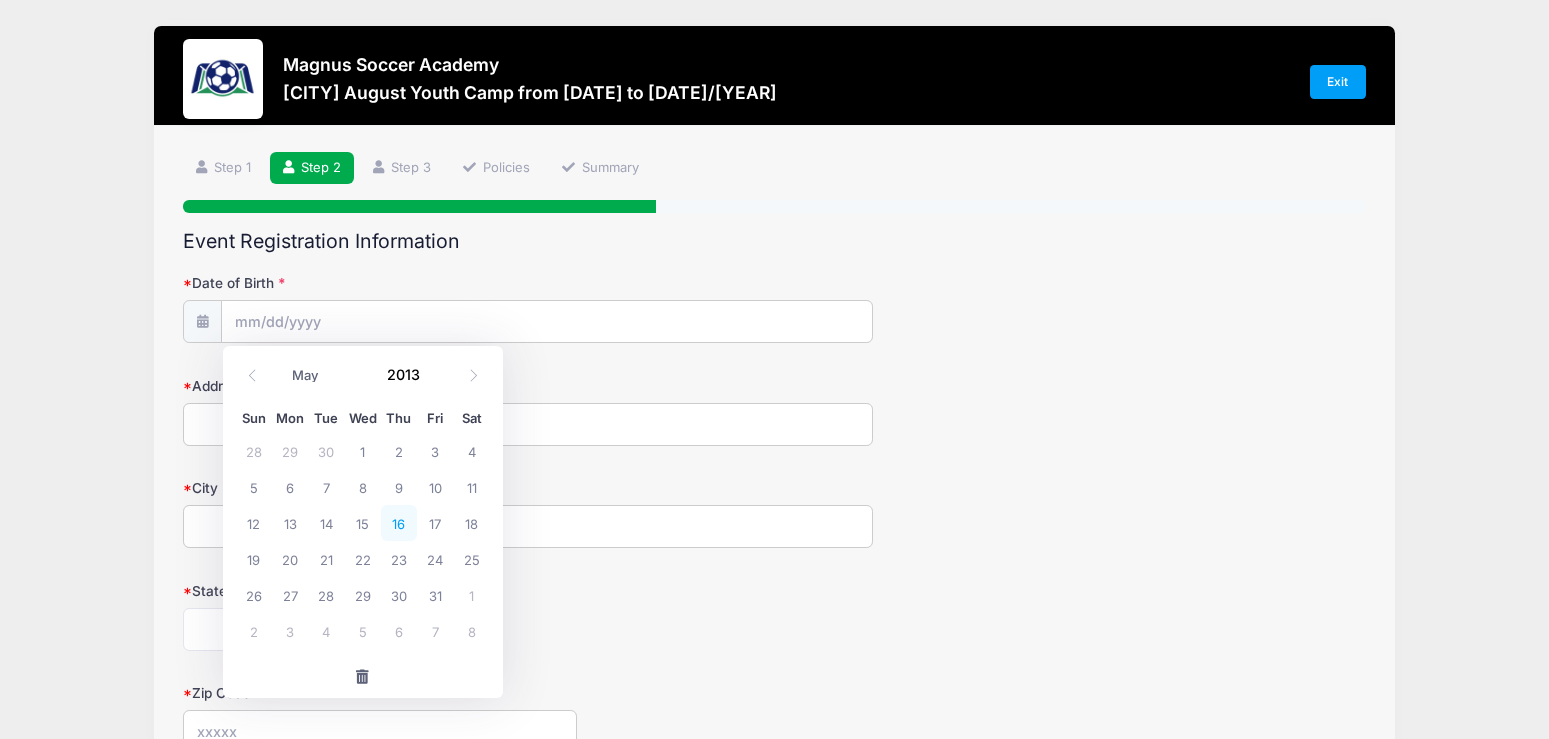 click on "16" at bounding box center (399, 523) 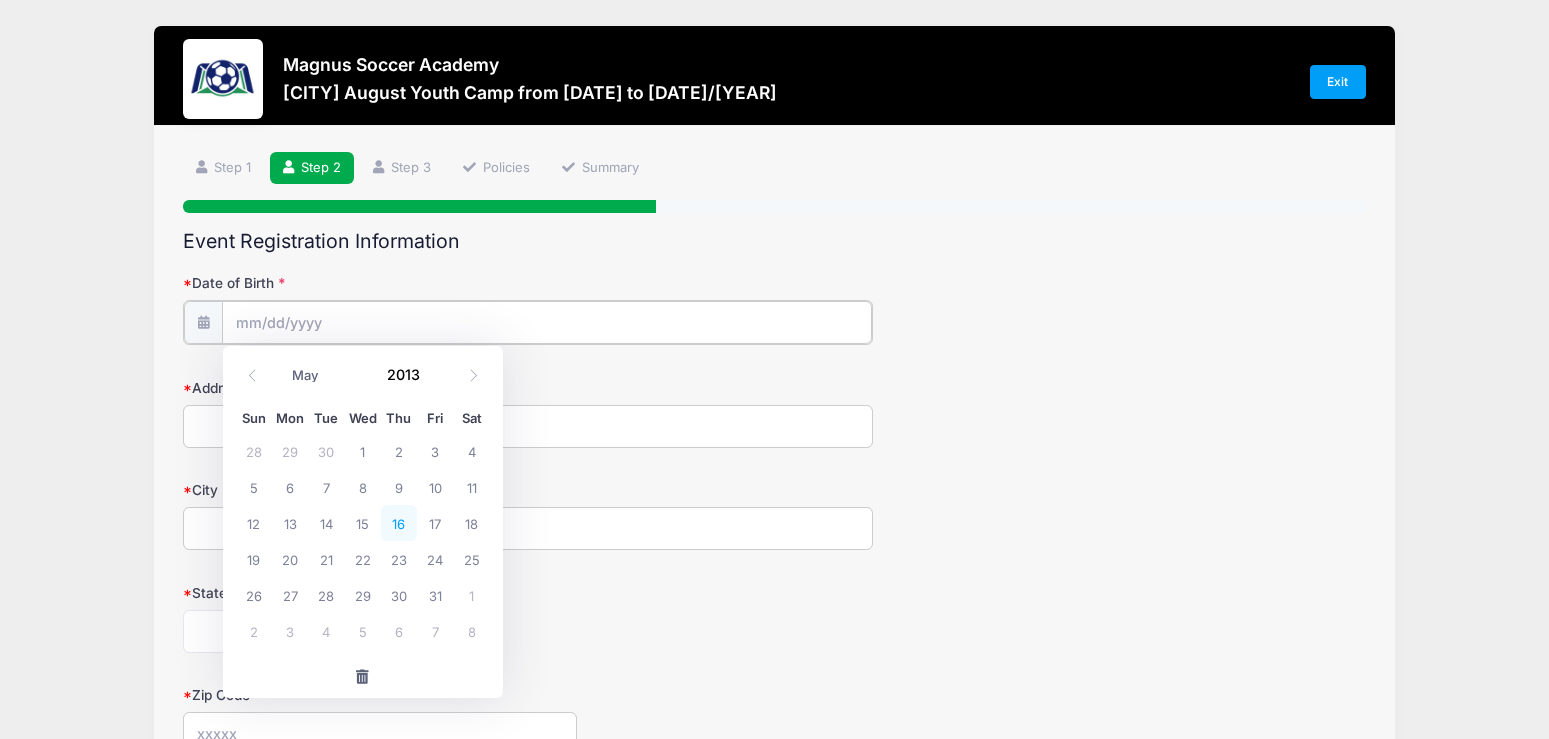 type on "[DATE]/[YEAR]" 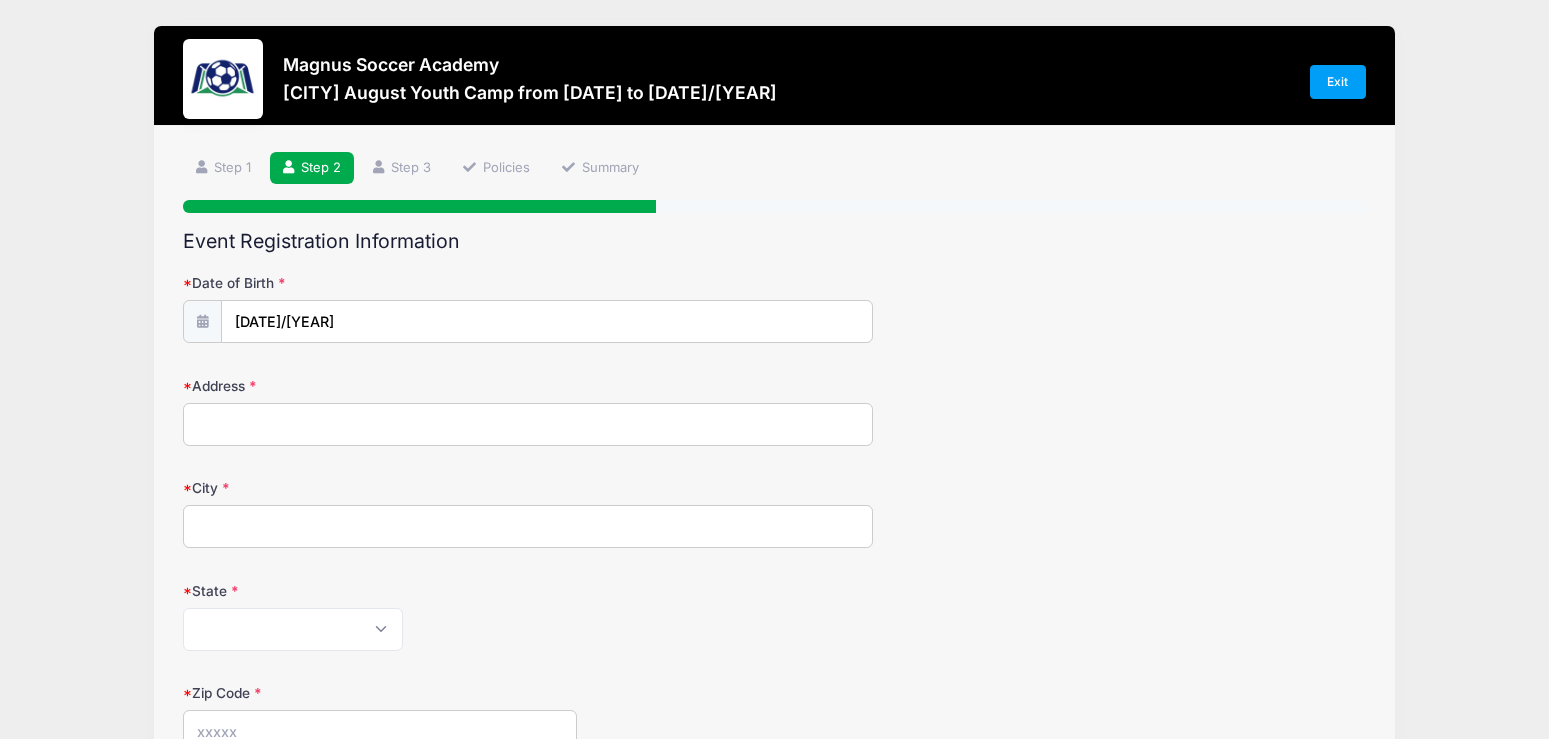 click on "Address" at bounding box center (528, 424) 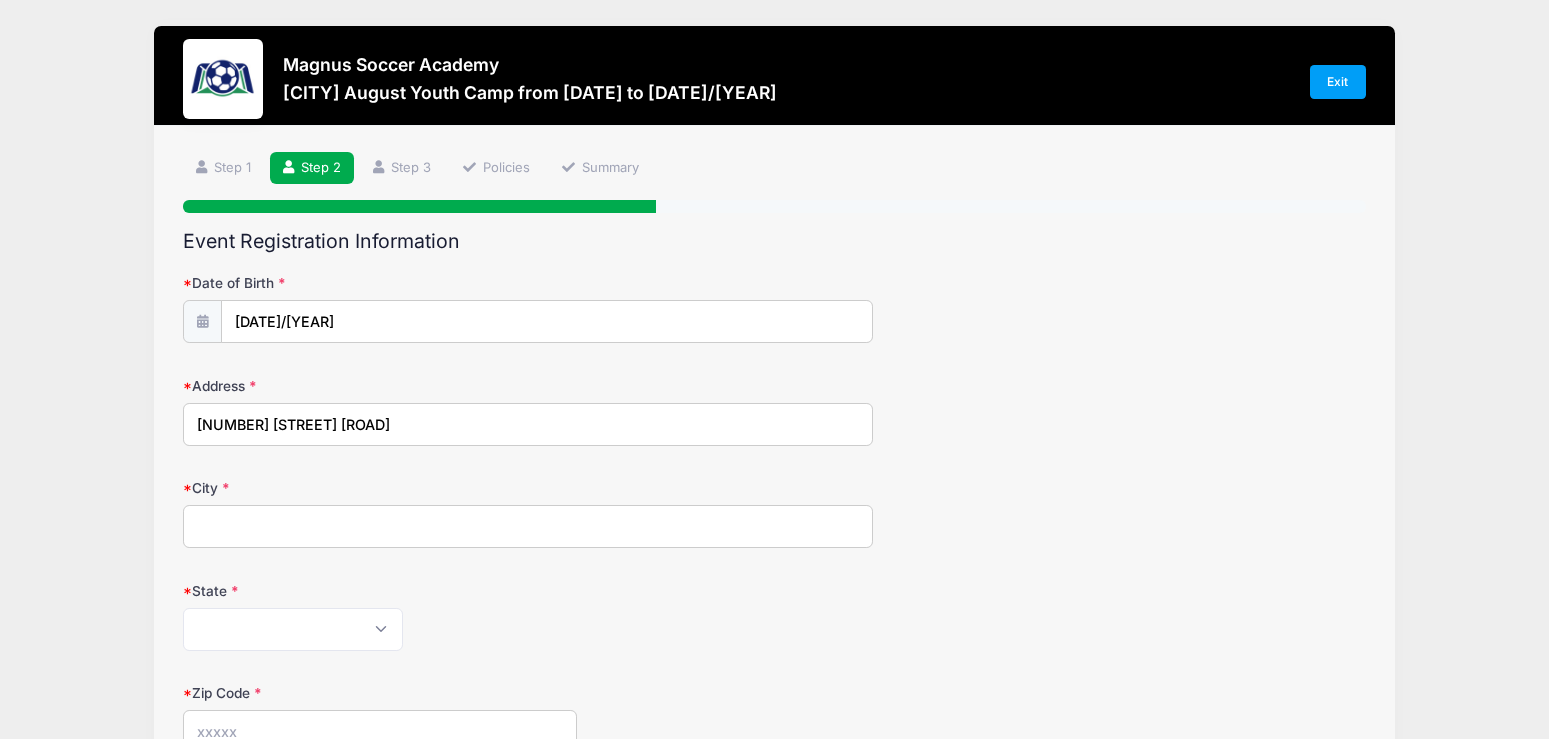 click on "[NUMBER] [STREET] [ROAD]" at bounding box center [528, 424] 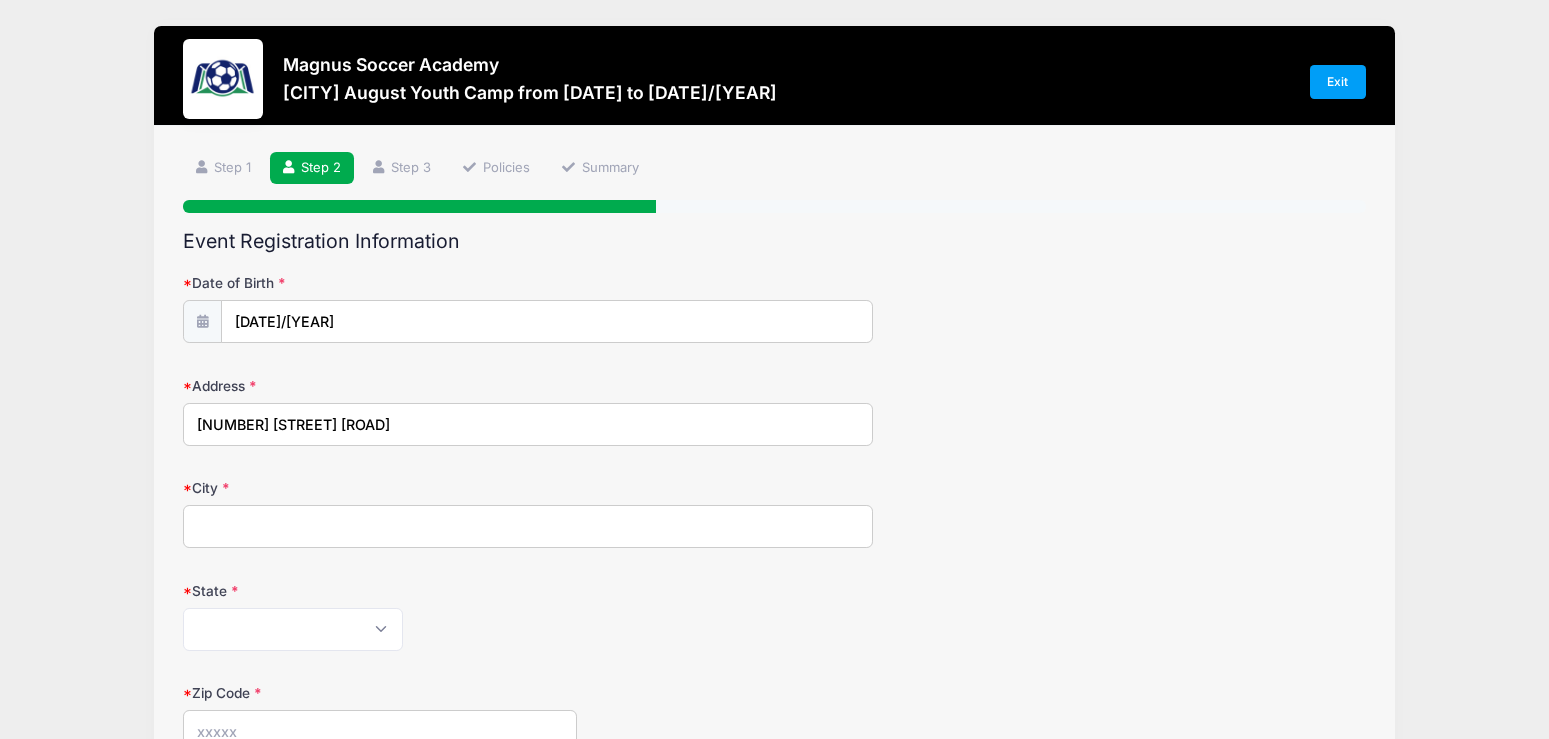 type on "[NUMBER] [STREET] [ROAD]" 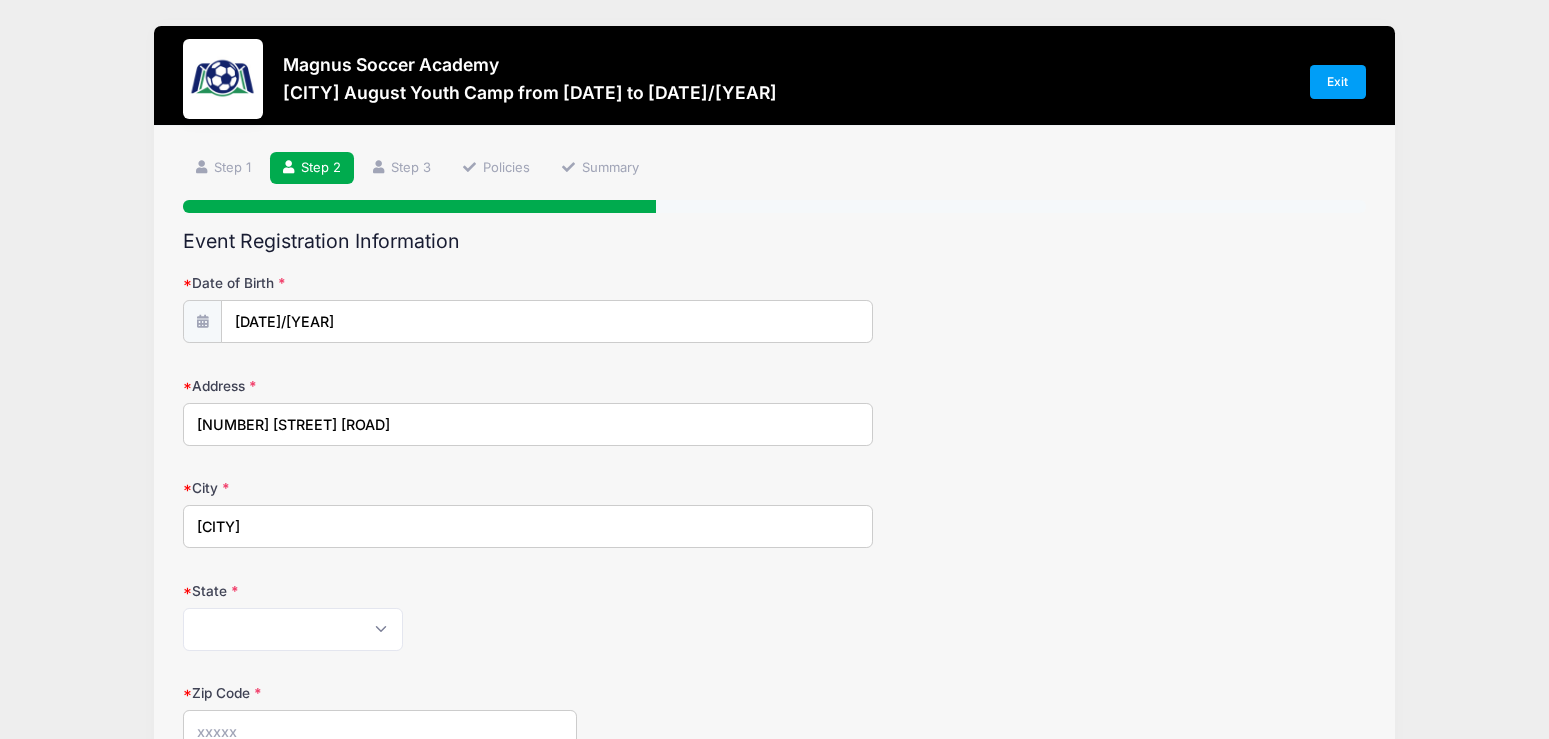 drag, startPoint x: 278, startPoint y: 529, endPoint x: 238, endPoint y: 623, distance: 102.156746 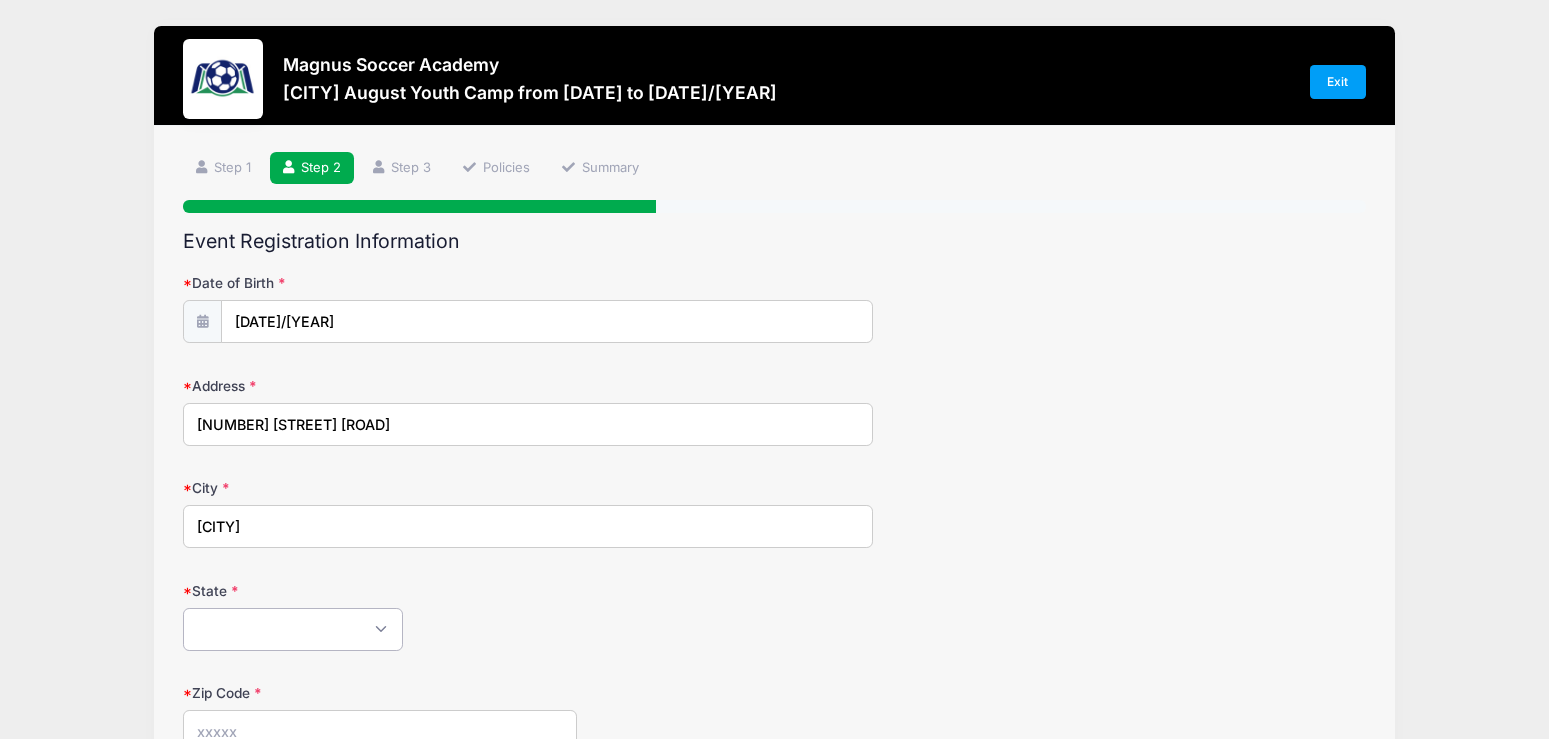 click on "Alabama Alaska American Samoa Arizona Arkansas Armed Forces Africa Armed Forces Americas Armed Forces Canada Armed Forces Europe Armed Forces Middle East Armed Forces Pacific California Colorado Connecticut Delaware District of Columbia Federated States Of Micronesia Florida Georgia Guam Hawaii Idaho Illinois Indiana Iowa Kansas Kentucky Louisiana Maine Marshall Islands Maryland Massachusetts Michigan Minnesota Mississippi Missouri Montana Nebraska Nevada New Hampshire New Jersey New Mexico New York North Carolina North Dakota Northern Mariana Islands Ohio Oklahoma Oregon Palau Pennsylvania Puerto Rico Rhode Island South Carolina South Dakota Tennessee Texas Utah Vermont Virgin Islands Virginia Washington West Virginia Wisconsin Wyoming Other-Canada Other" at bounding box center (293, 629) 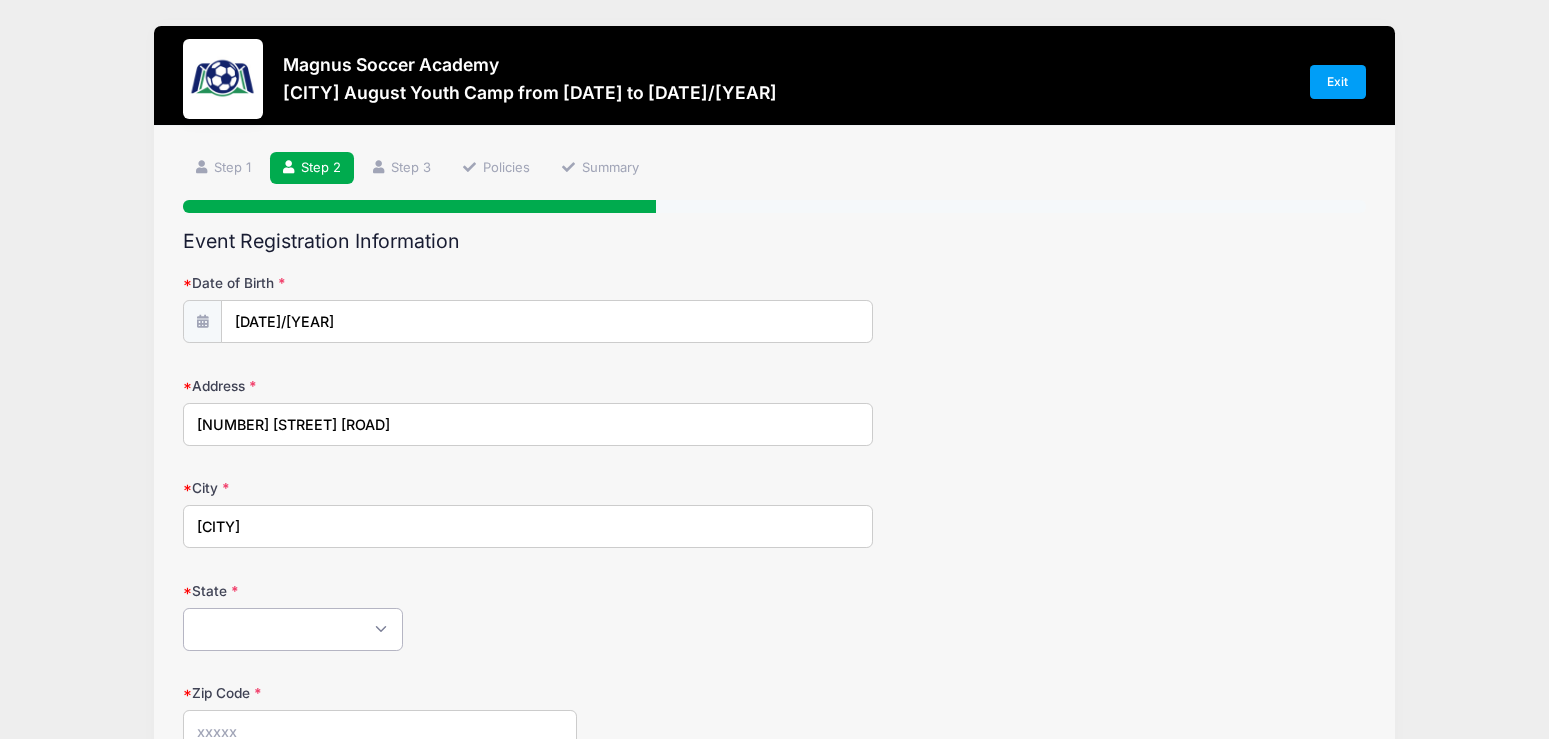 select on "CT" 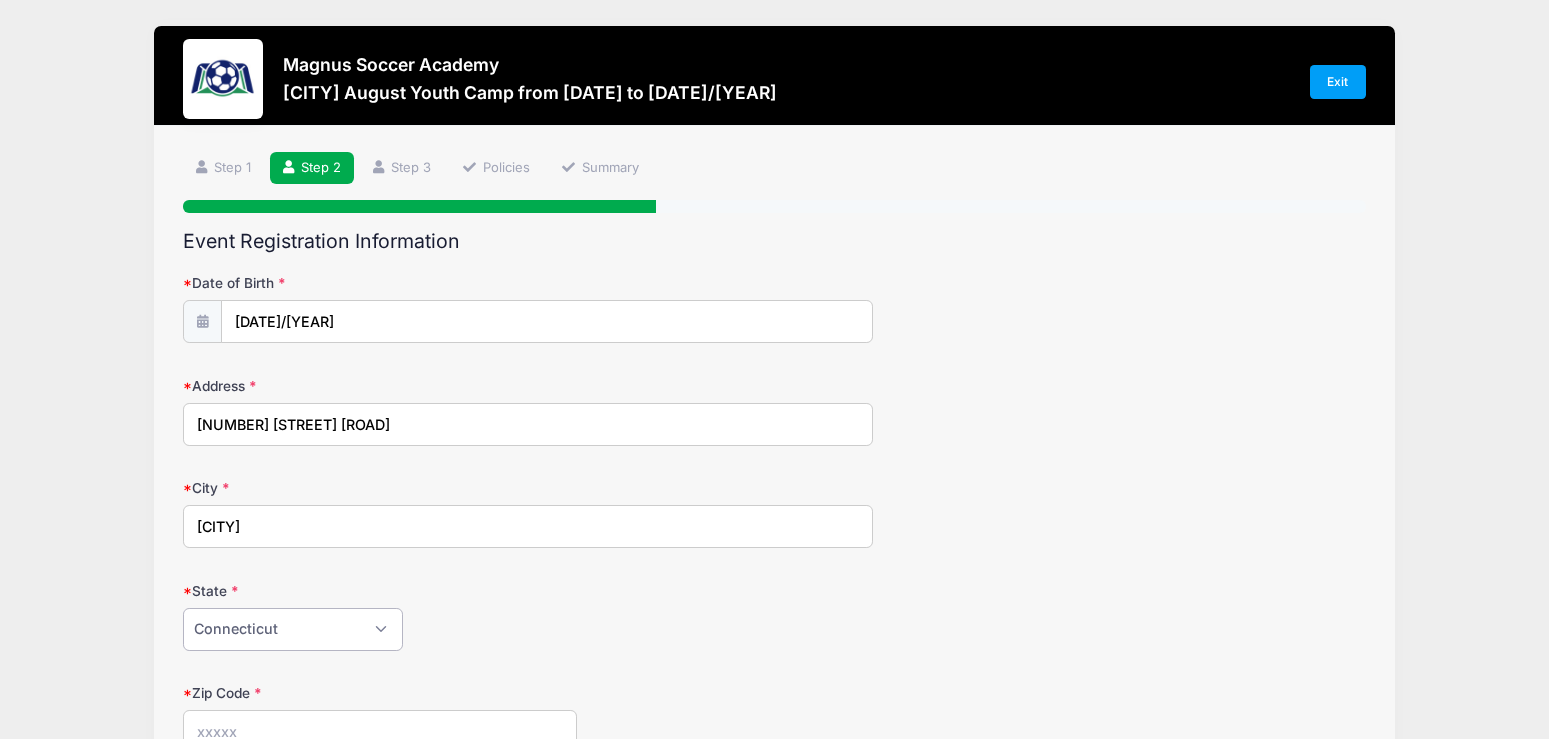 click on "Connecticut" at bounding box center [0, 0] 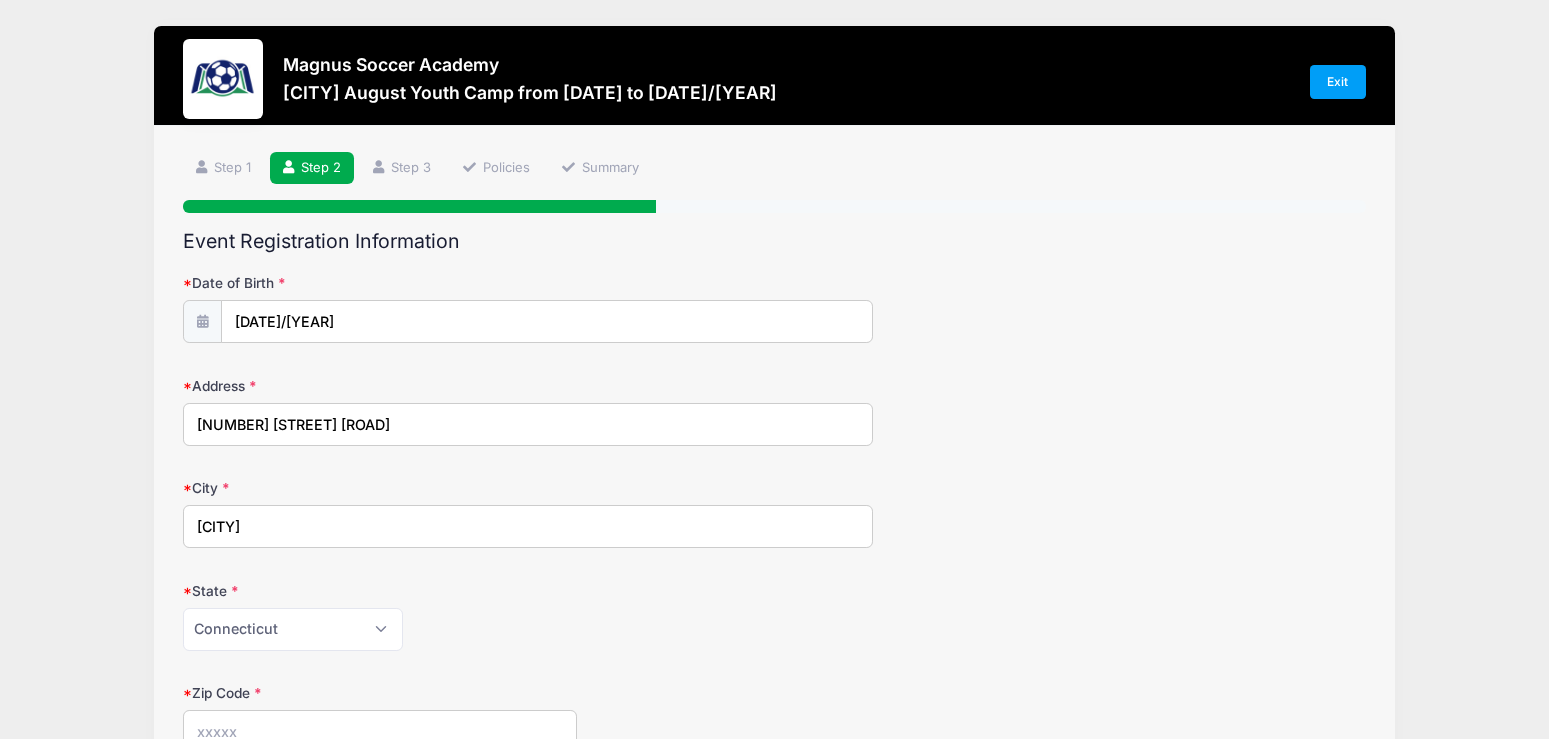 click on "Magnus Soccer Academy
[CITY] August Youth Camp from [DATE] to [DATE]/[YEAR]
Exit
Step  2 /7
Step 1
Step 2
Step 3
Policies
Summary" at bounding box center [774, 656] 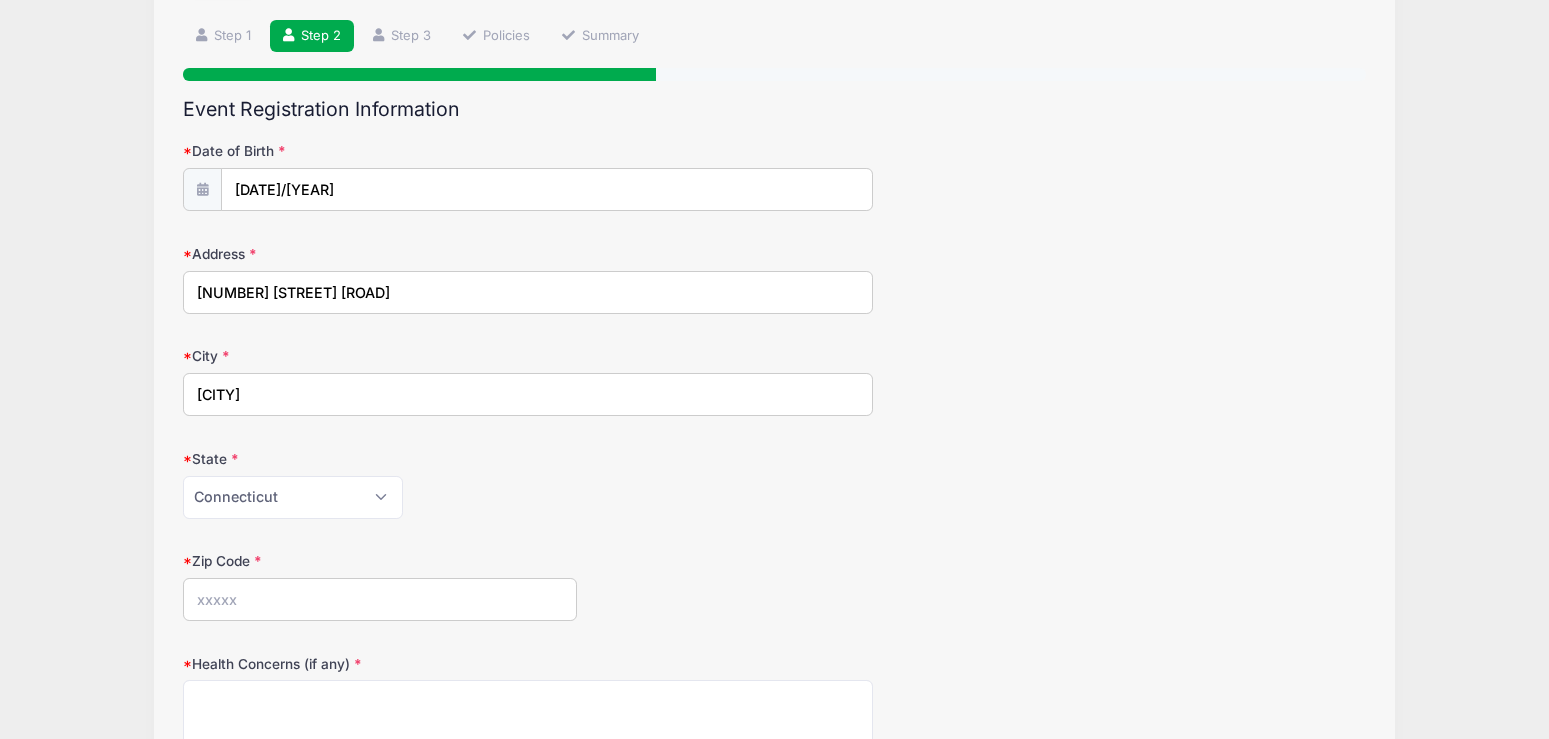 scroll, scrollTop: 161, scrollLeft: 0, axis: vertical 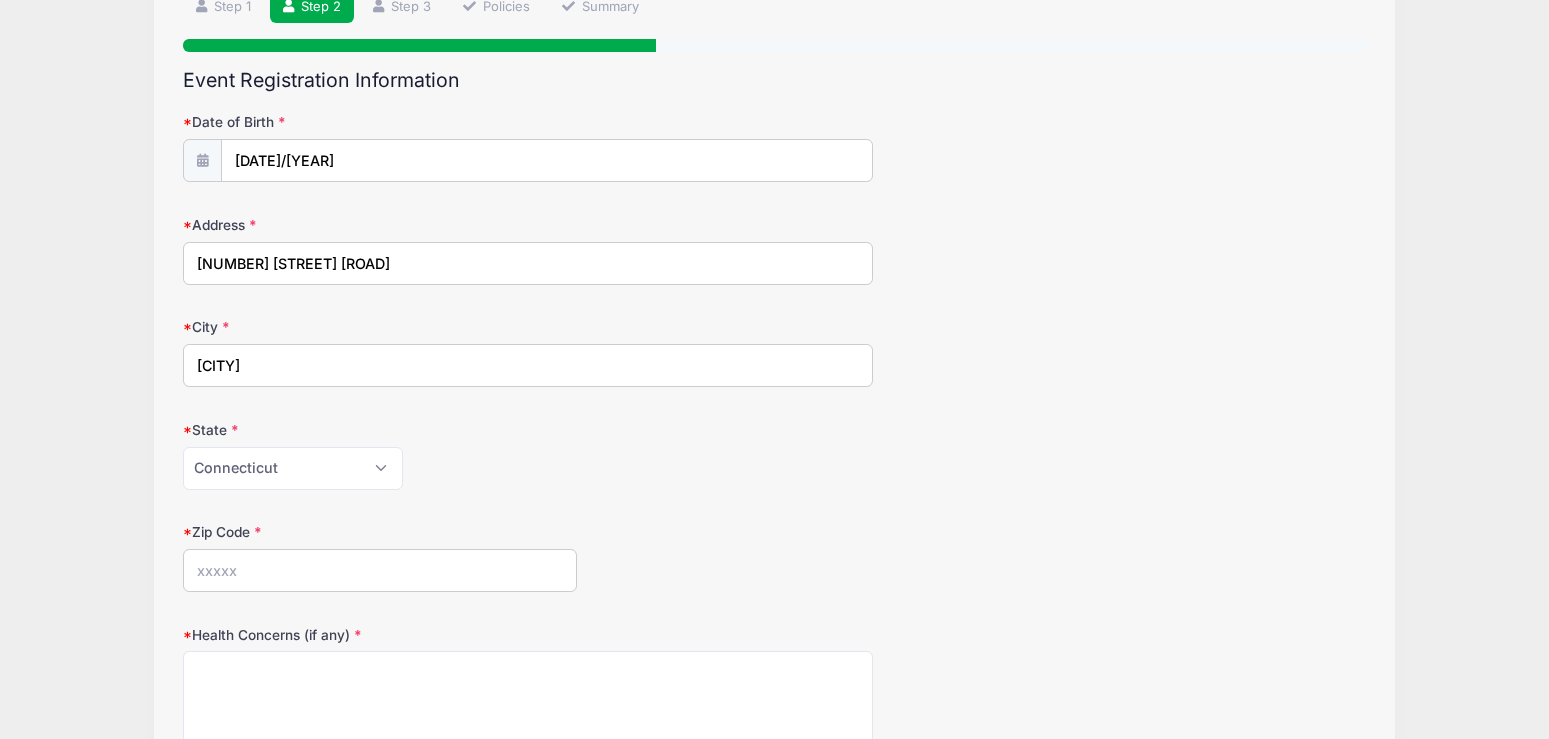 click on "Zip Code" at bounding box center [380, 570] 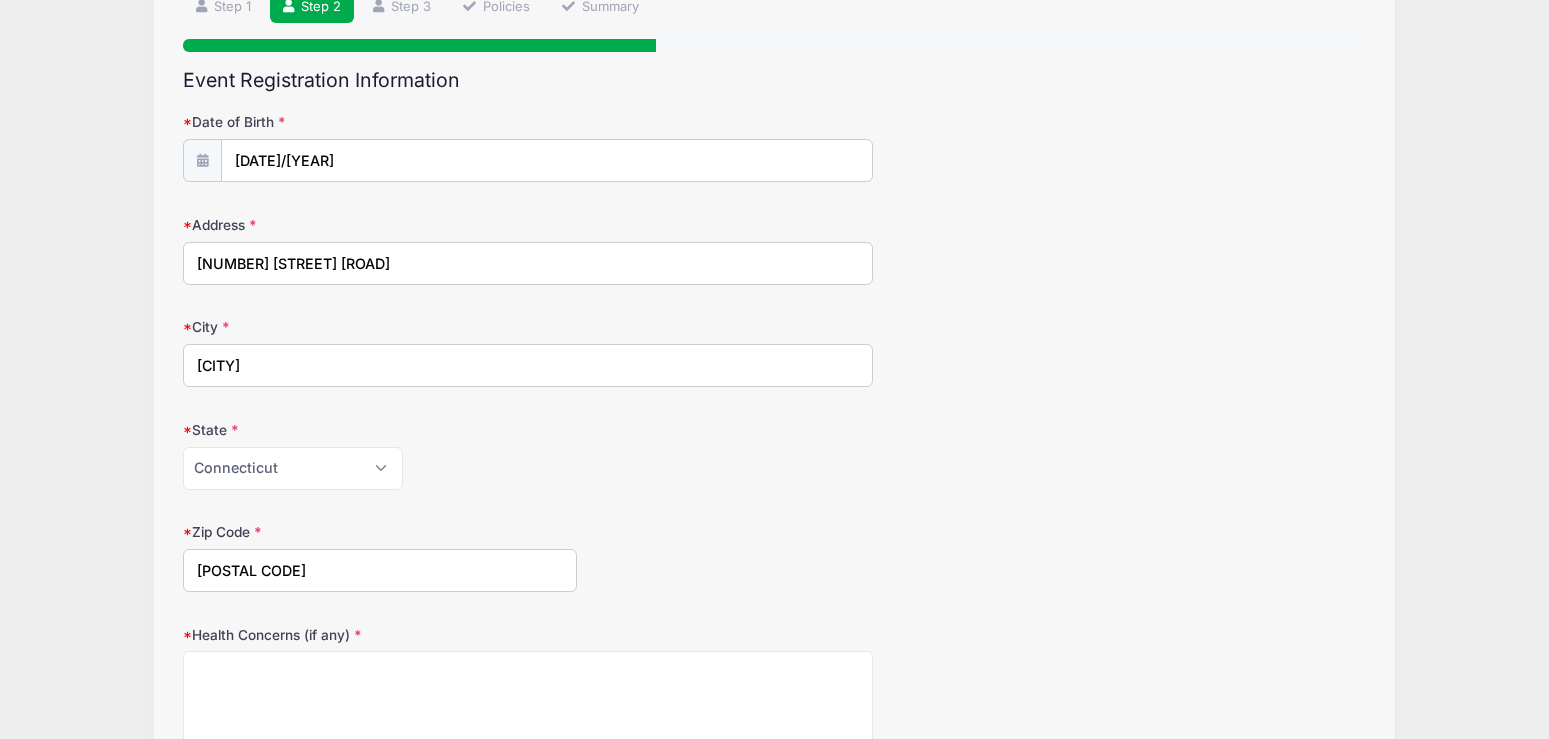 click on "[POSTAL CODE]" at bounding box center [380, 570] 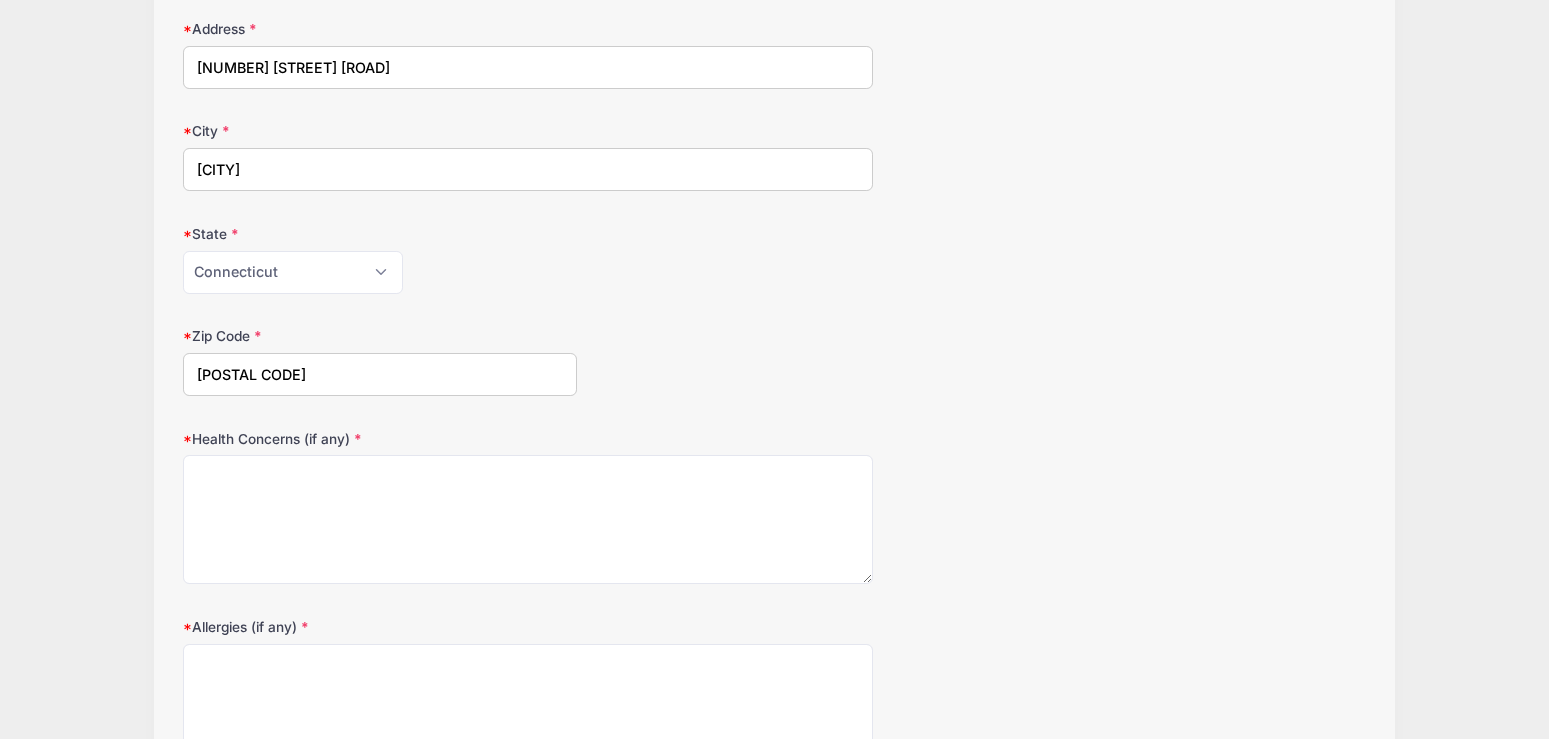 scroll, scrollTop: 392, scrollLeft: 0, axis: vertical 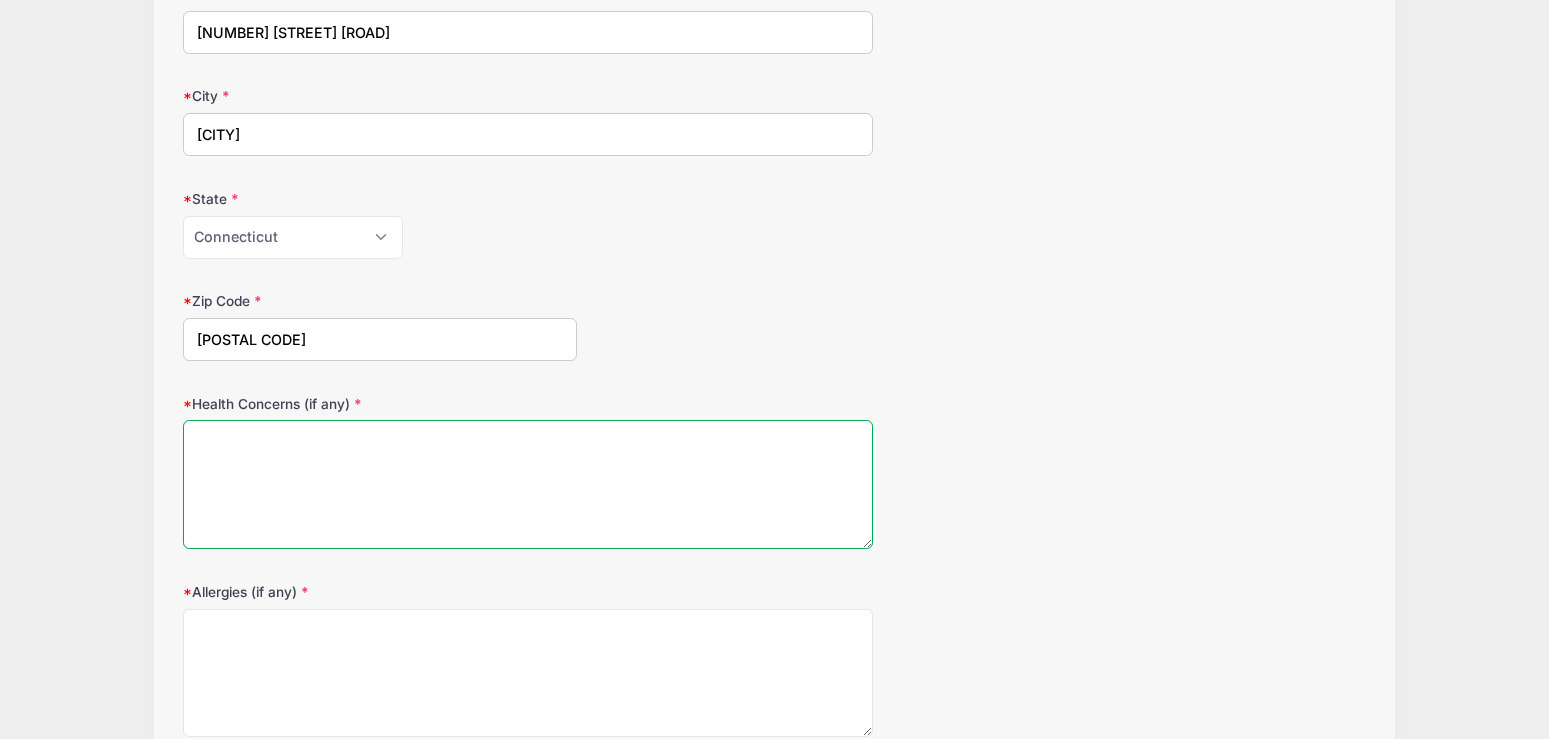 click on "Health Concerns (if any)" at bounding box center [528, 484] 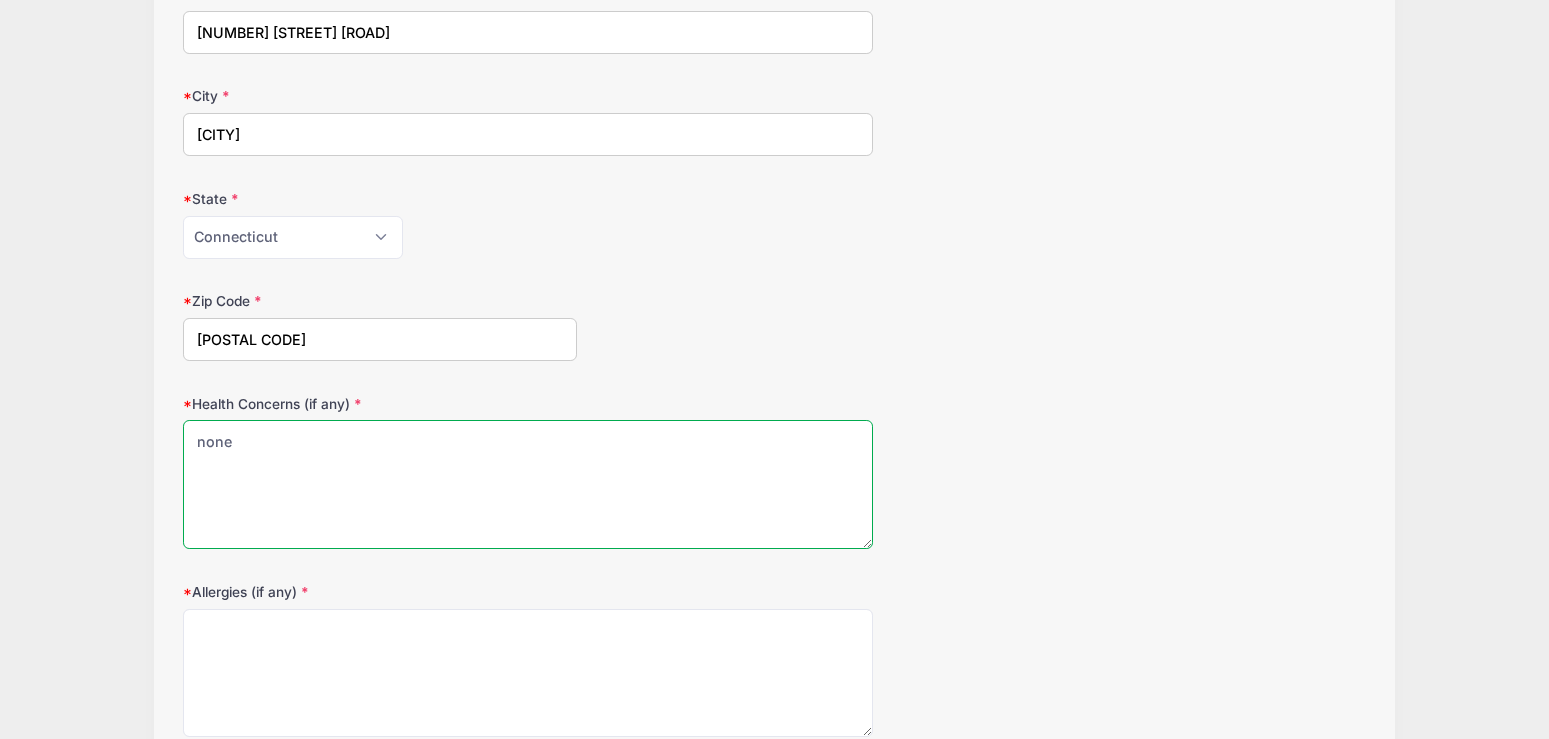 type on "none" 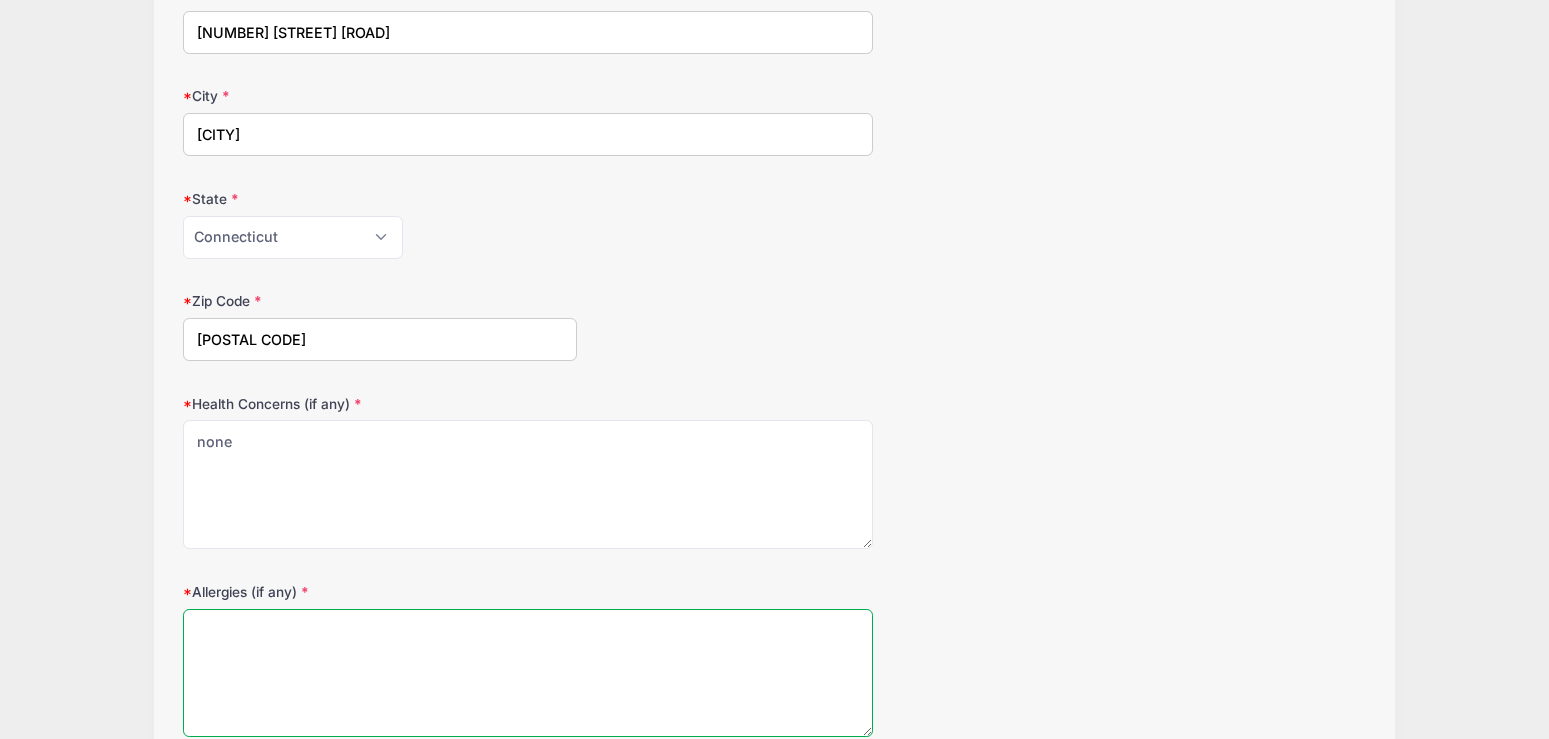 click on "Allergies (if any)" at bounding box center (528, 673) 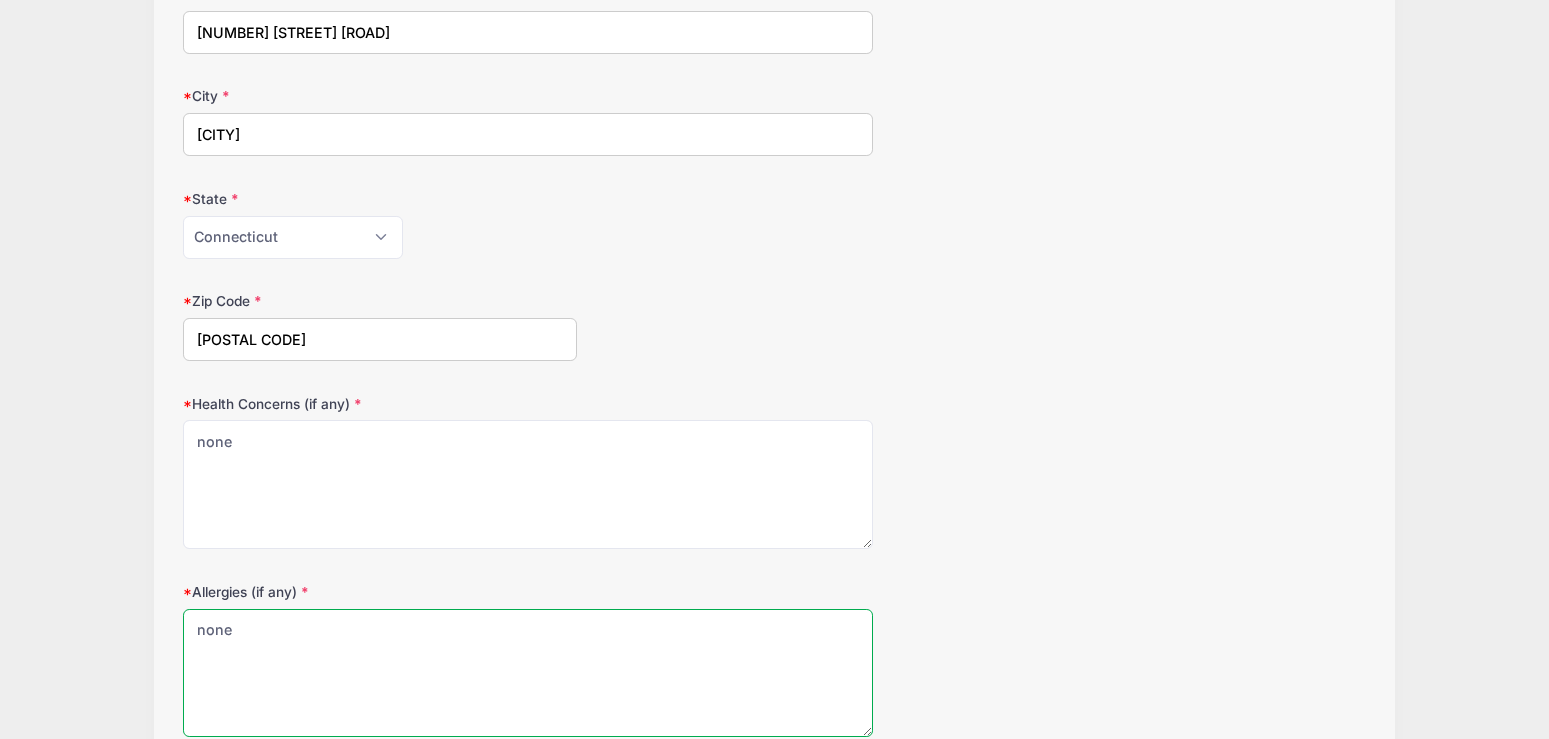 type on "none" 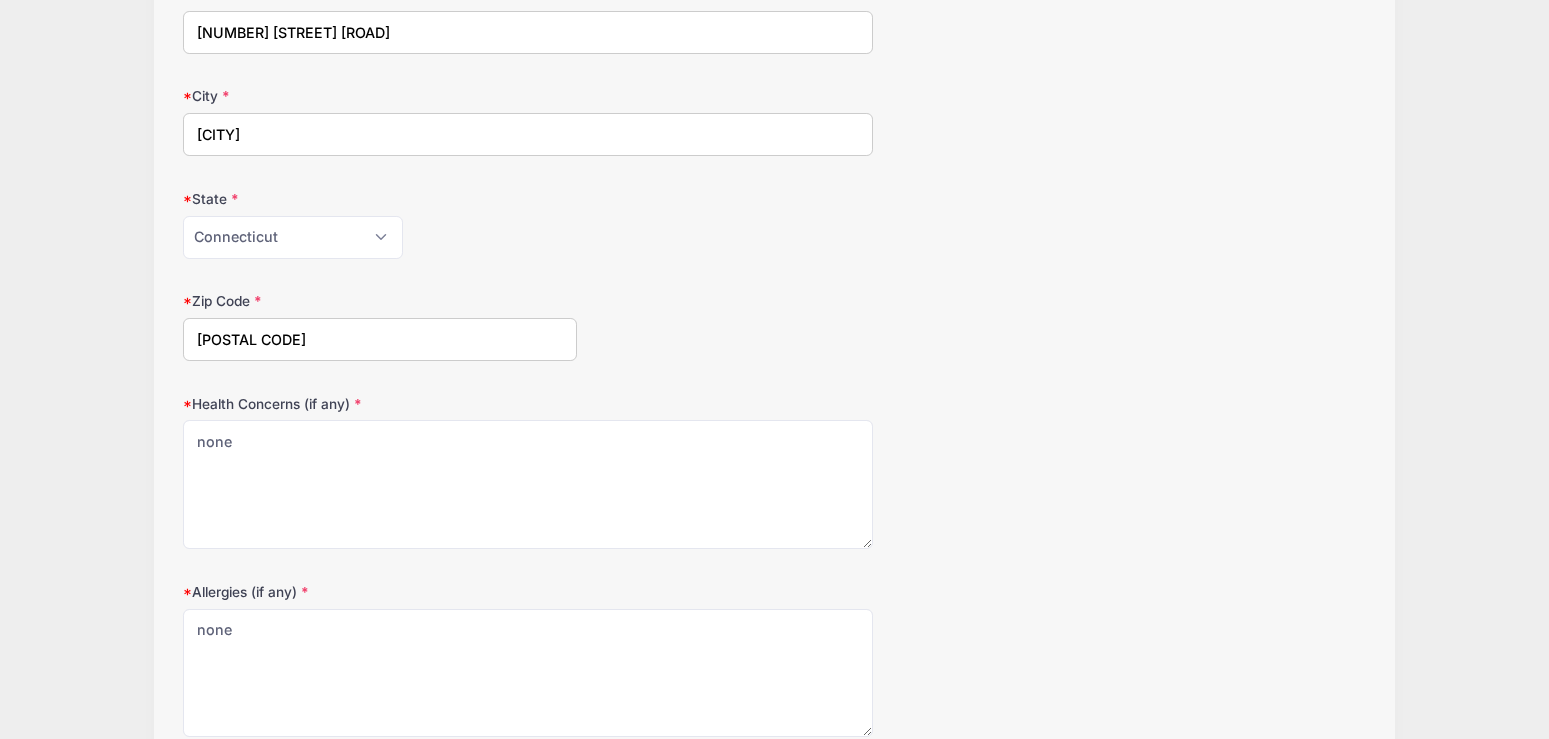 click on "Participant Information
Participant's First Name
[FIRST]
Participant's Last Name
[LAST]
NN" at bounding box center (774, 288) 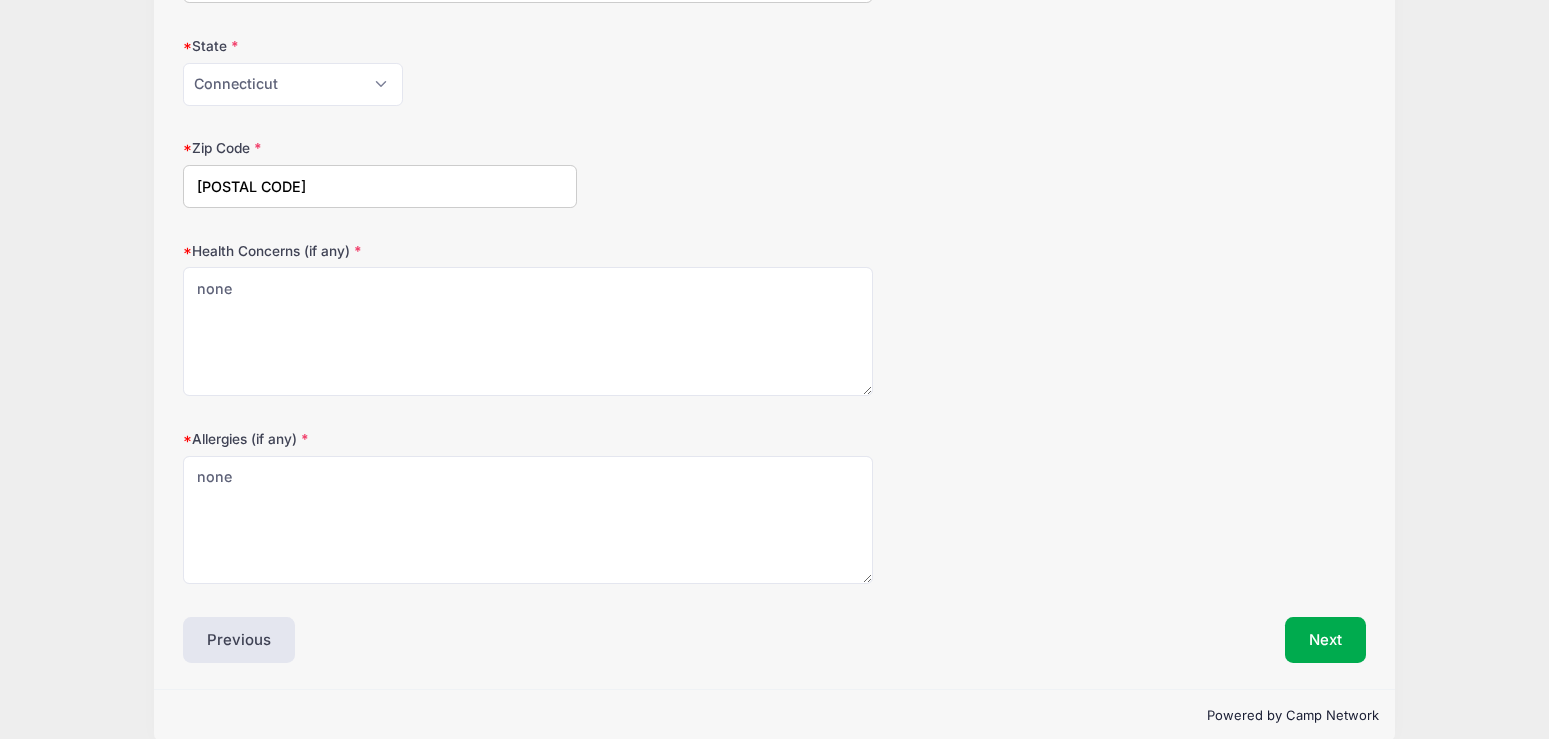 scroll, scrollTop: 573, scrollLeft: 0, axis: vertical 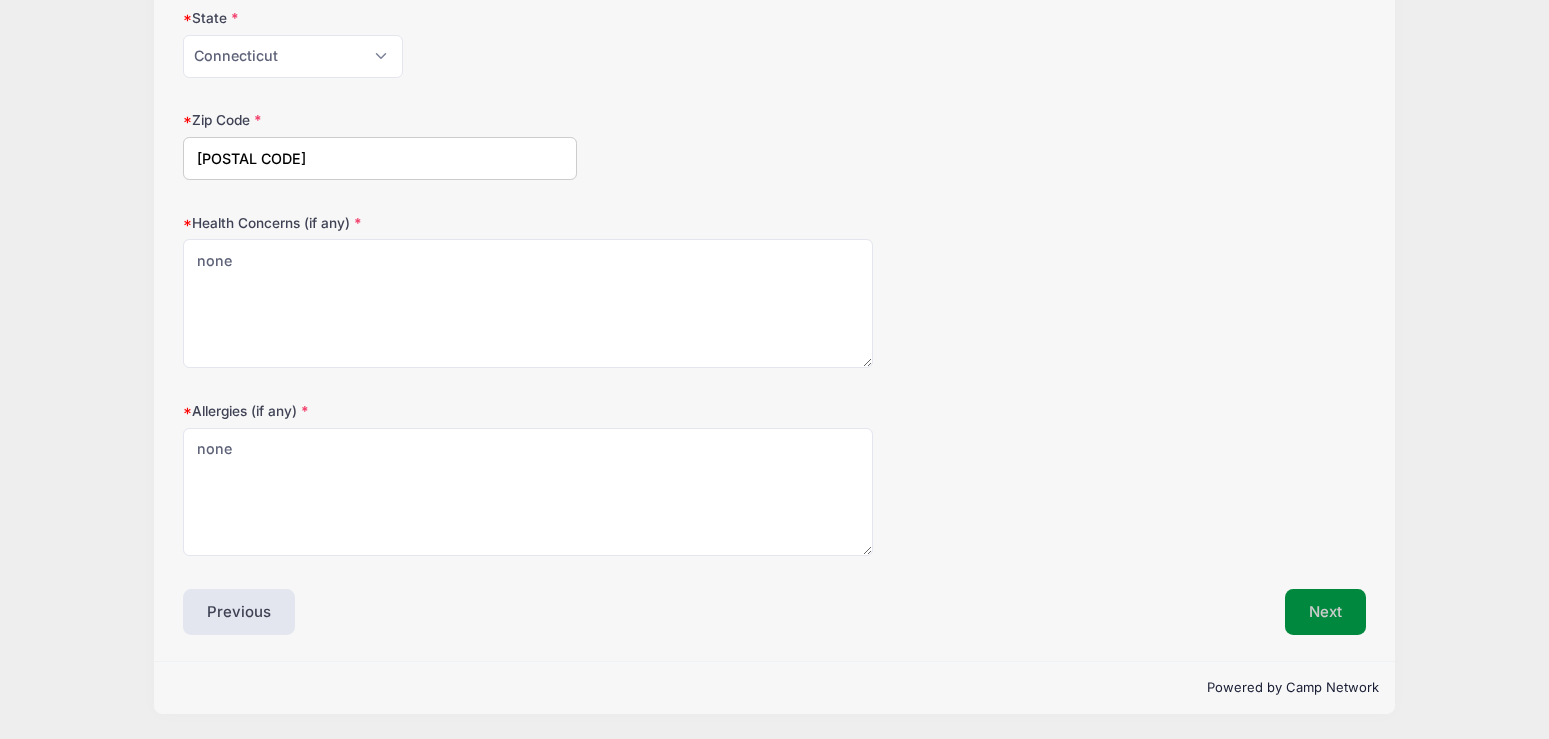 click on "Next" at bounding box center [1325, 612] 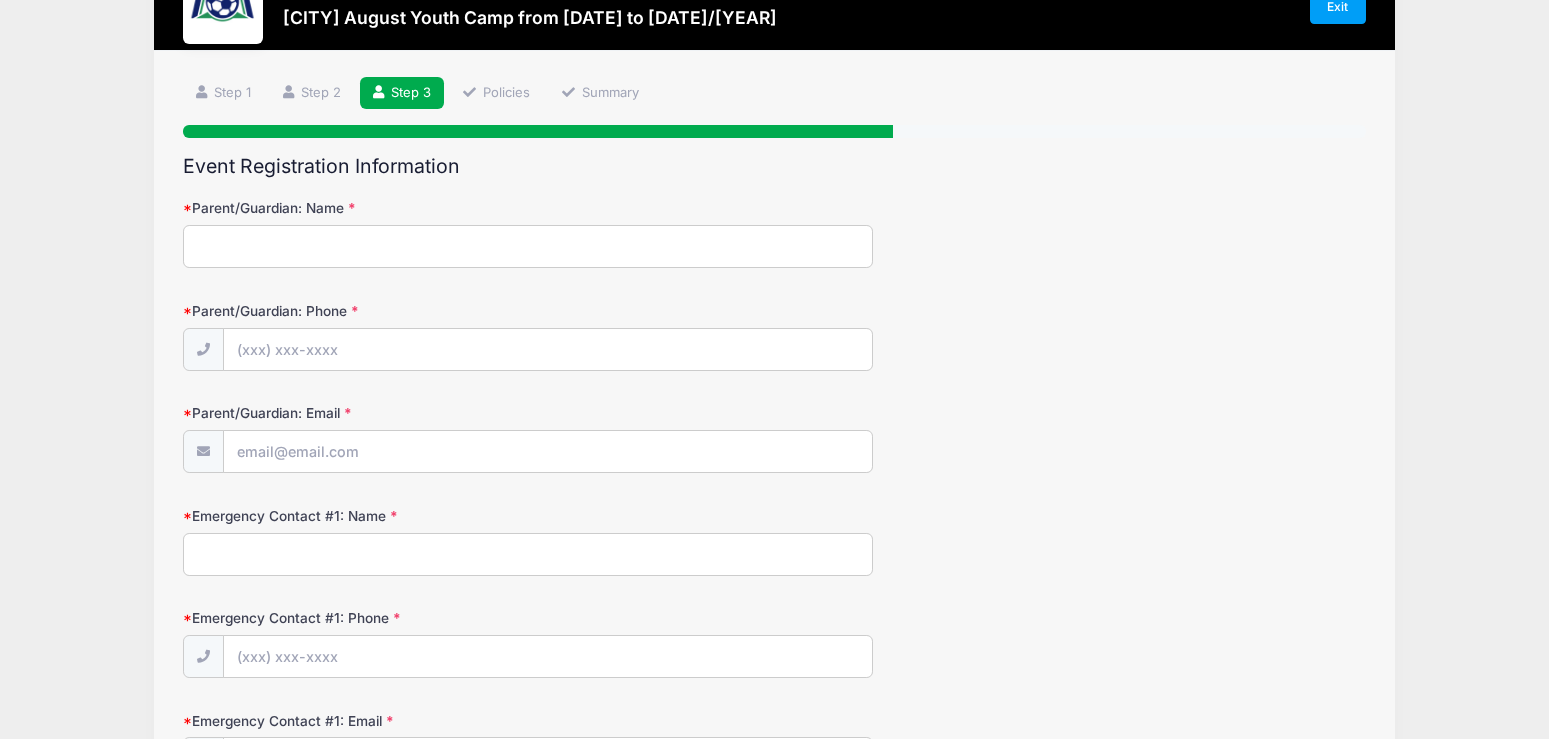 scroll, scrollTop: 0, scrollLeft: 0, axis: both 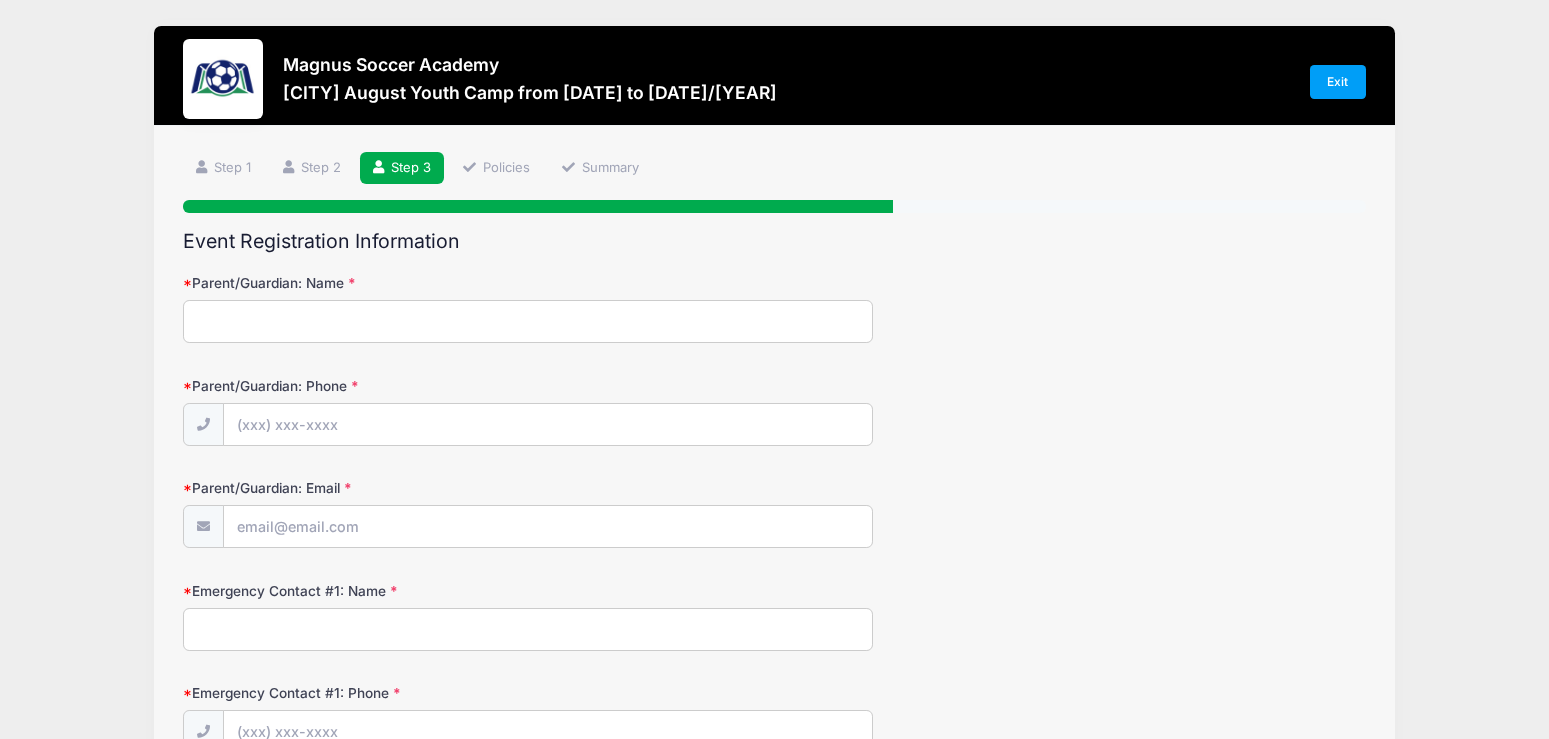 click on "Parent/Guardian: Name" at bounding box center [528, 321] 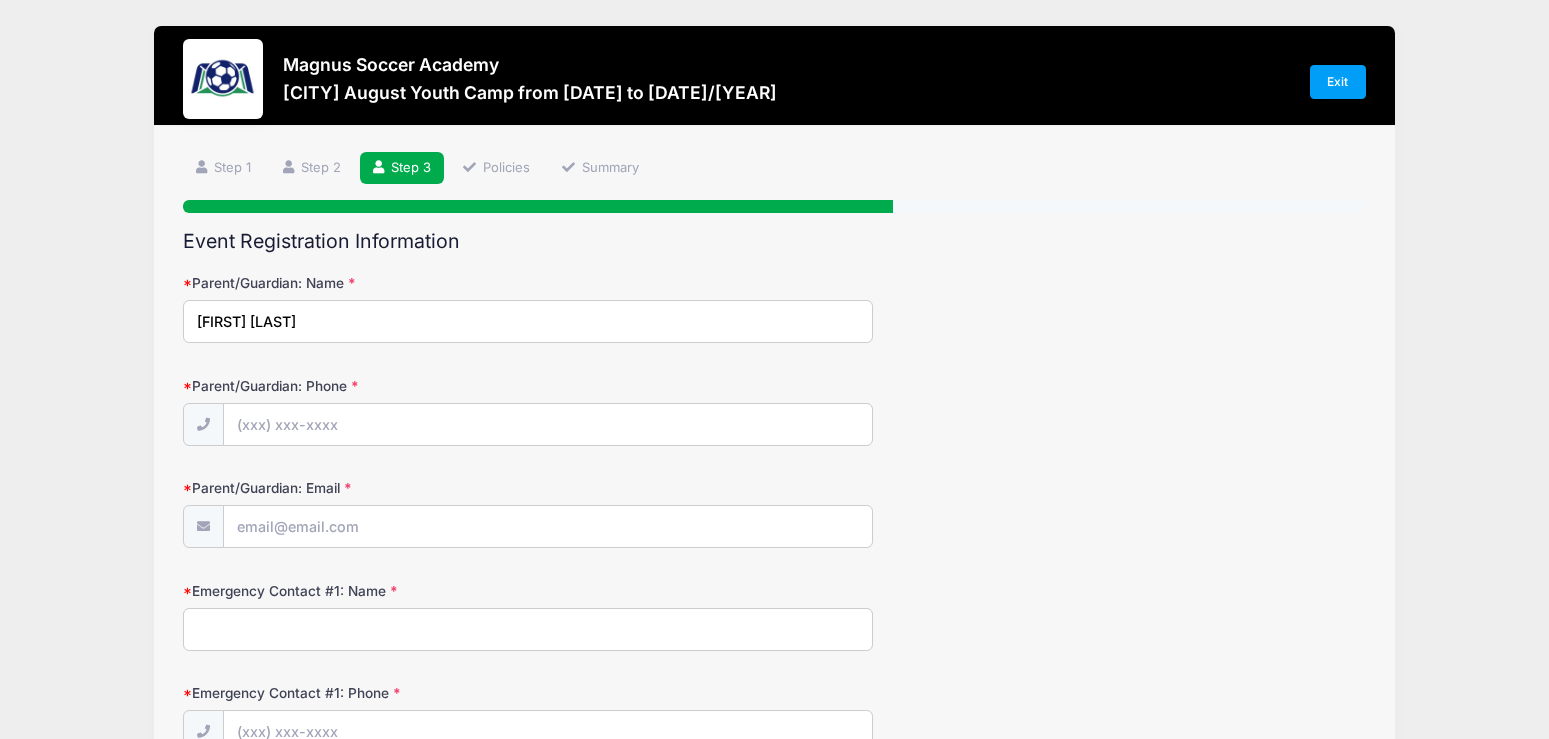 type on "[FIRST] [LAST]" 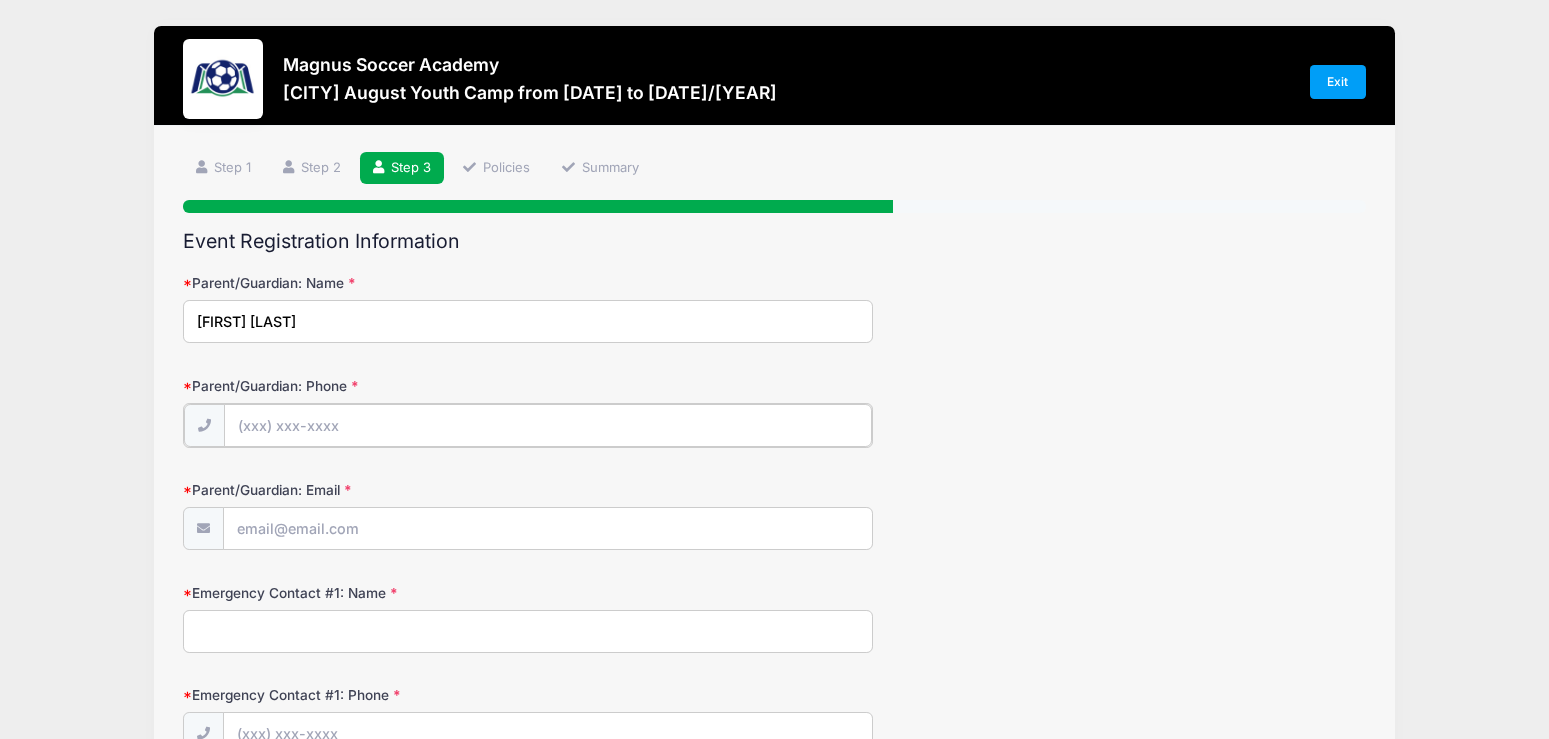 click on "Parent/Guardian: Phone" at bounding box center (548, 425) 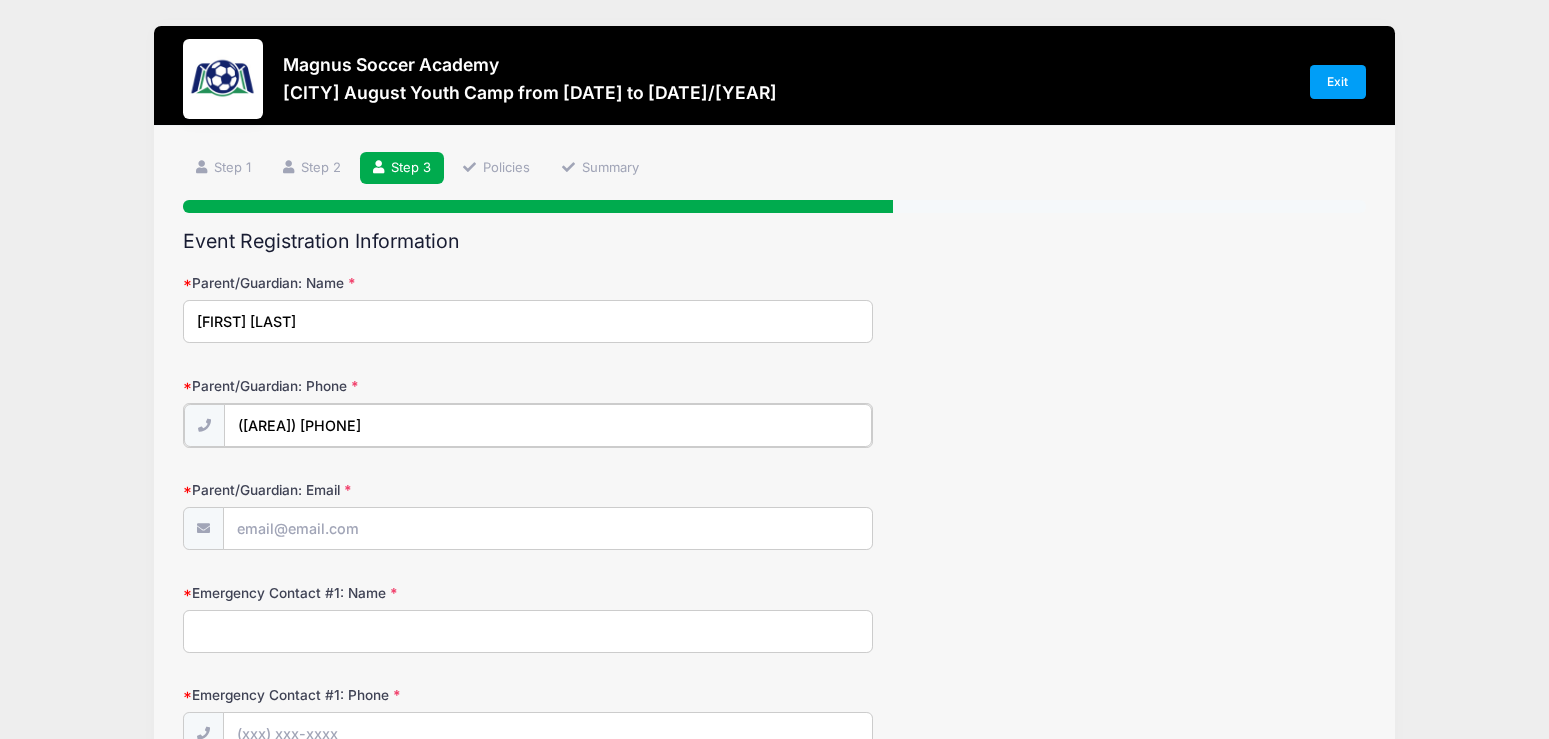 type on "([AREA]) [PHONE]" 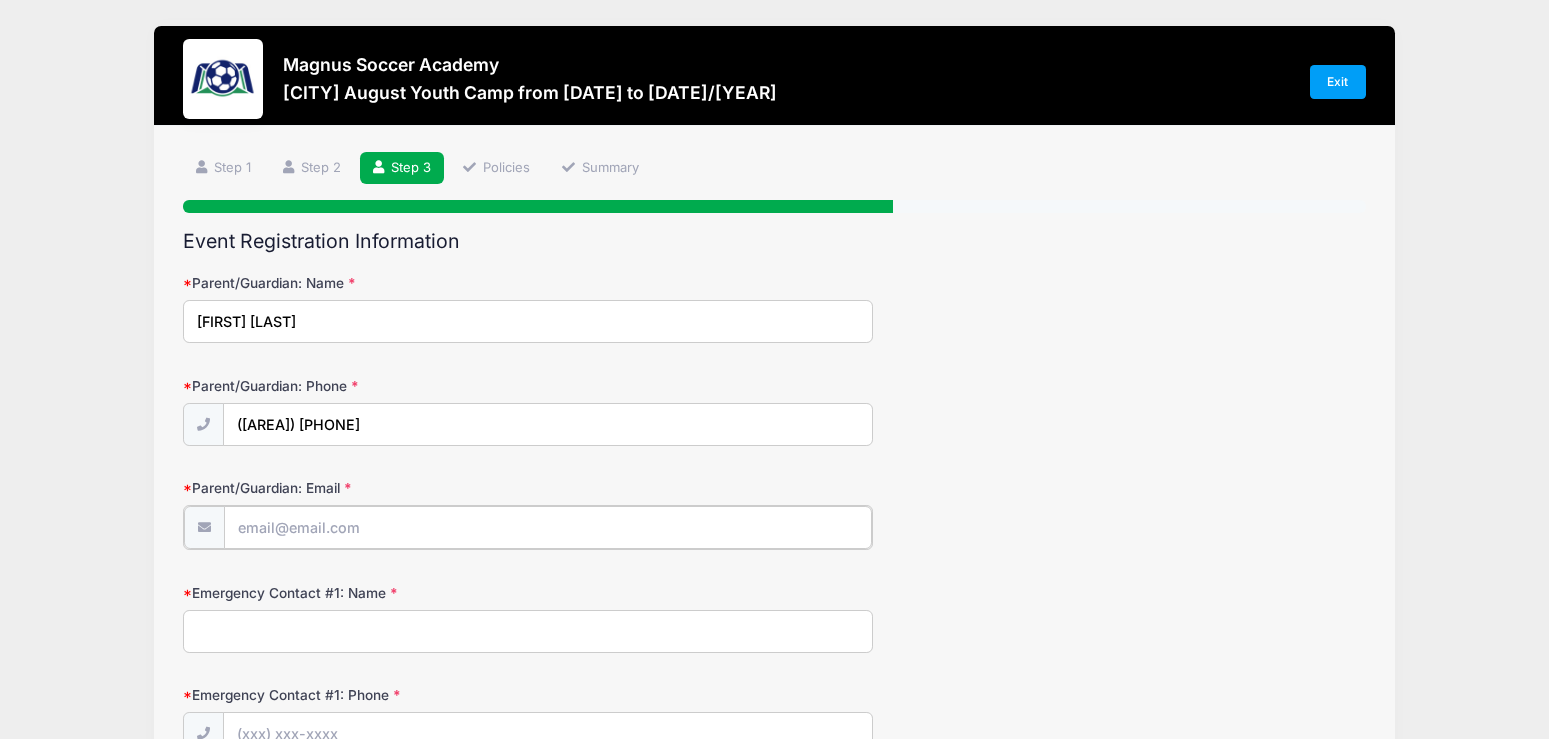 click on "Parent/Guardian: Email" at bounding box center [548, 527] 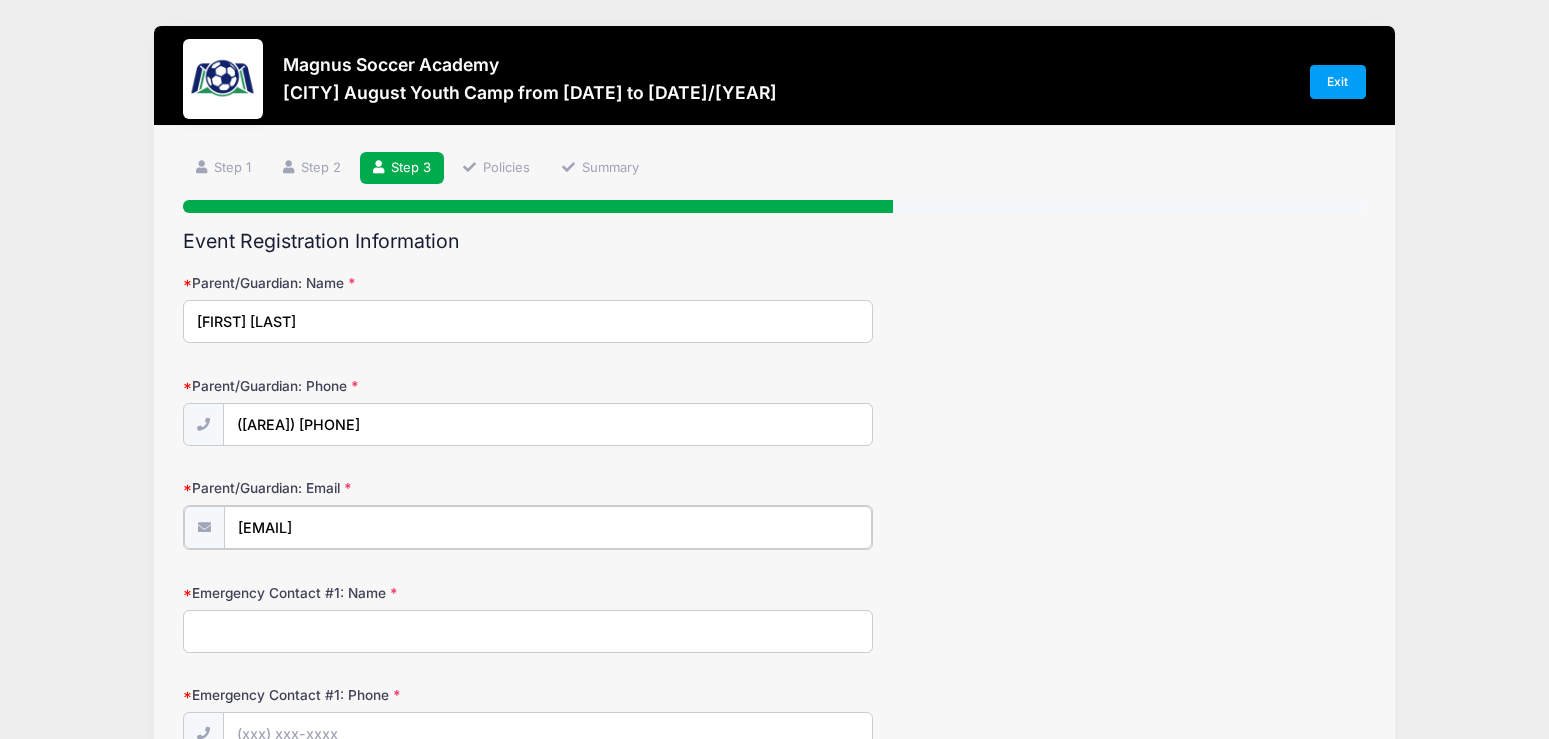type on "[EMAIL]" 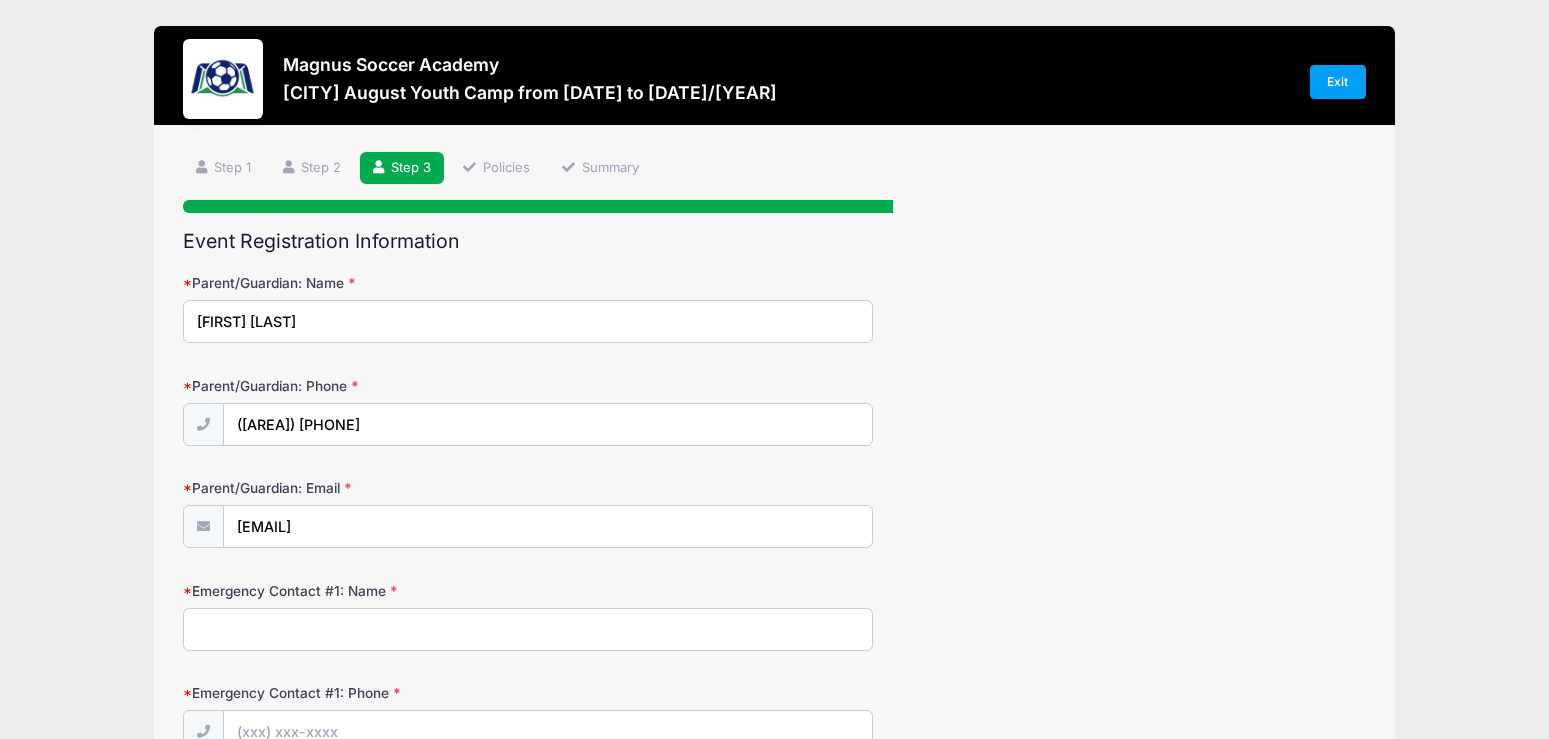 click on "Magnus Soccer Academy
[CITY] August Youth Camp from [DATE] to [DATE]/[YEAR]
Exit
Step  3 /7
Step 1
Step 2
Step 3
Policies
Summary" at bounding box center (774, 775) 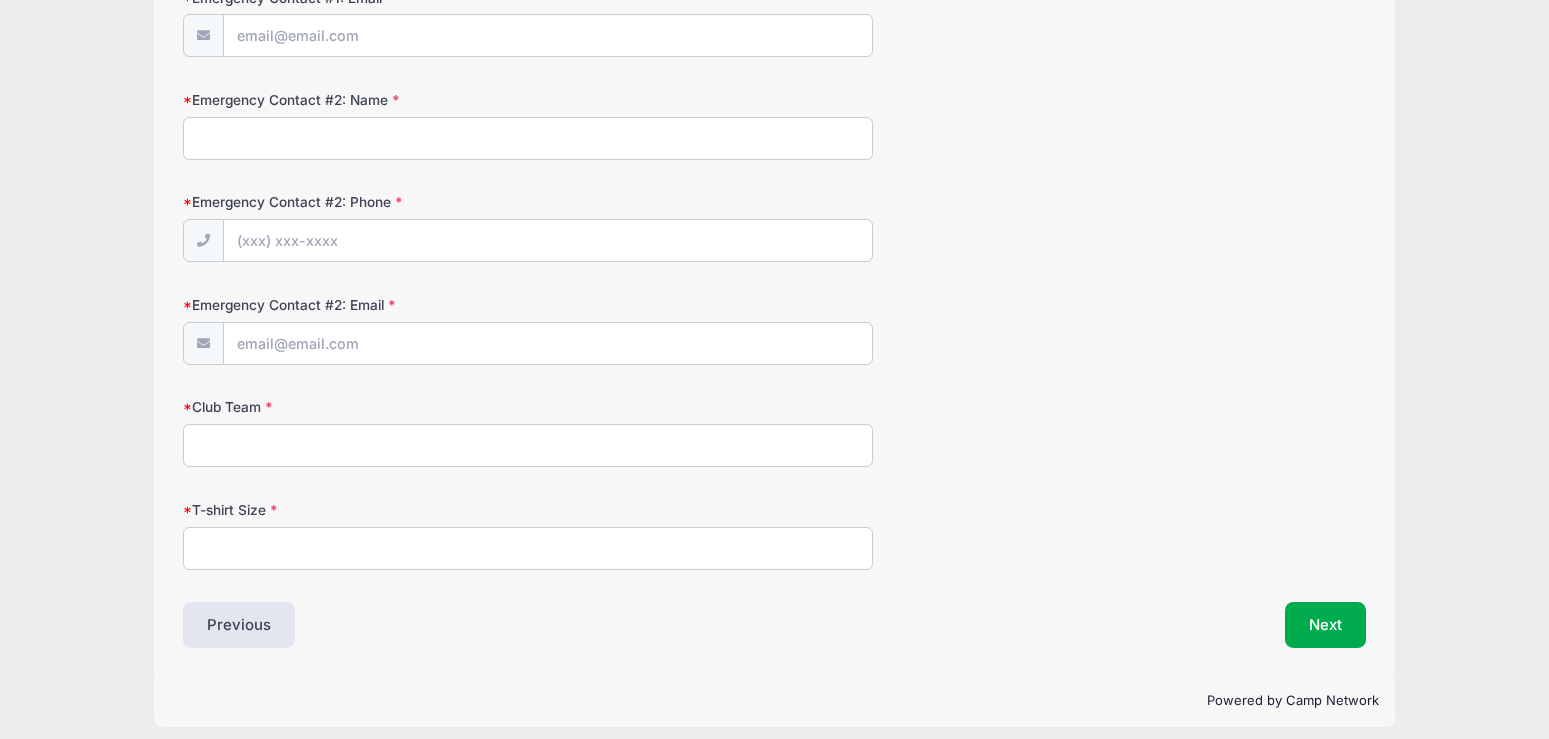 scroll, scrollTop: 799, scrollLeft: 0, axis: vertical 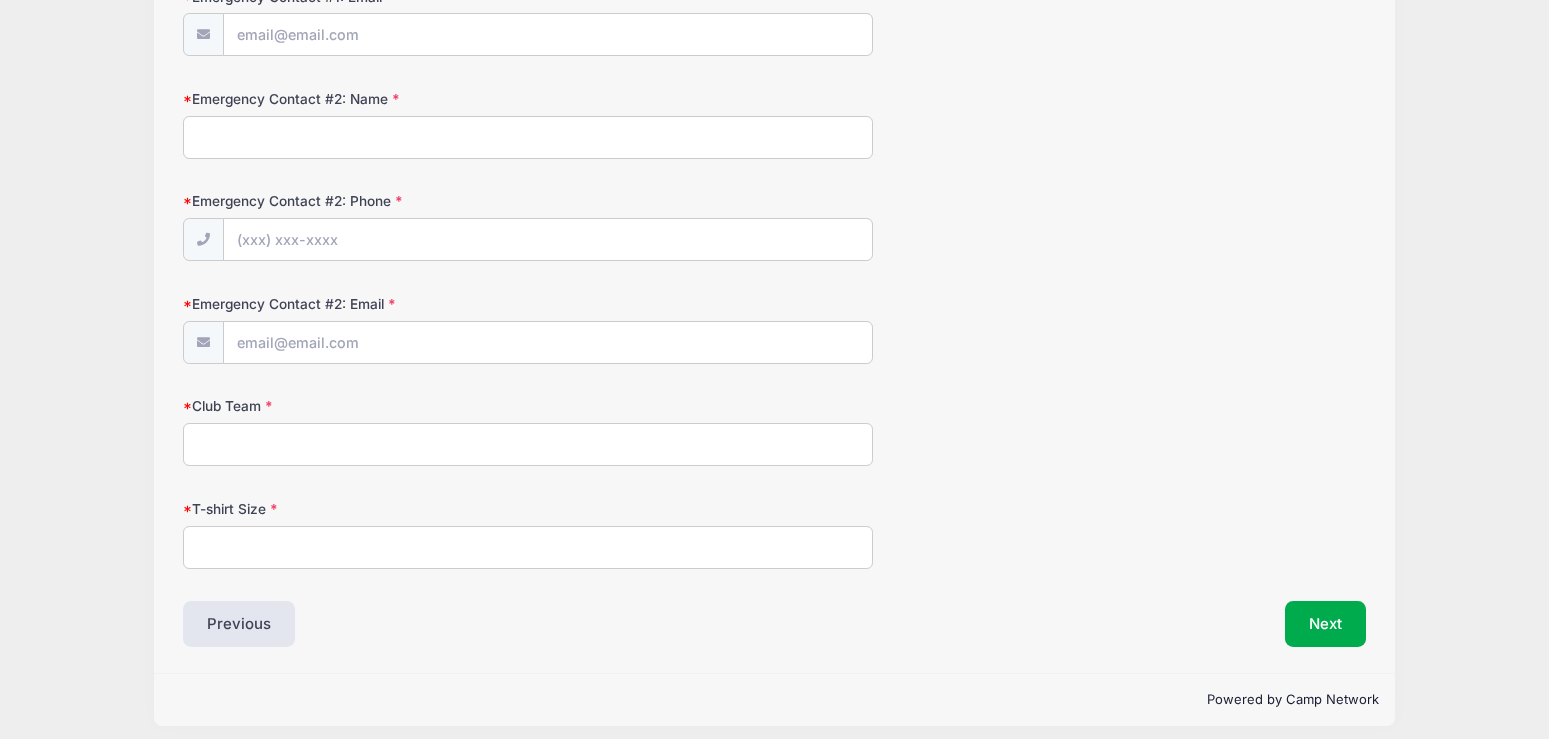 click on "Club Team" at bounding box center (528, 444) 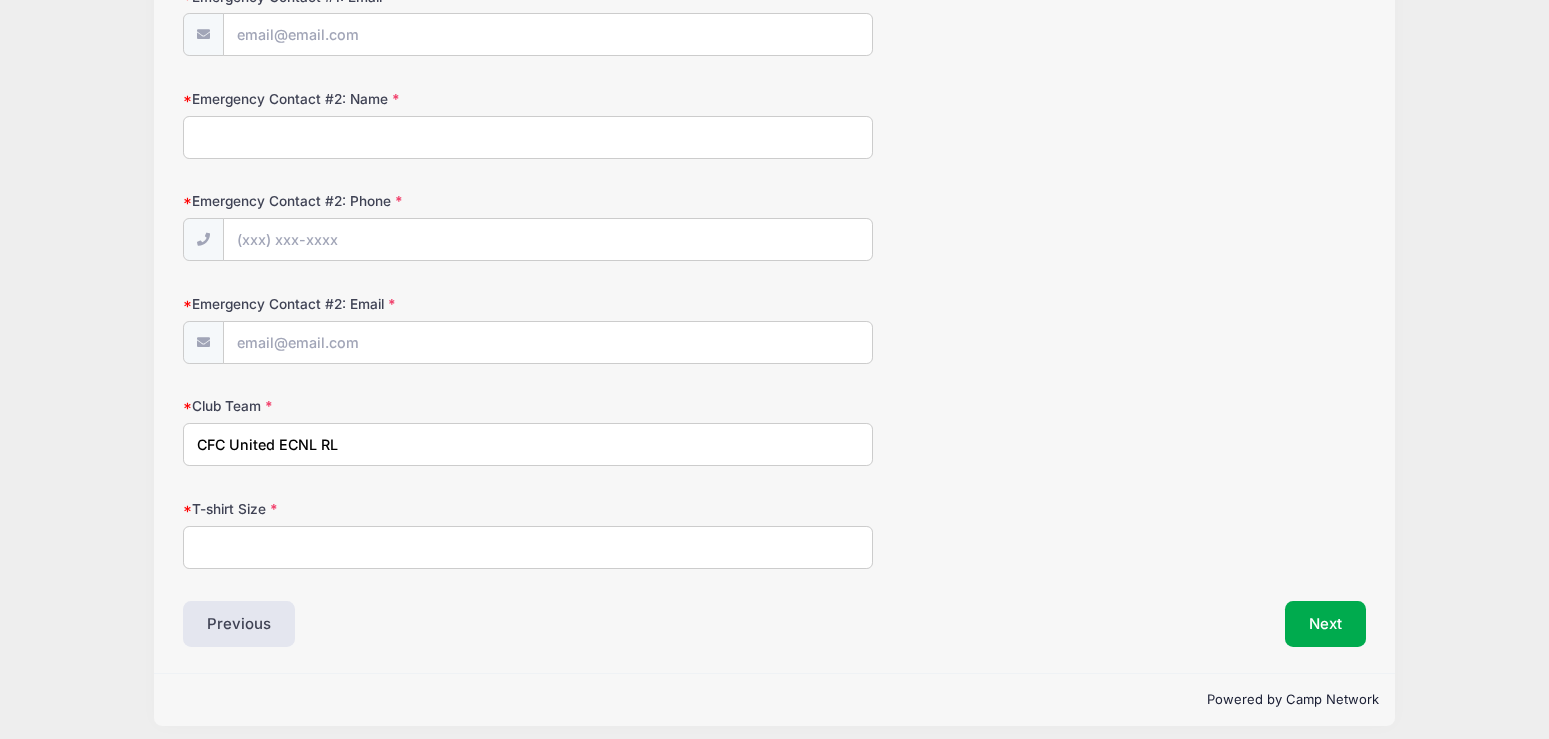 type on "CFC United ECNL RL" 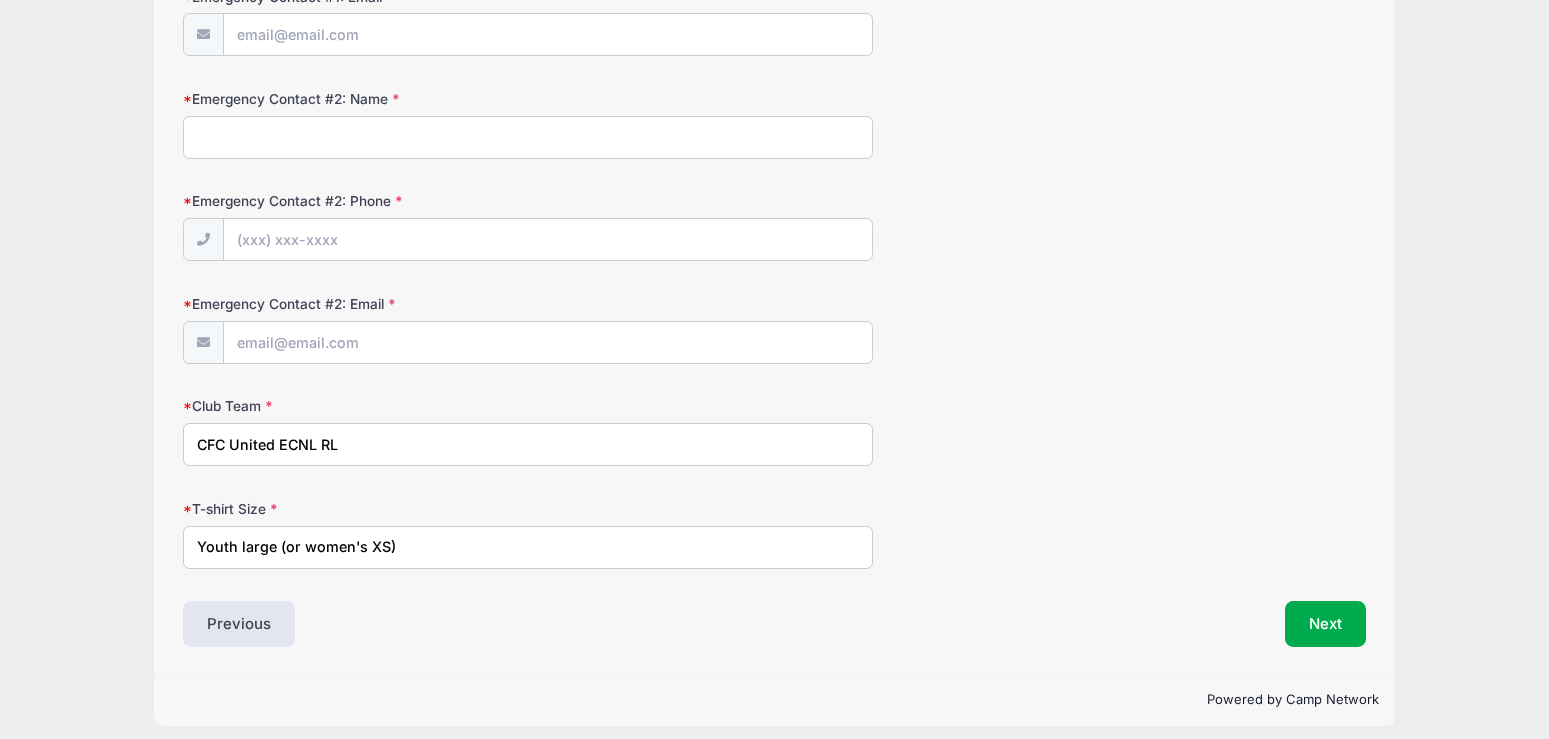 type on "Youth large (or women's XS)" 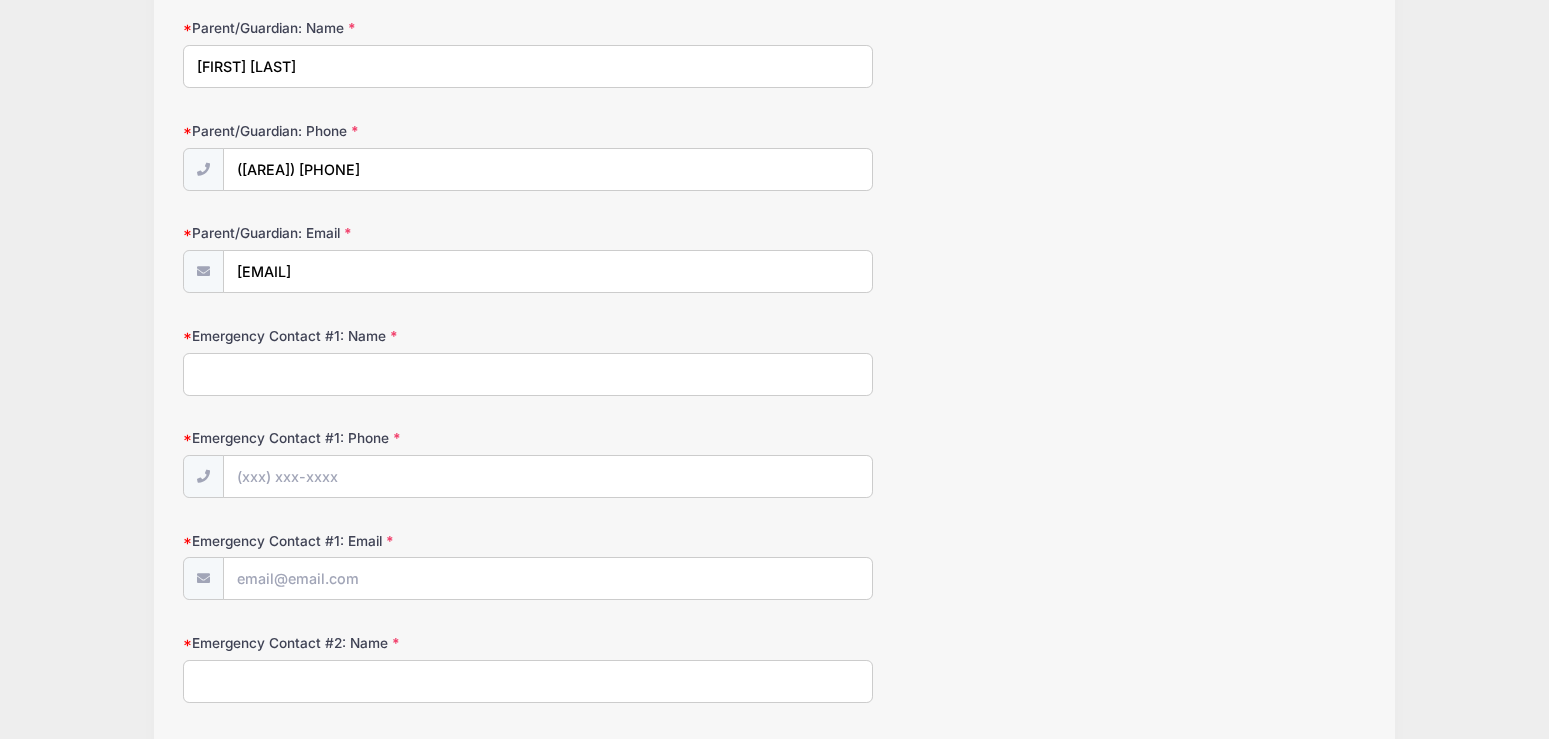 scroll, scrollTop: 260, scrollLeft: 0, axis: vertical 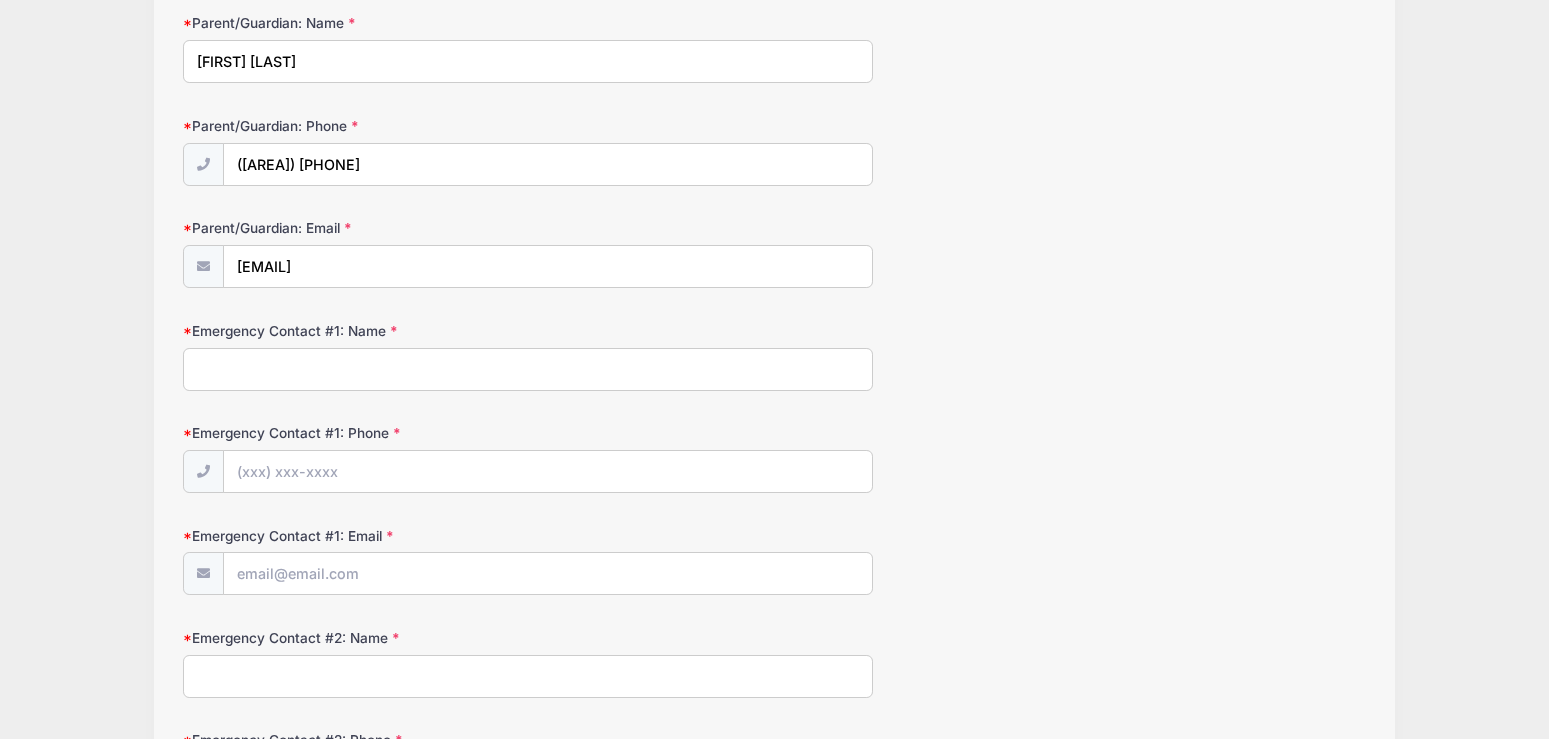 click on "Emergency Contact #1: Name" at bounding box center [528, 369] 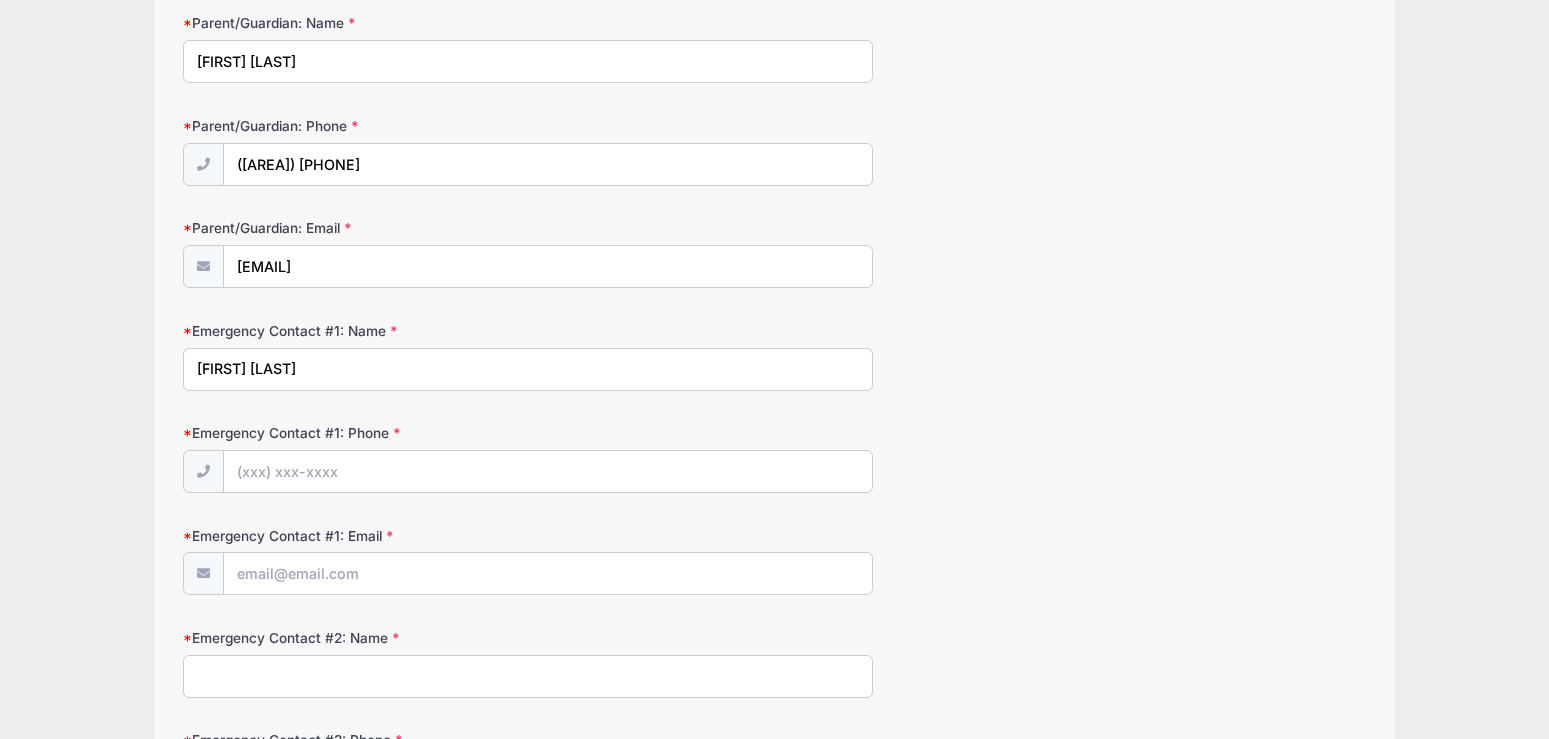 type on "[FIRST] [LAST]" 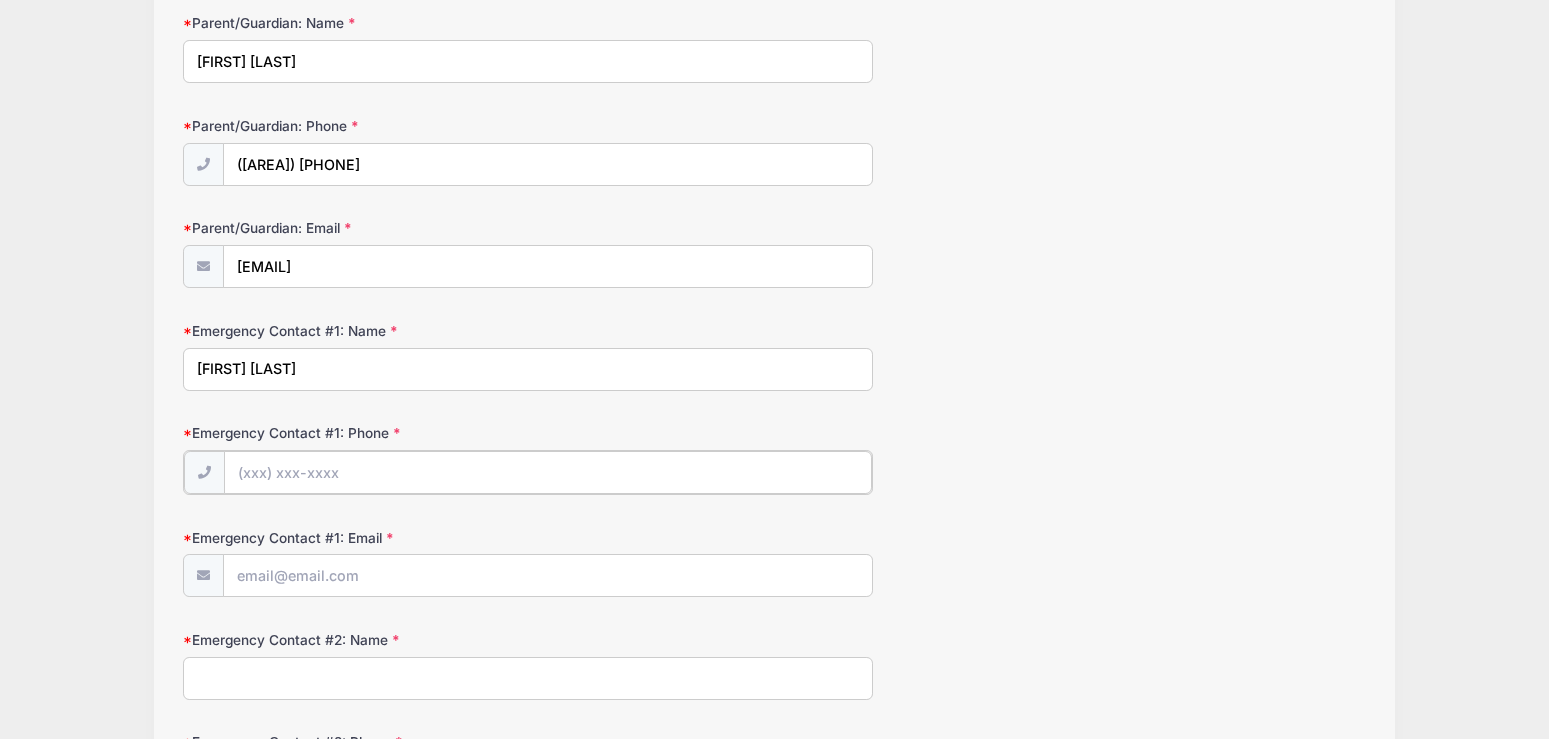 click on "Emergency Contact #1: Phone" at bounding box center (548, 472) 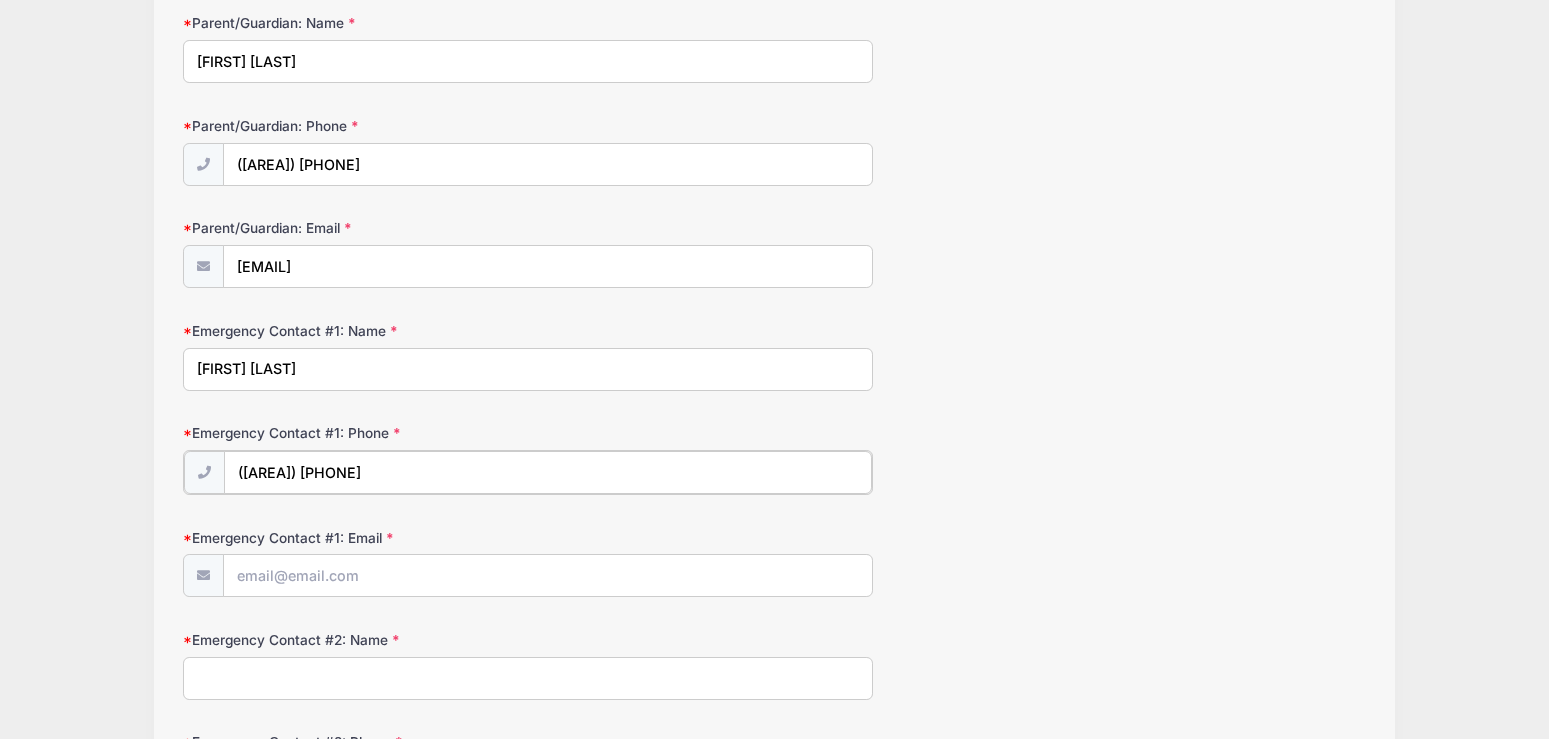 type on "([AREA]) [PHONE]" 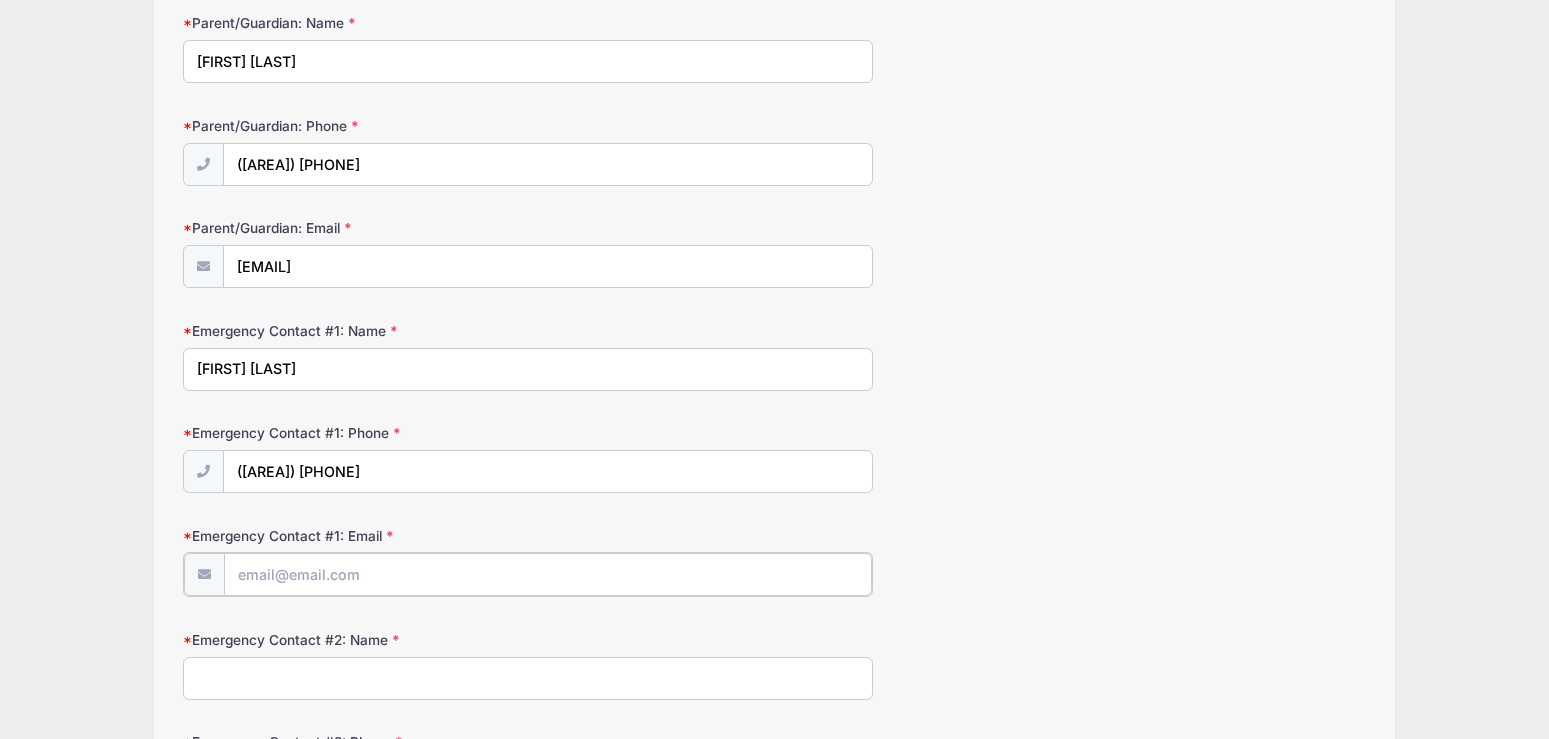 click on "Emergency Contact #1: Email" at bounding box center [548, 574] 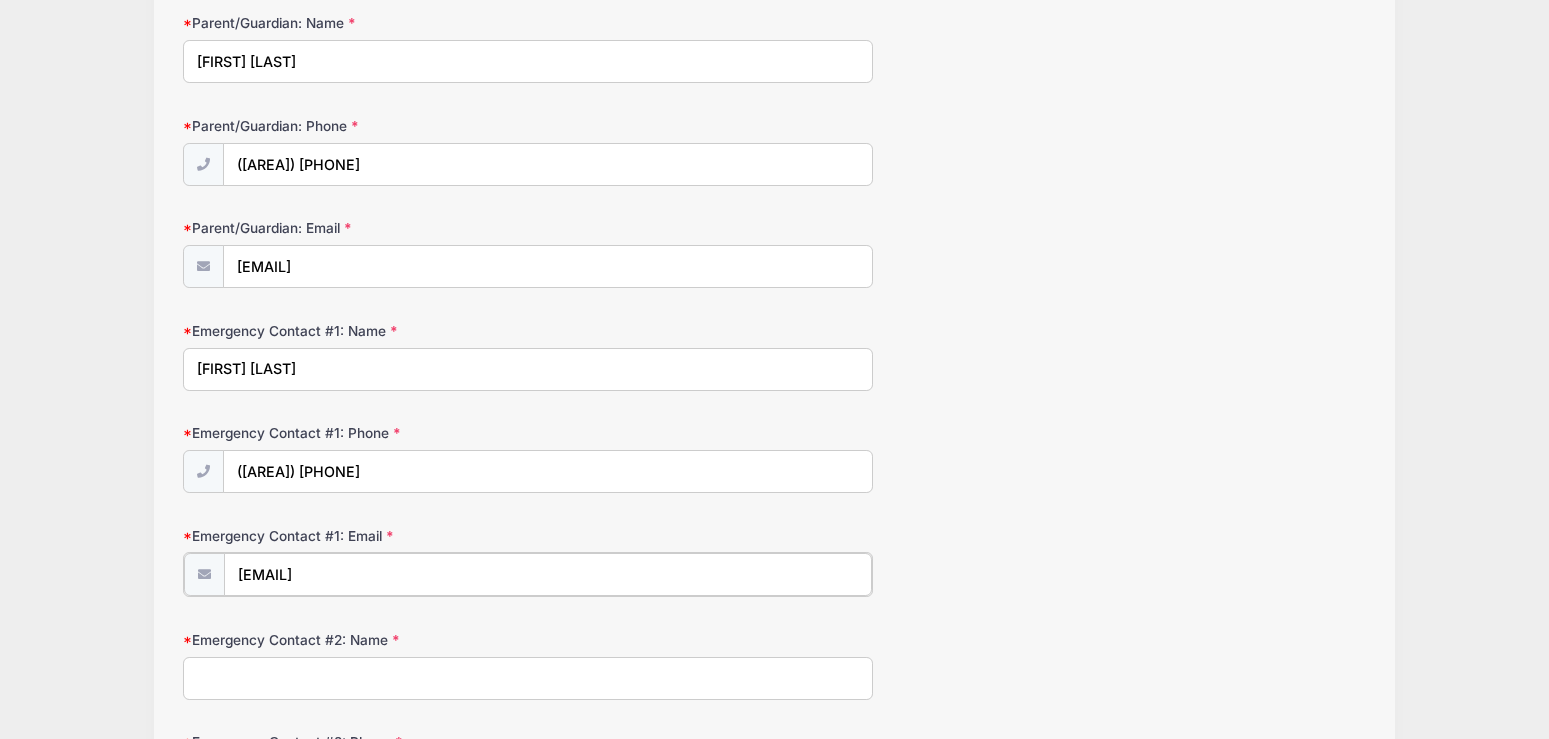 type on "[EMAIL]" 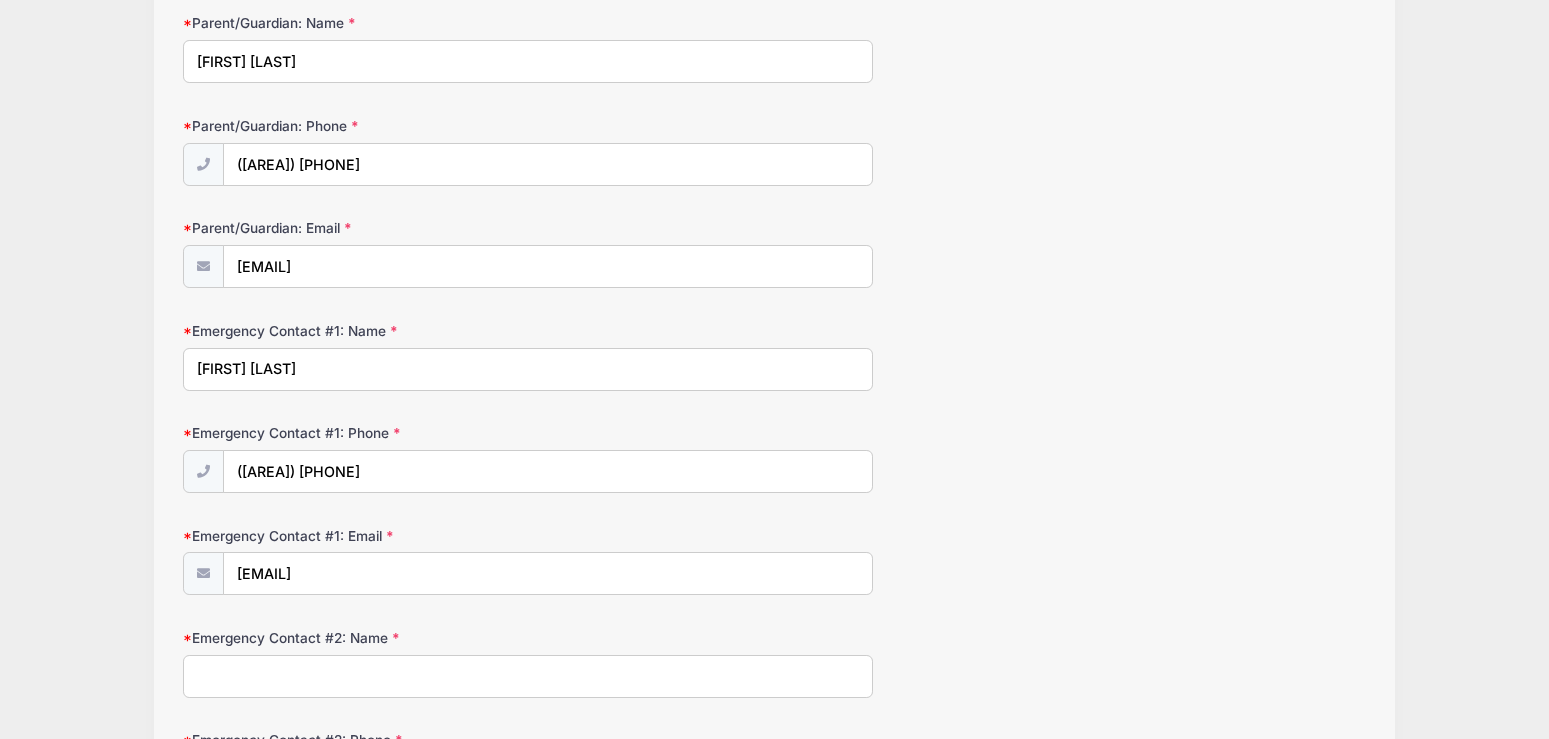 click on "Magnus Soccer Academy
[CITY] August Youth Camp from [DATE] to [DATE]/[YEAR]
Exit
Step  3 /7
Step 1
Step 2
Step 3
Policies
Summary" at bounding box center [774, 515] 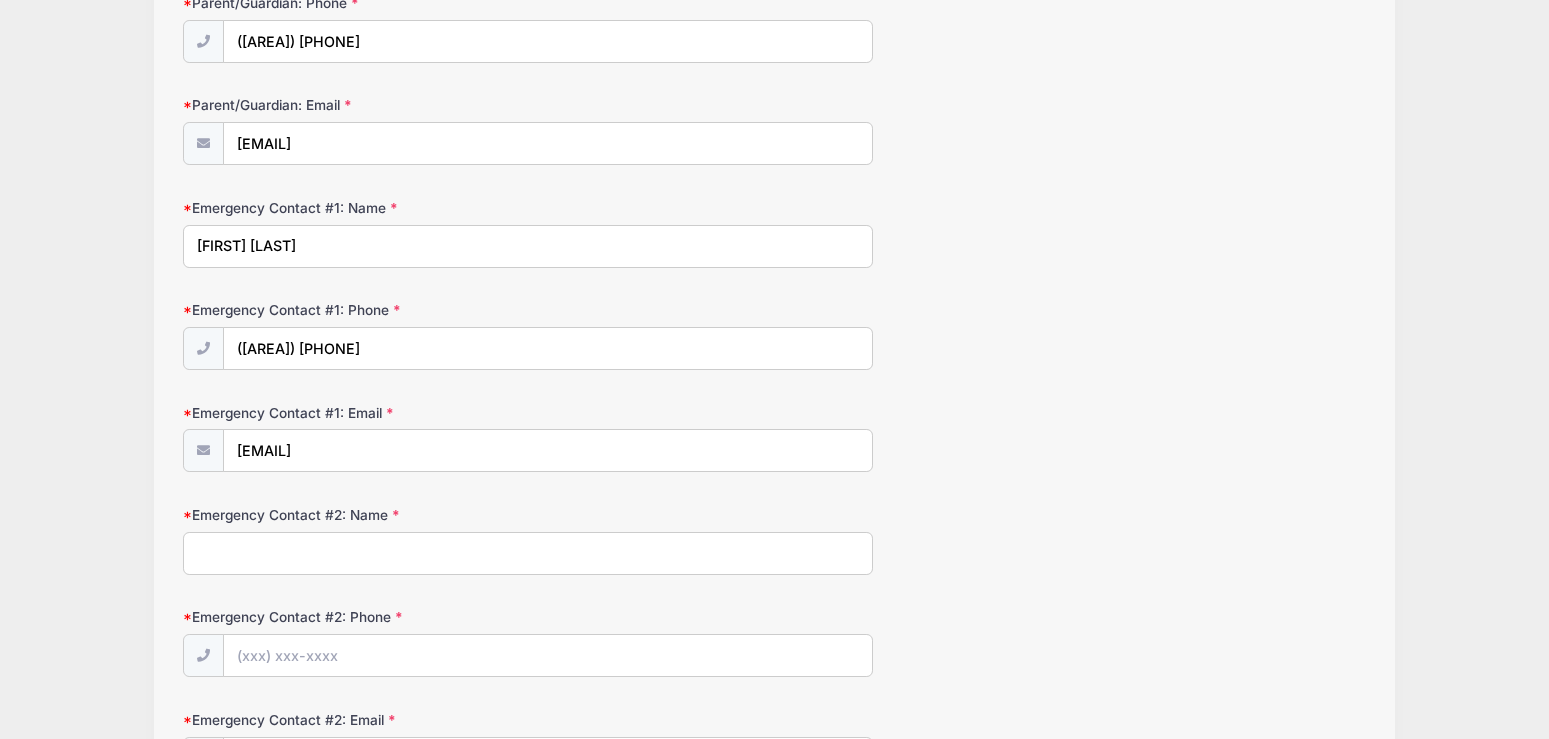scroll, scrollTop: 384, scrollLeft: 0, axis: vertical 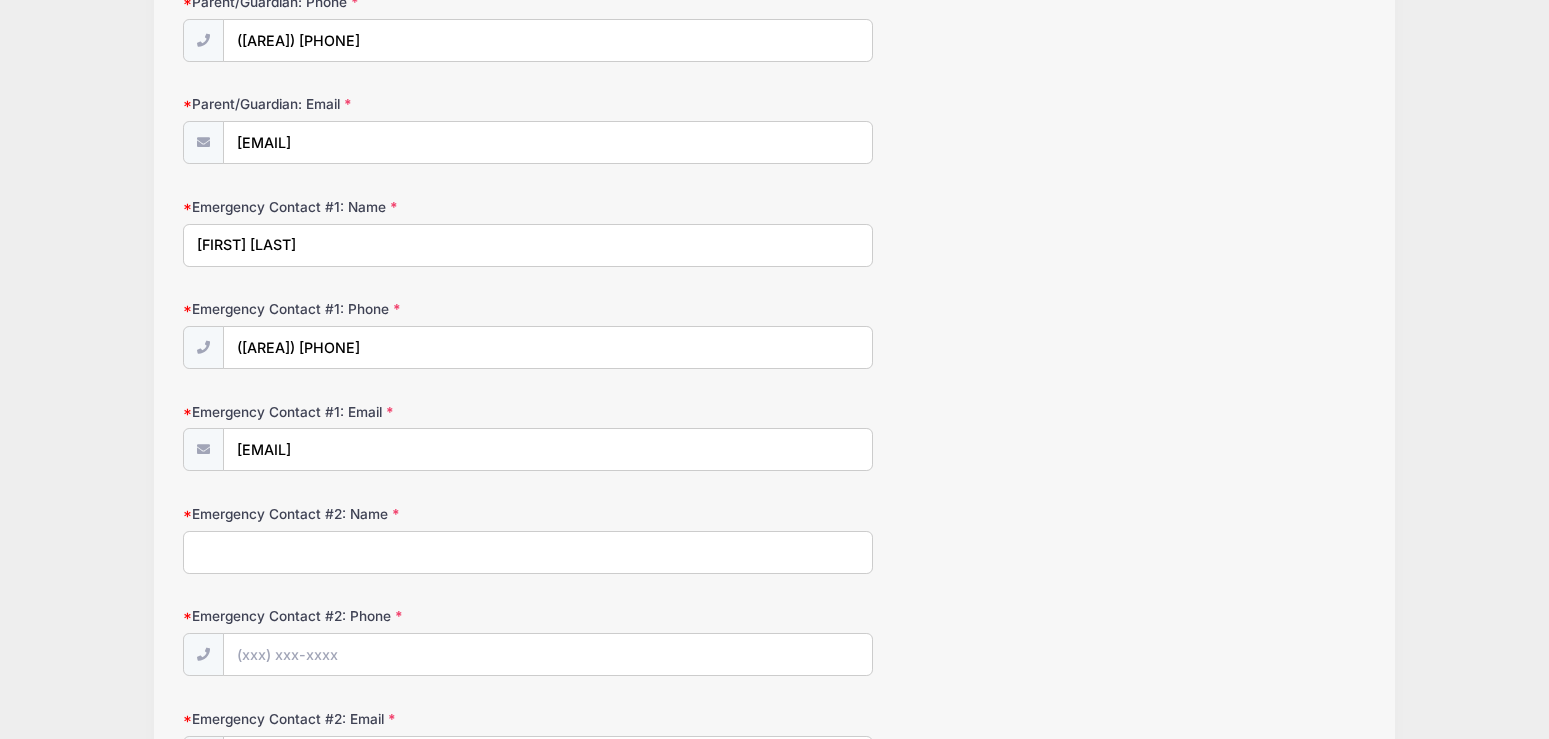 click on "Emergency Contact #2: Name" at bounding box center (528, 552) 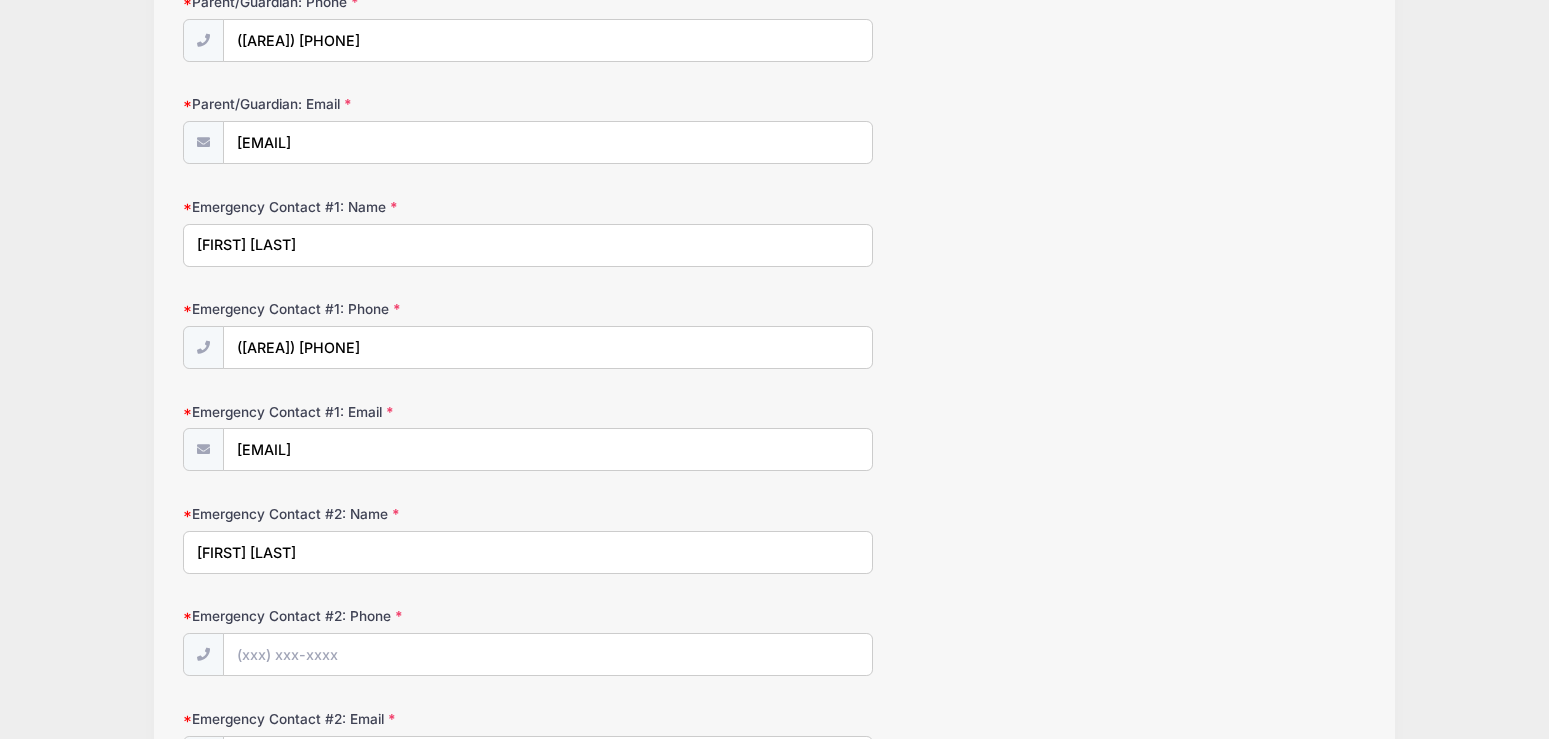 type on "[FIRST] [LAST]" 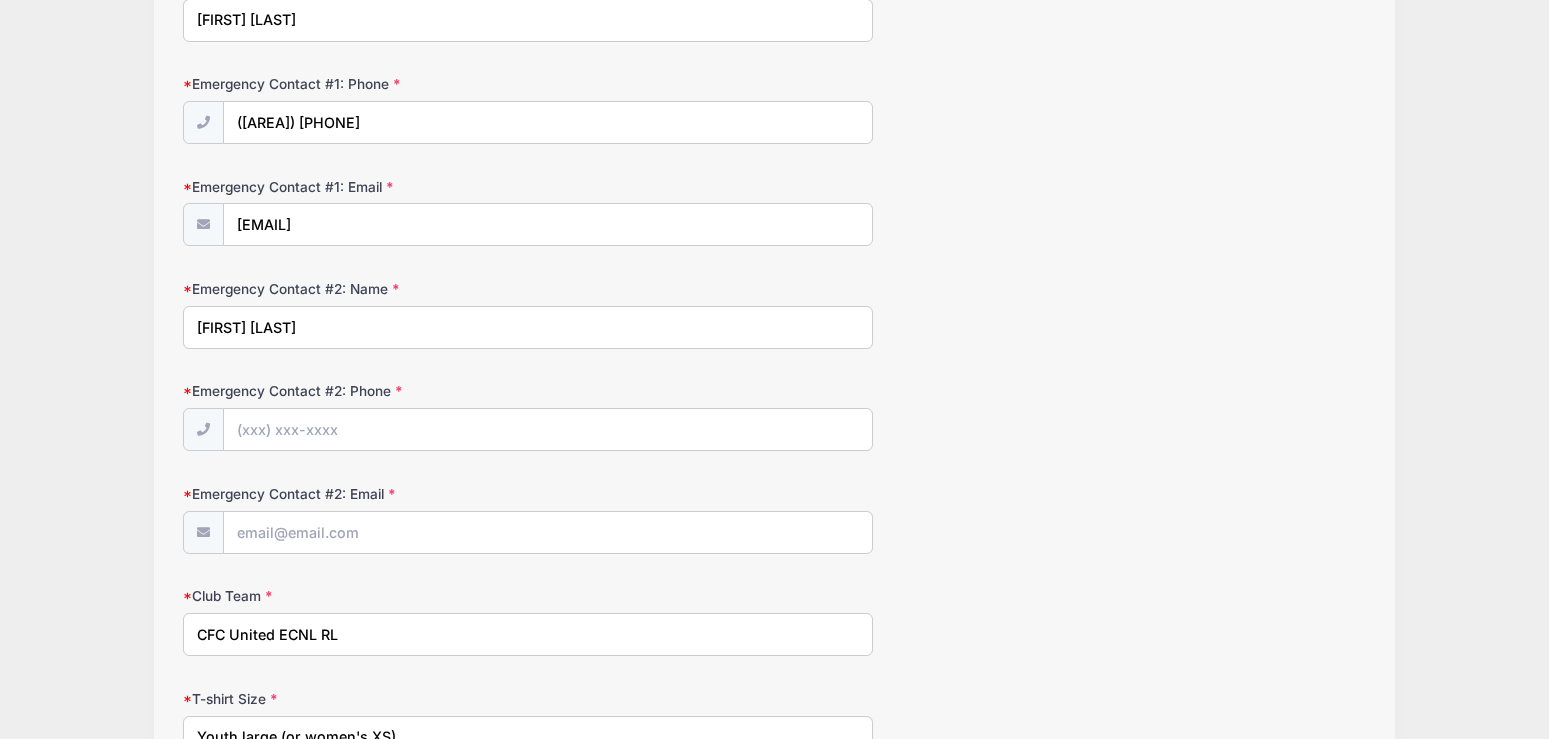 scroll, scrollTop: 623, scrollLeft: 0, axis: vertical 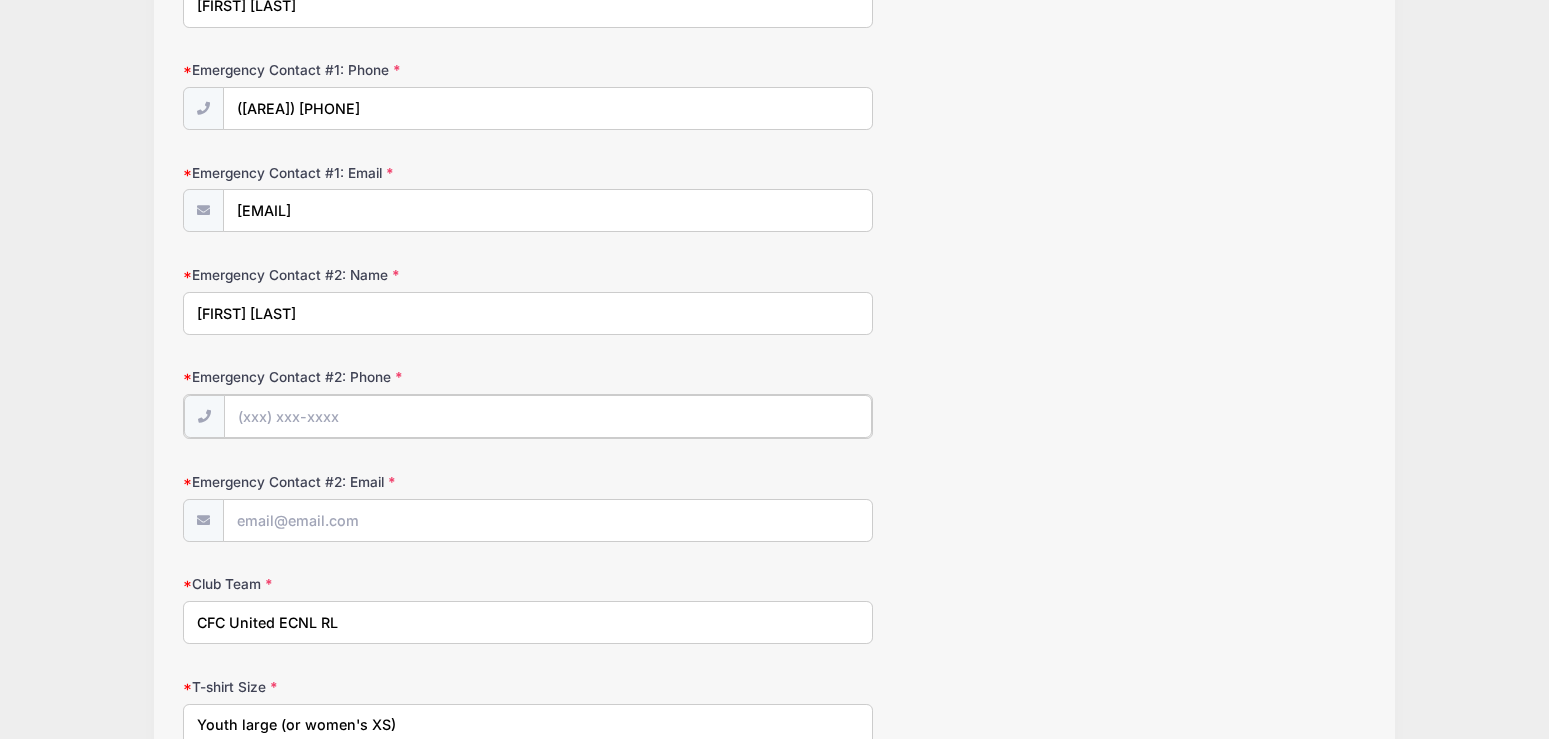 click on "Emergency Contact #2: Phone" at bounding box center [548, 416] 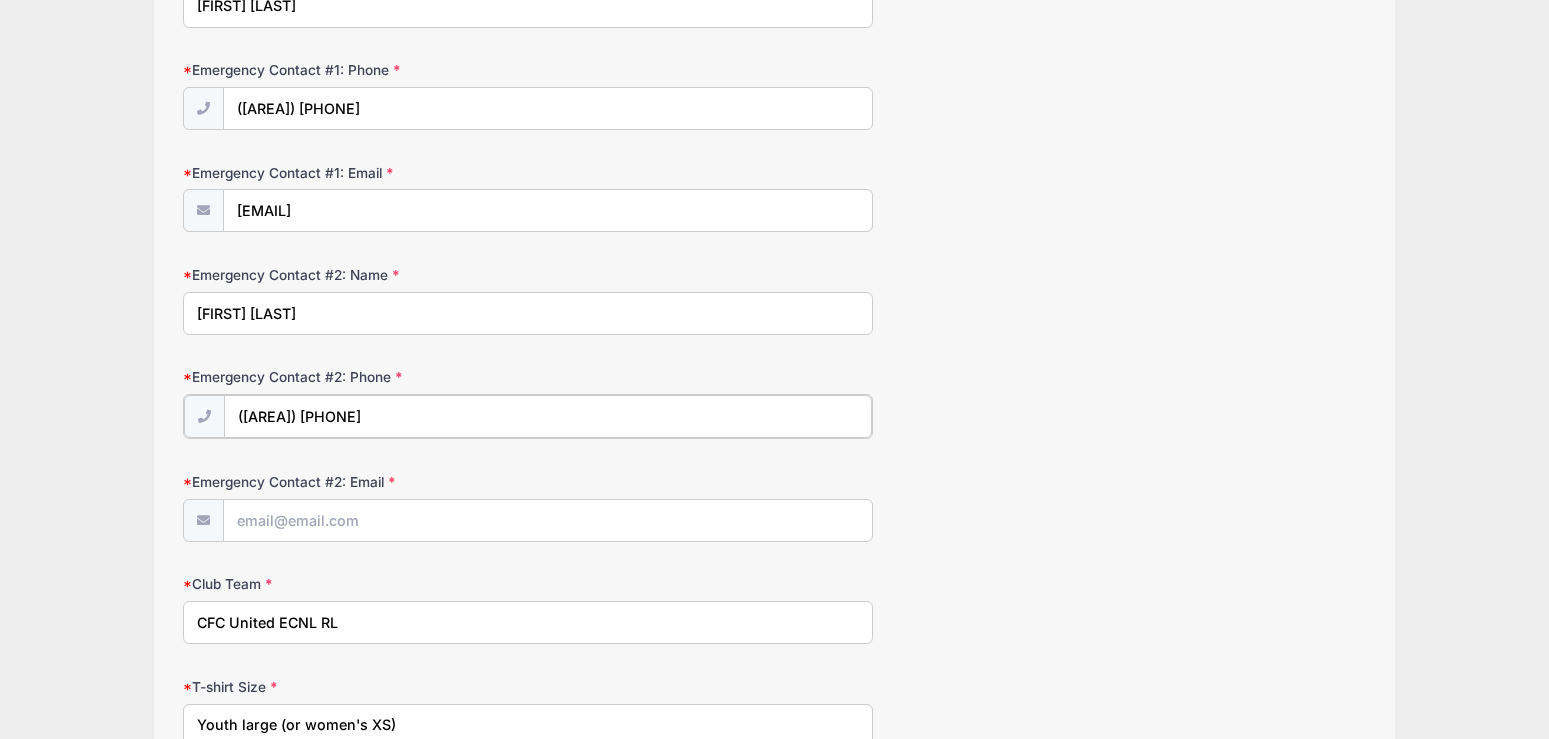 type on "([AREA]) [PHONE]" 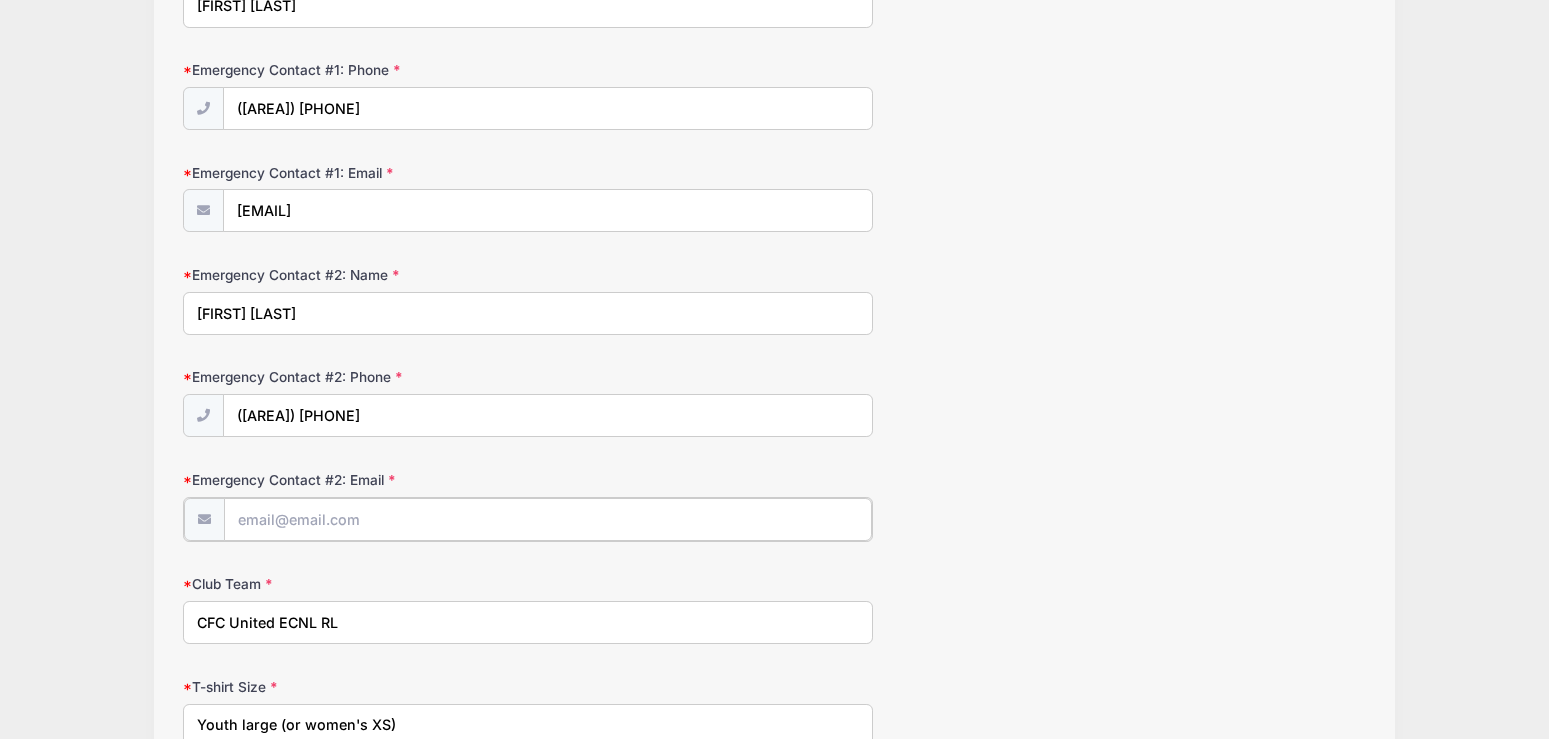 click on "Emergency Contact #2: Email" at bounding box center (548, 519) 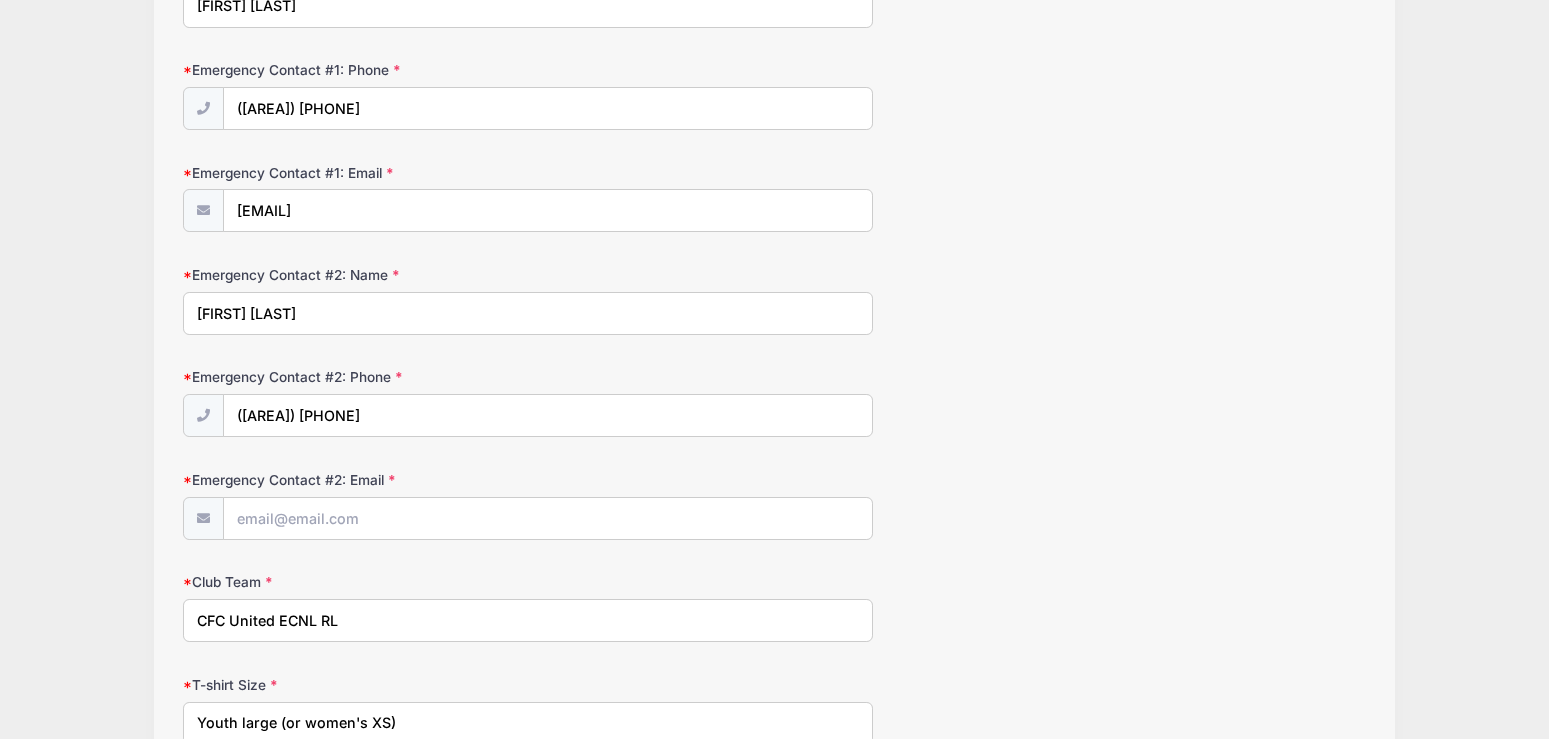 click on "Magnus Soccer Academy
[CITY] August Youth Camp from [DATE] to [DATE]/[YEAR]
Exit
Step  3 /7
Step 1
Step 2
Step 3
Policies
Summary" at bounding box center [774, 152] 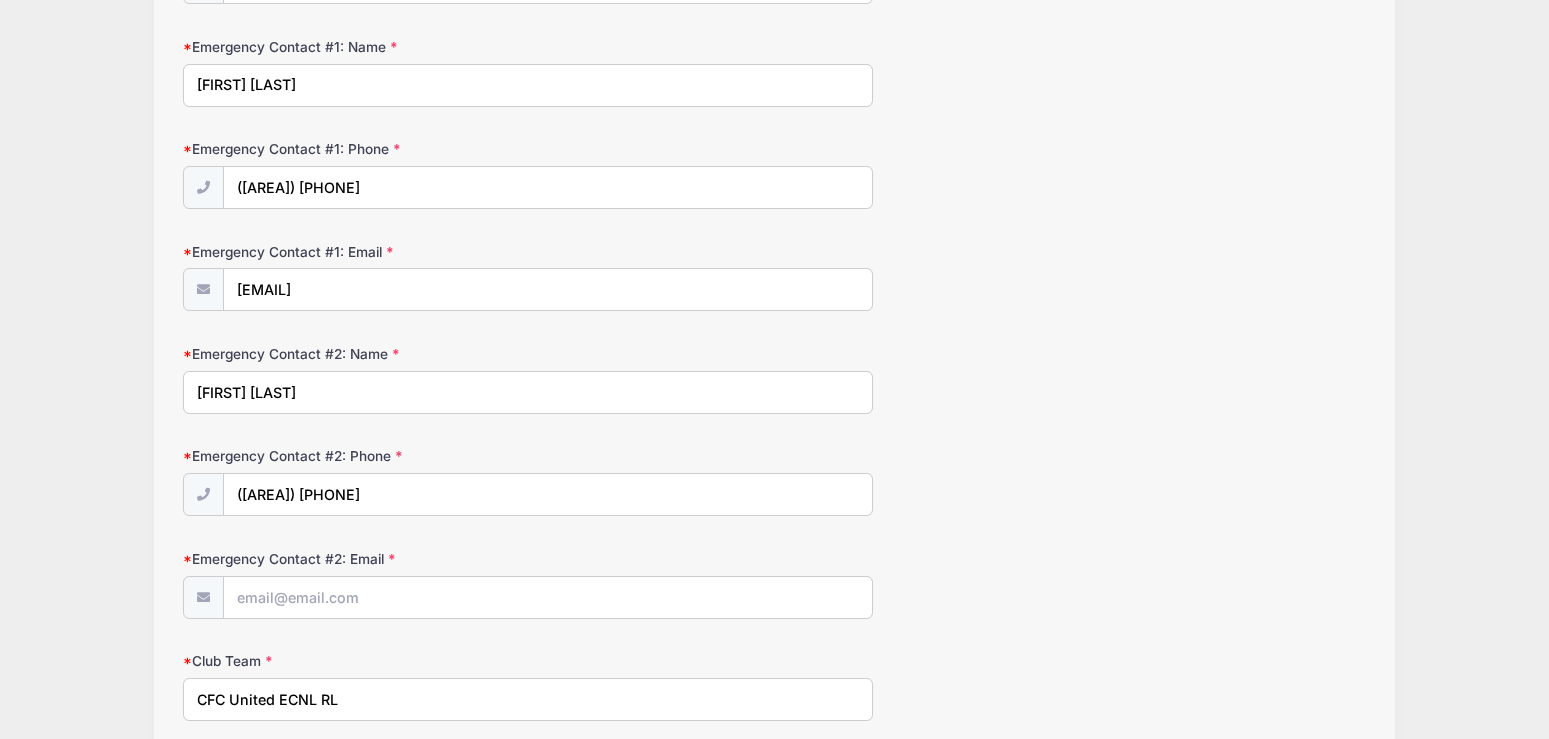scroll, scrollTop: 543, scrollLeft: 0, axis: vertical 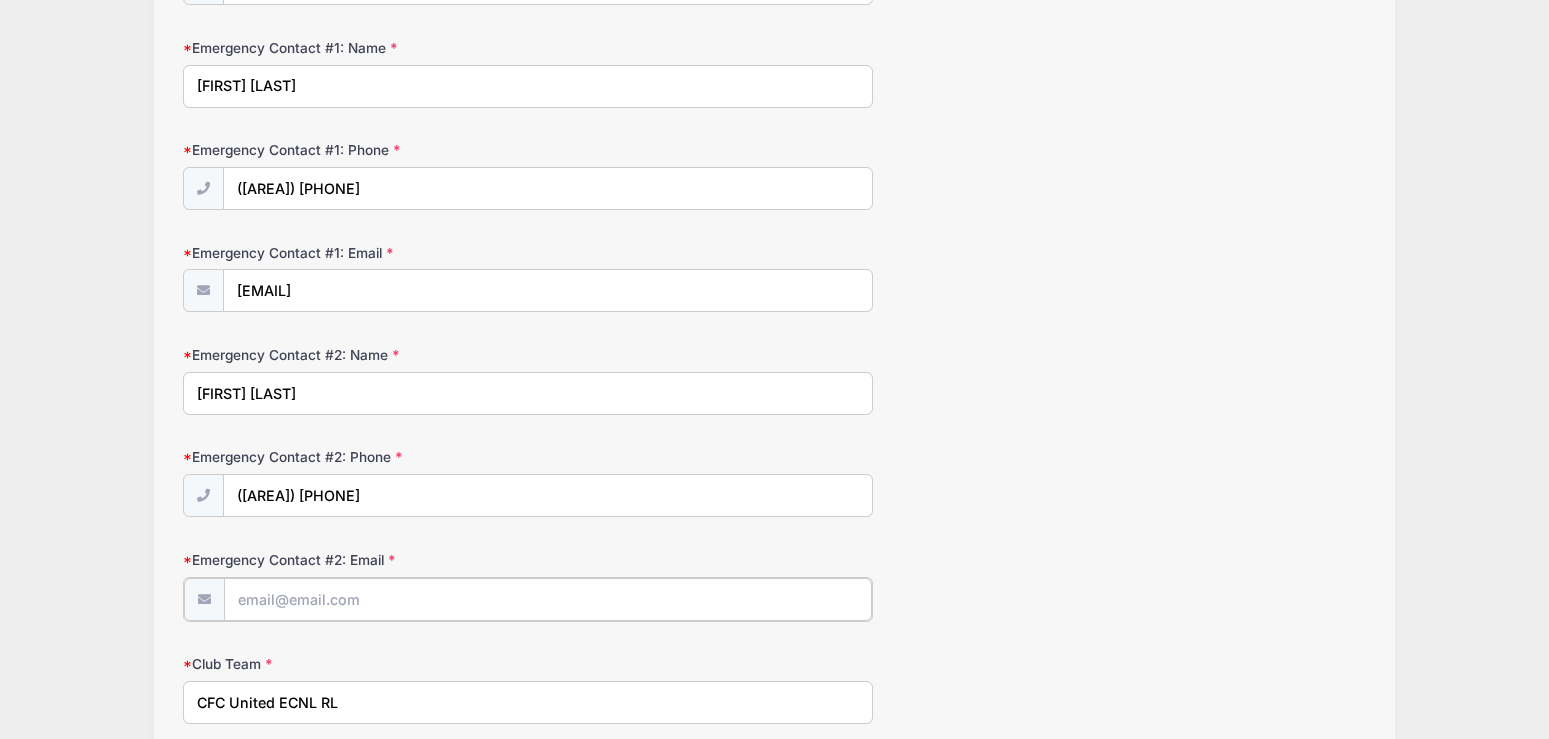 click on "Emergency Contact #2: Email" at bounding box center [548, 599] 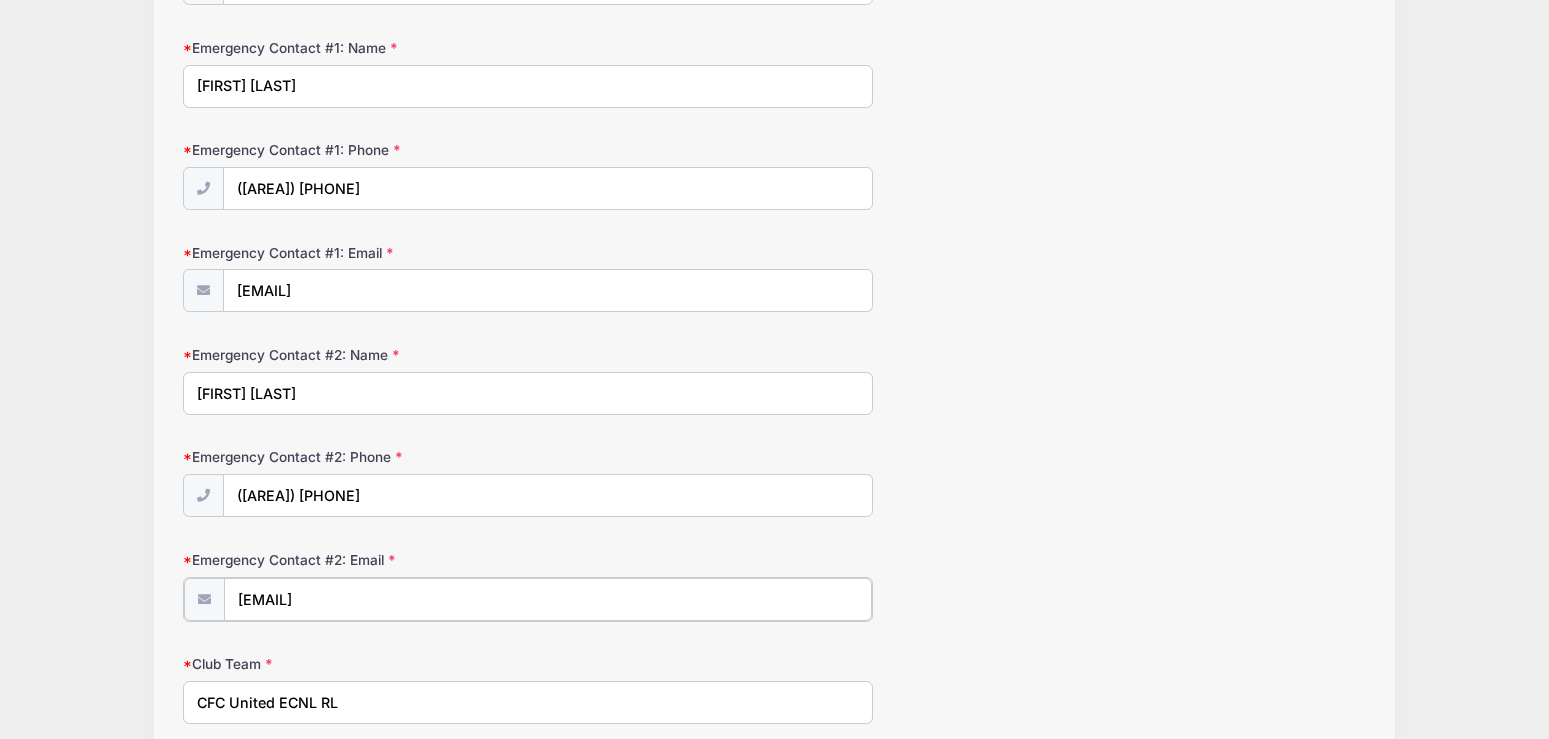 type on "[EMAIL]" 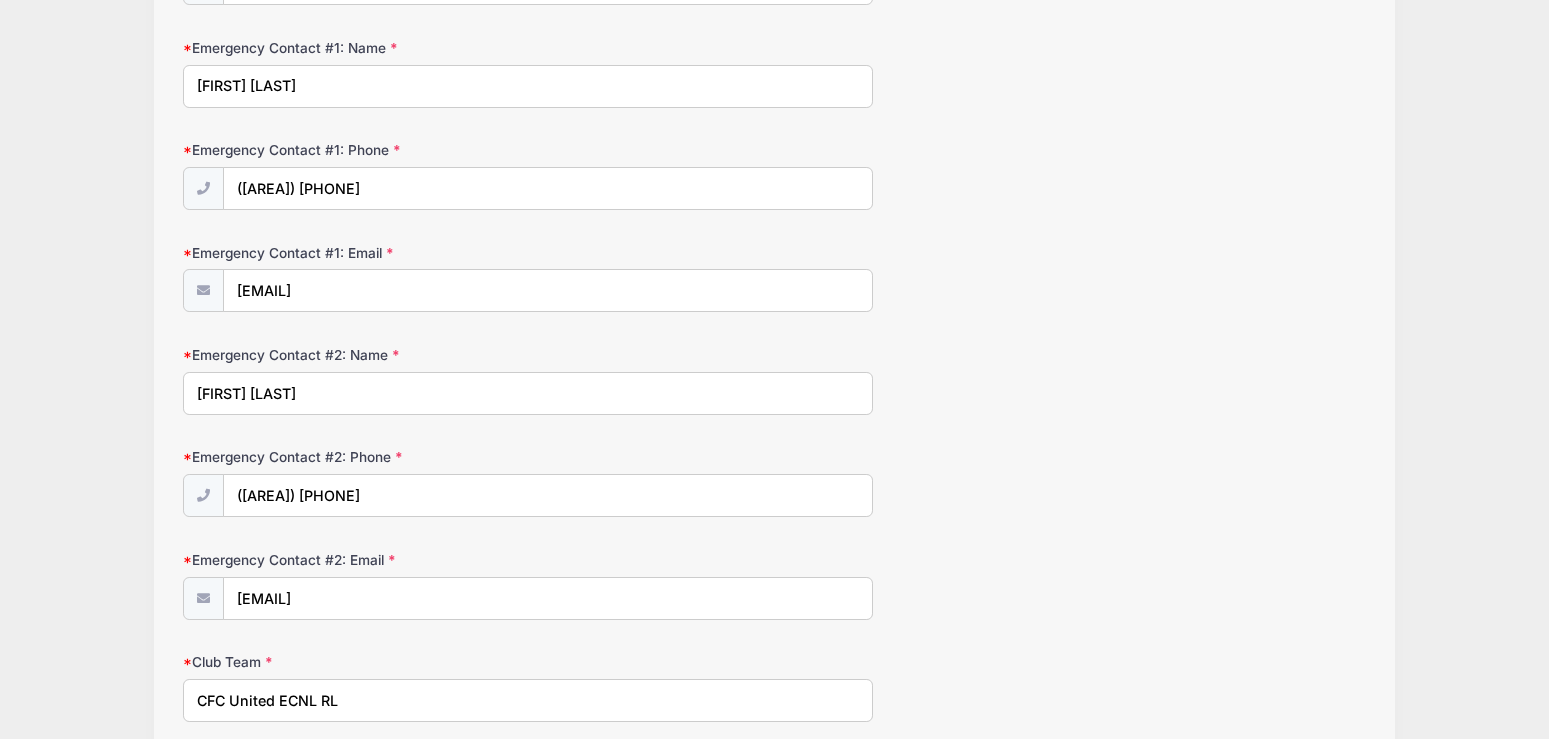 click on "Parent/Guardian: Name
[FIRST] [LAST]
Parent/Guardian: Phone
([AREA]) [PHONE]
Parent/Guardian: Email
[EMAIL]
Emergency Contact #1: Name" at bounding box center [774, 277] 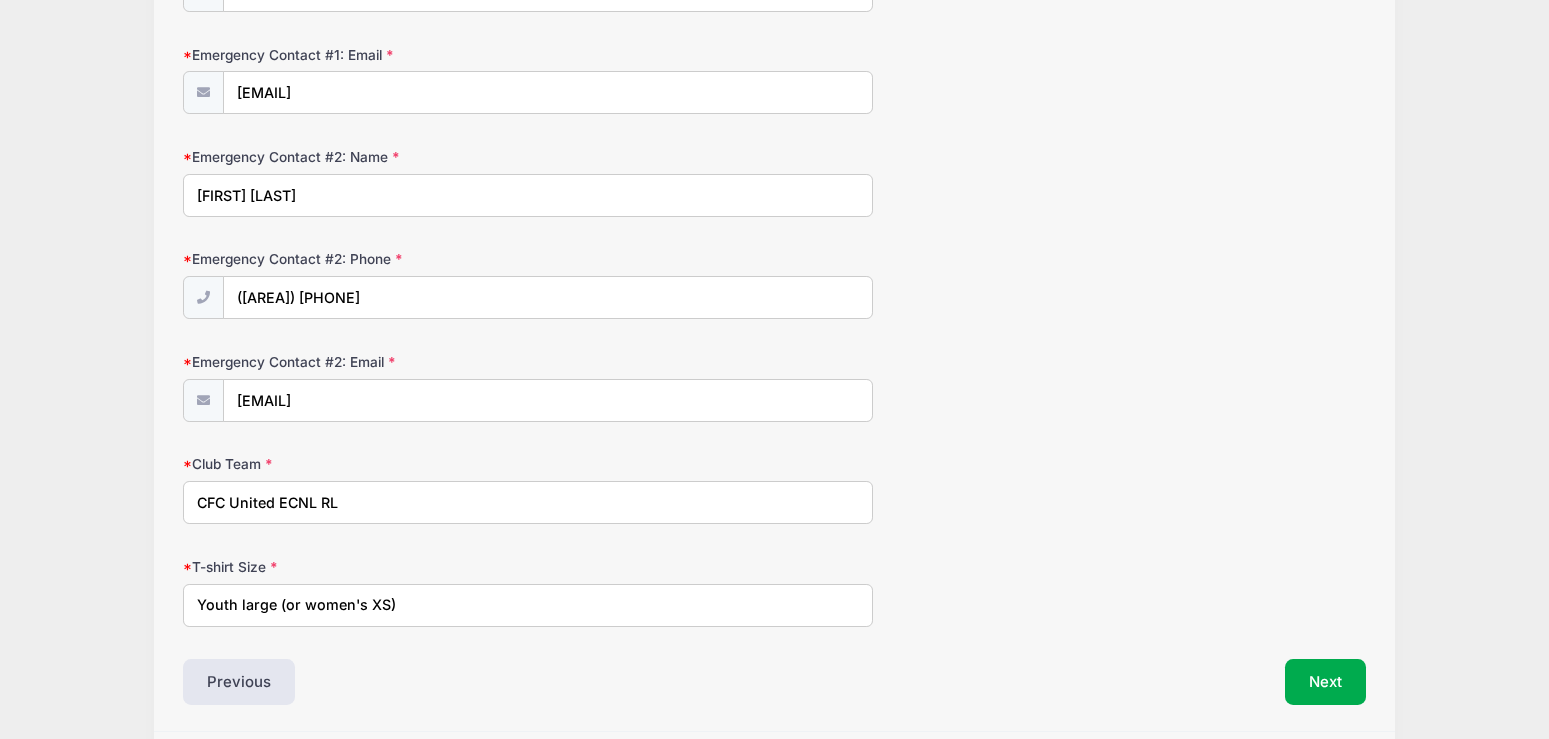 scroll, scrollTop: 811, scrollLeft: 0, axis: vertical 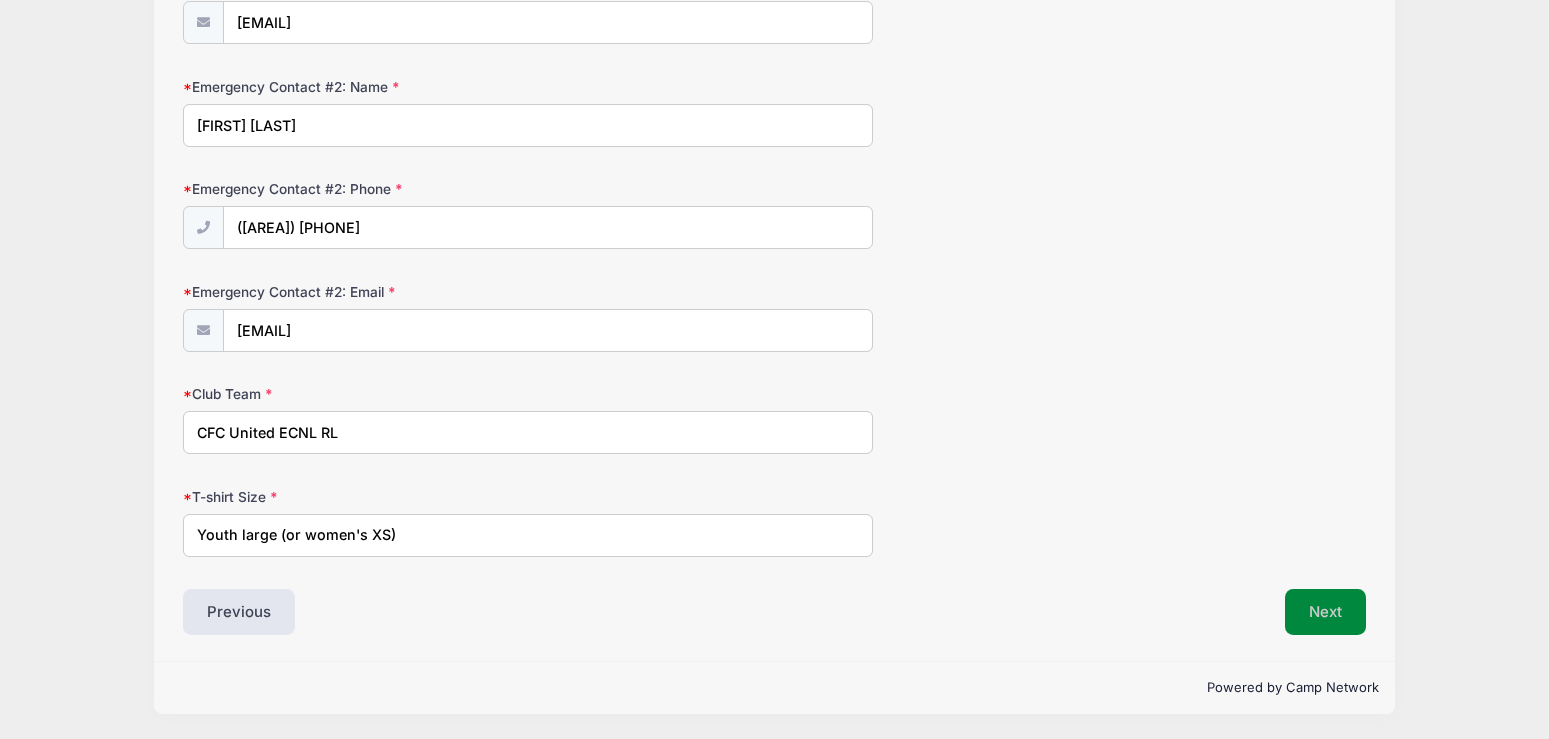 click on "Next" at bounding box center (1325, 612) 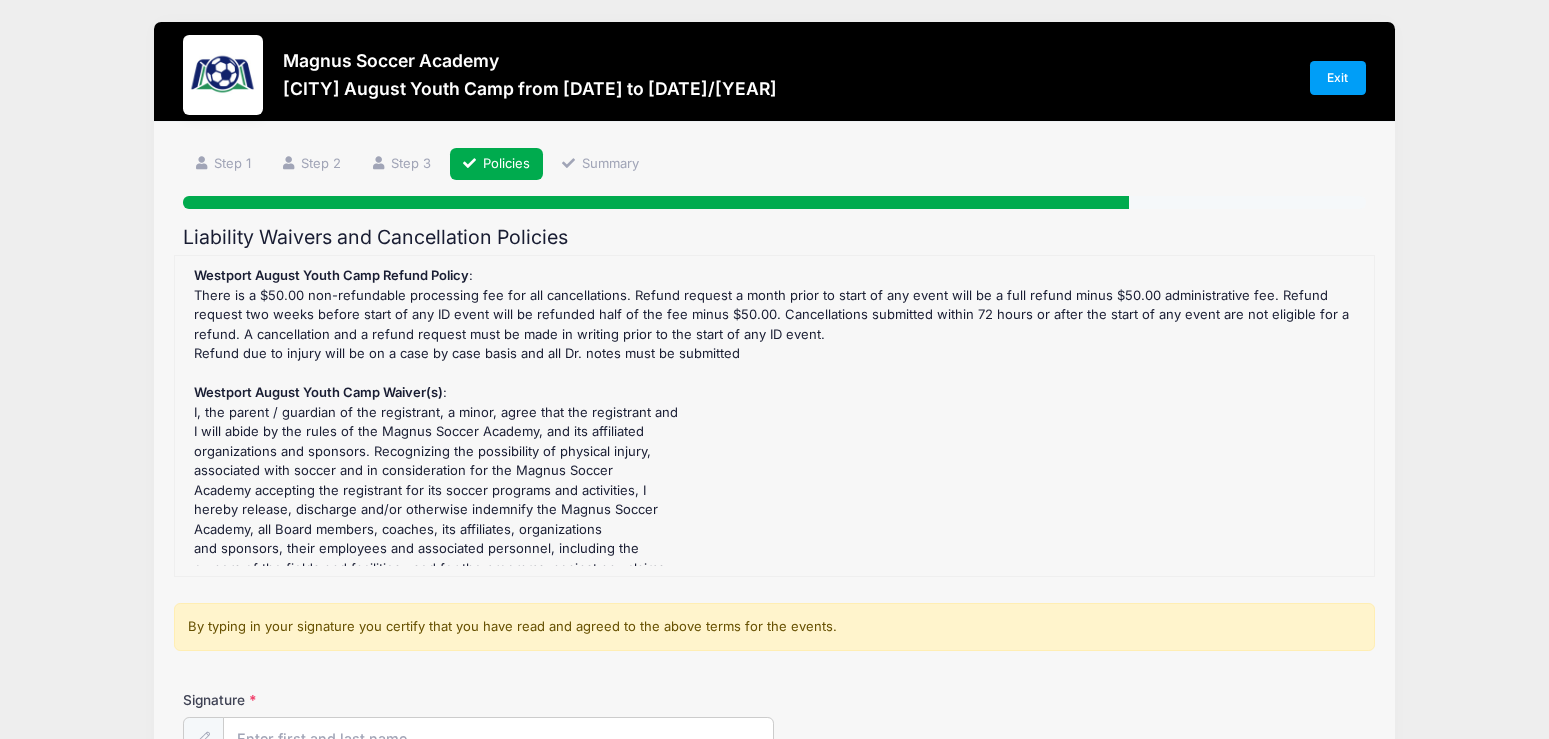 scroll, scrollTop: 0, scrollLeft: 0, axis: both 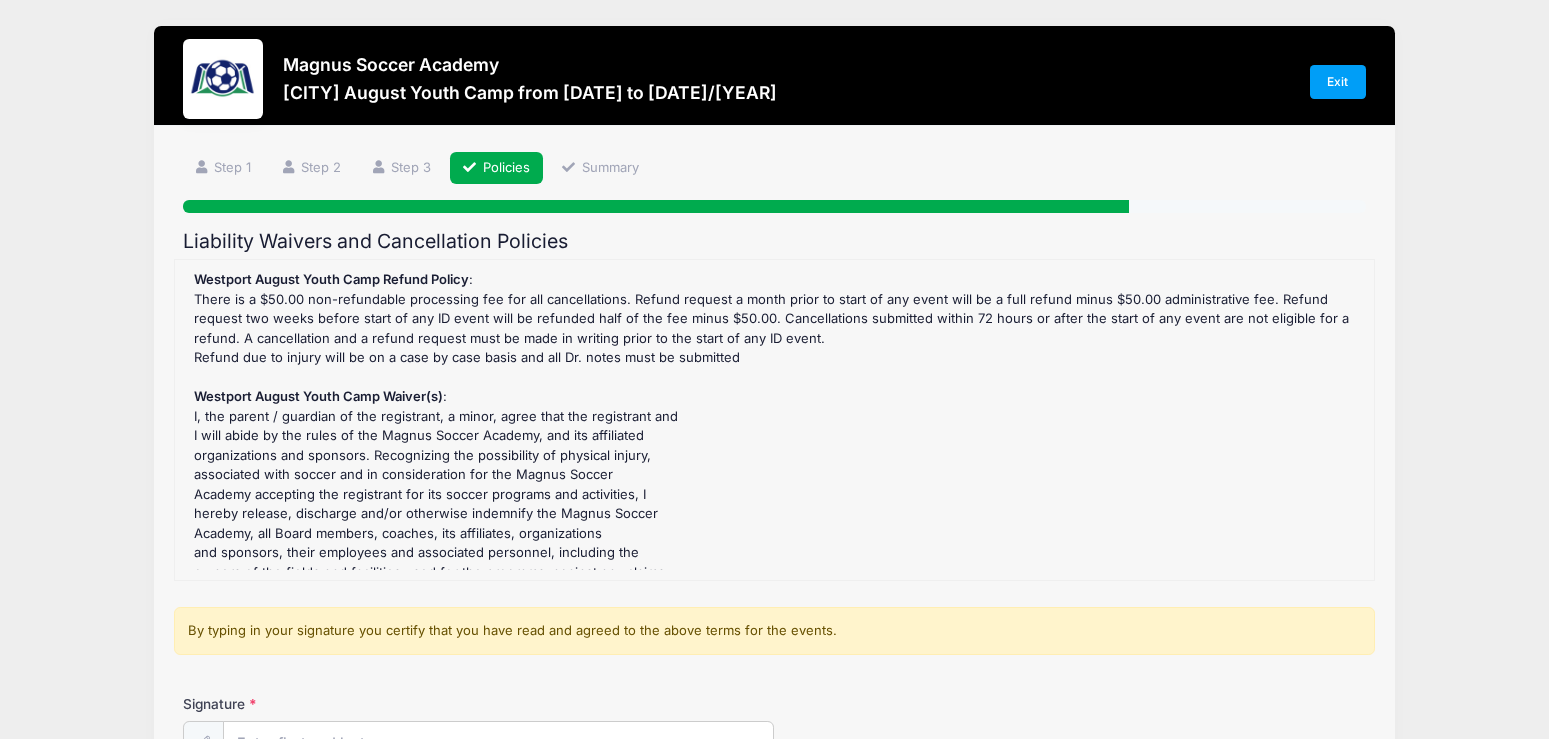 click on "[CITY] August Youth Camp Refund Policy :
There is a $50.00 non-refundable processing fee for all cancellations. Refund request a month prior to start of any event will be a full refund minus $50.00 administrative fee. Refund request two weeks before start of any ID event will be refunded half of the fee minus $50.00. Cancellations submitted within 72 hours or after the start of any event are not eligible for a refund. A cancellation and a refund request must be made in writing prior to the start of any ID event.
Refund due to injury will be on a case by case basis and all Dr. notes must be submitted
[CITY] August Youth Camp Waiver(s) :
I, the parent / guardian of the registrant, a minor, agree that the registrant and
I will abide by the rules of the Magnus Soccer Academy, and its affiliated
organizations and sponsors. Recognizing the possibility of physical injury,
associated with soccer and in consideration for the Magnus Soccer" at bounding box center (775, 420) 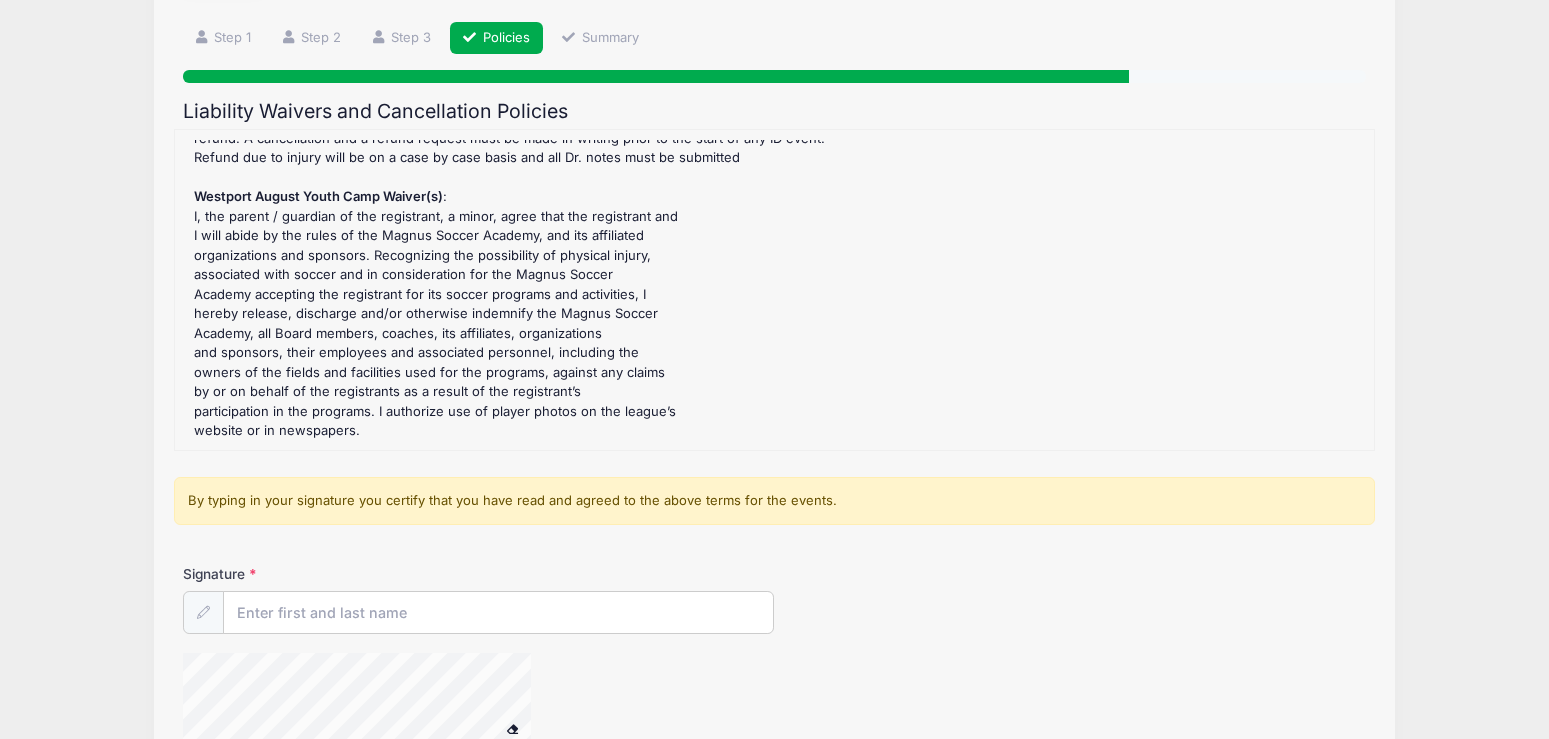 scroll, scrollTop: 132, scrollLeft: 0, axis: vertical 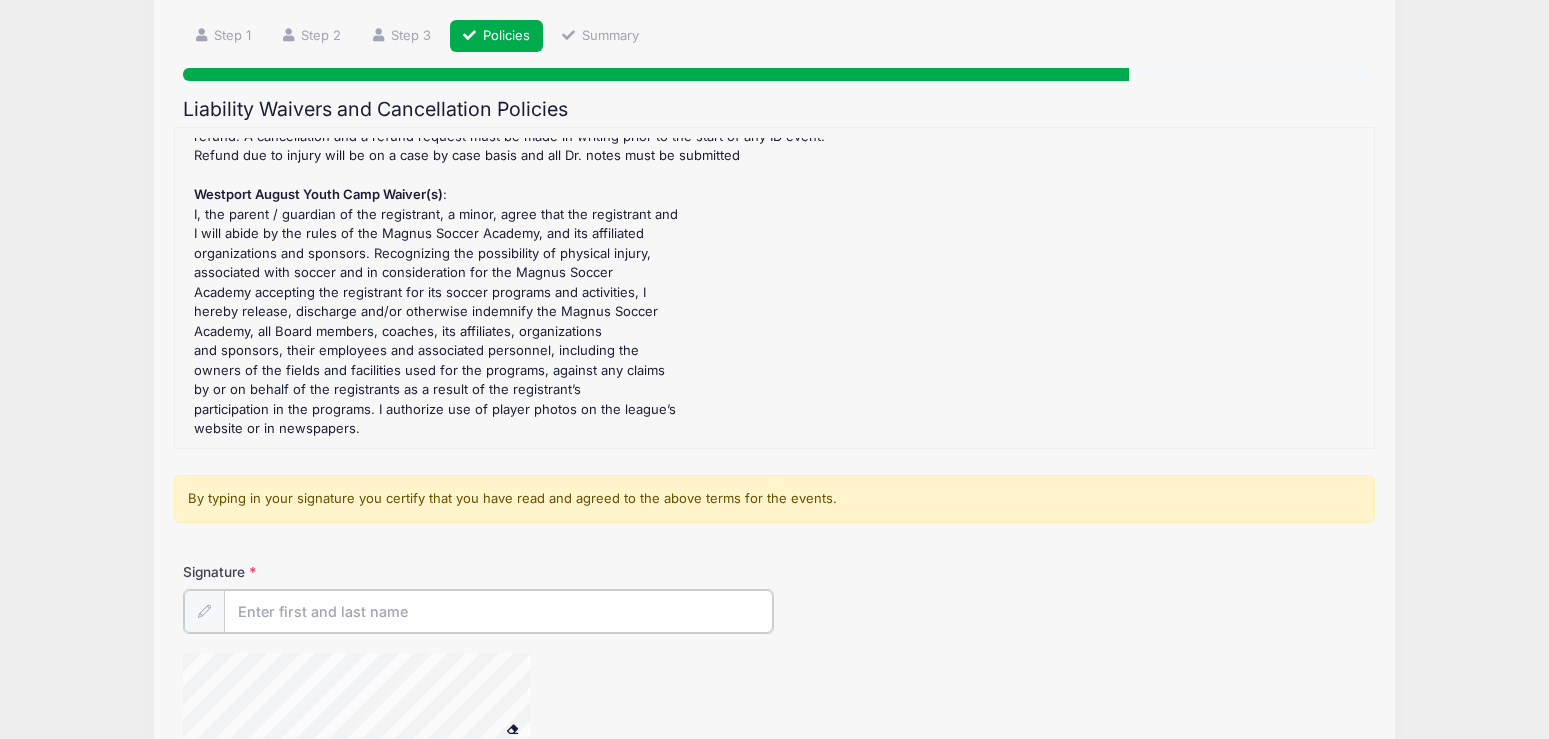 click on "Signature" at bounding box center (498, 611) 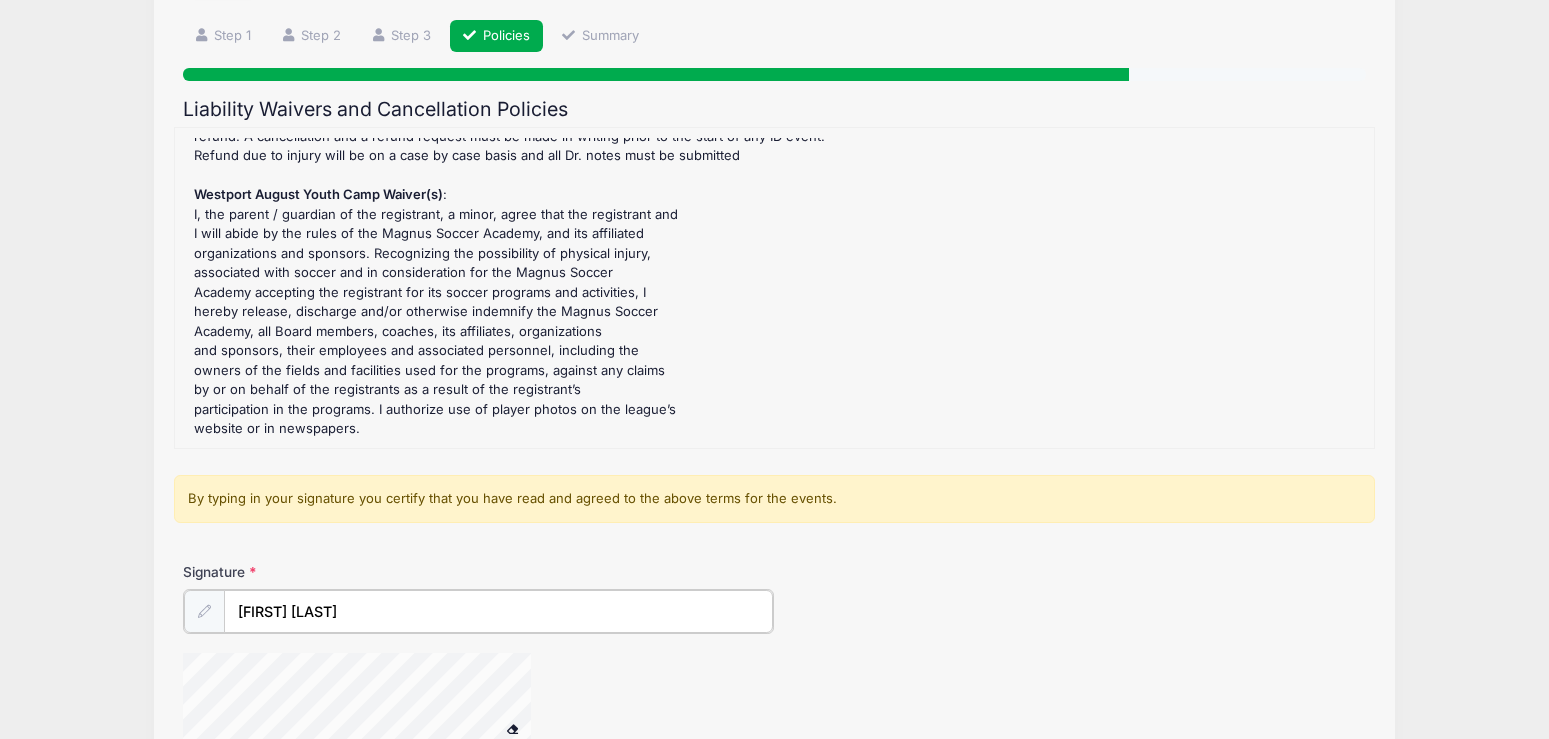 type on "[FIRST] [LAST]" 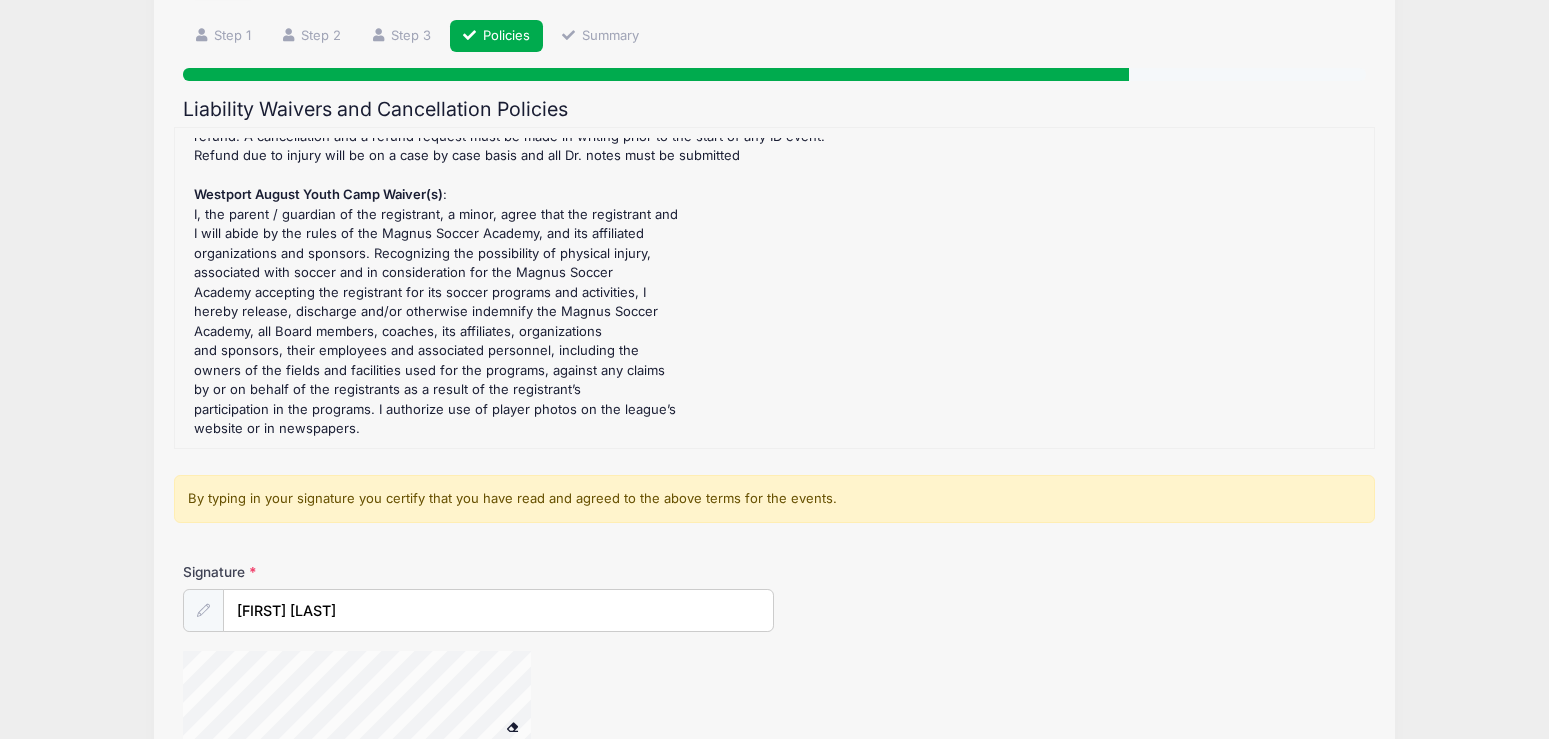 click on "Signature
[FIRST] [LAST]
Parent/Guardian: Email
[EMAIL]
Emergency Contact #1: Name" at bounding box center [774, 597] 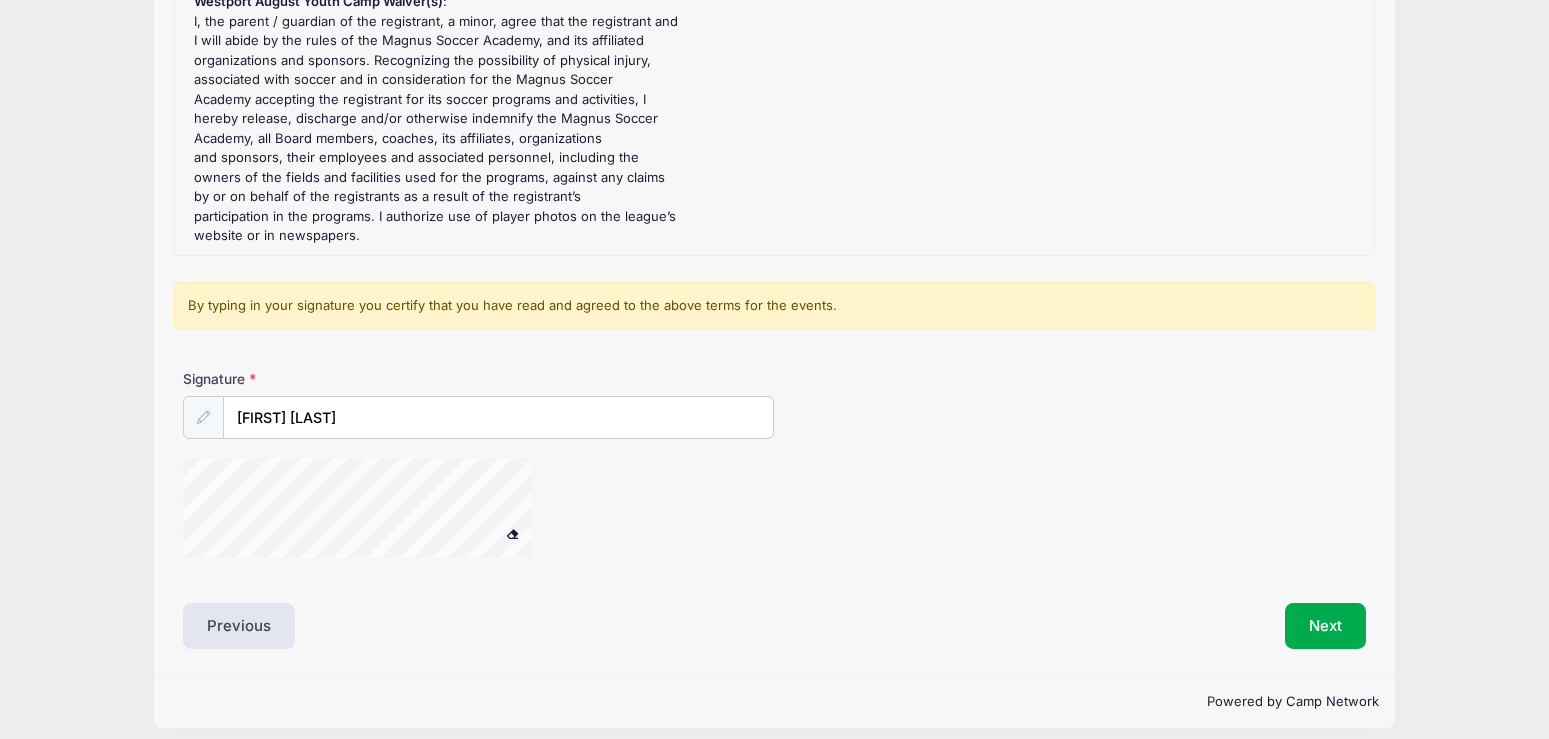scroll, scrollTop: 333, scrollLeft: 0, axis: vertical 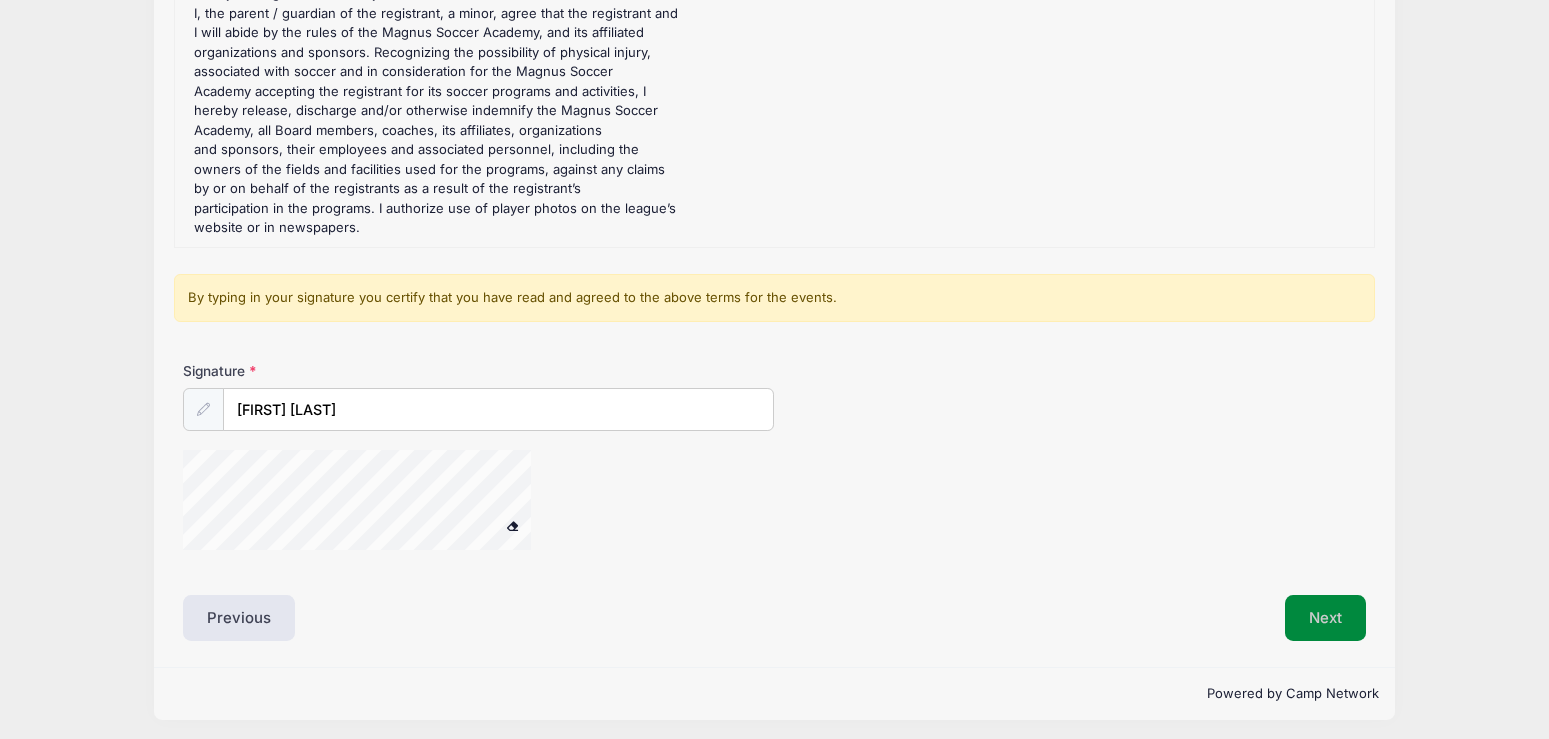click on "Next" at bounding box center [1325, 618] 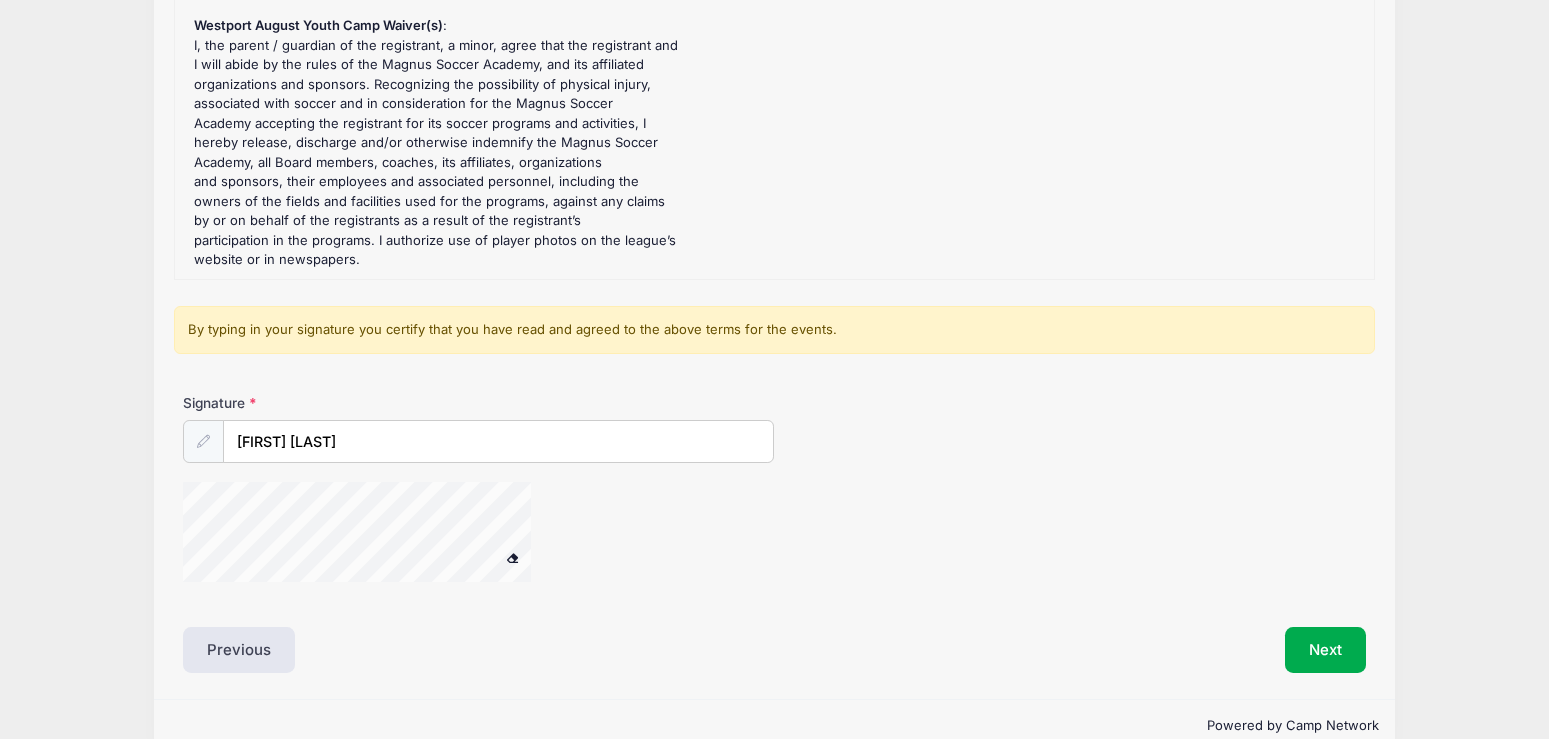 scroll, scrollTop: 300, scrollLeft: 0, axis: vertical 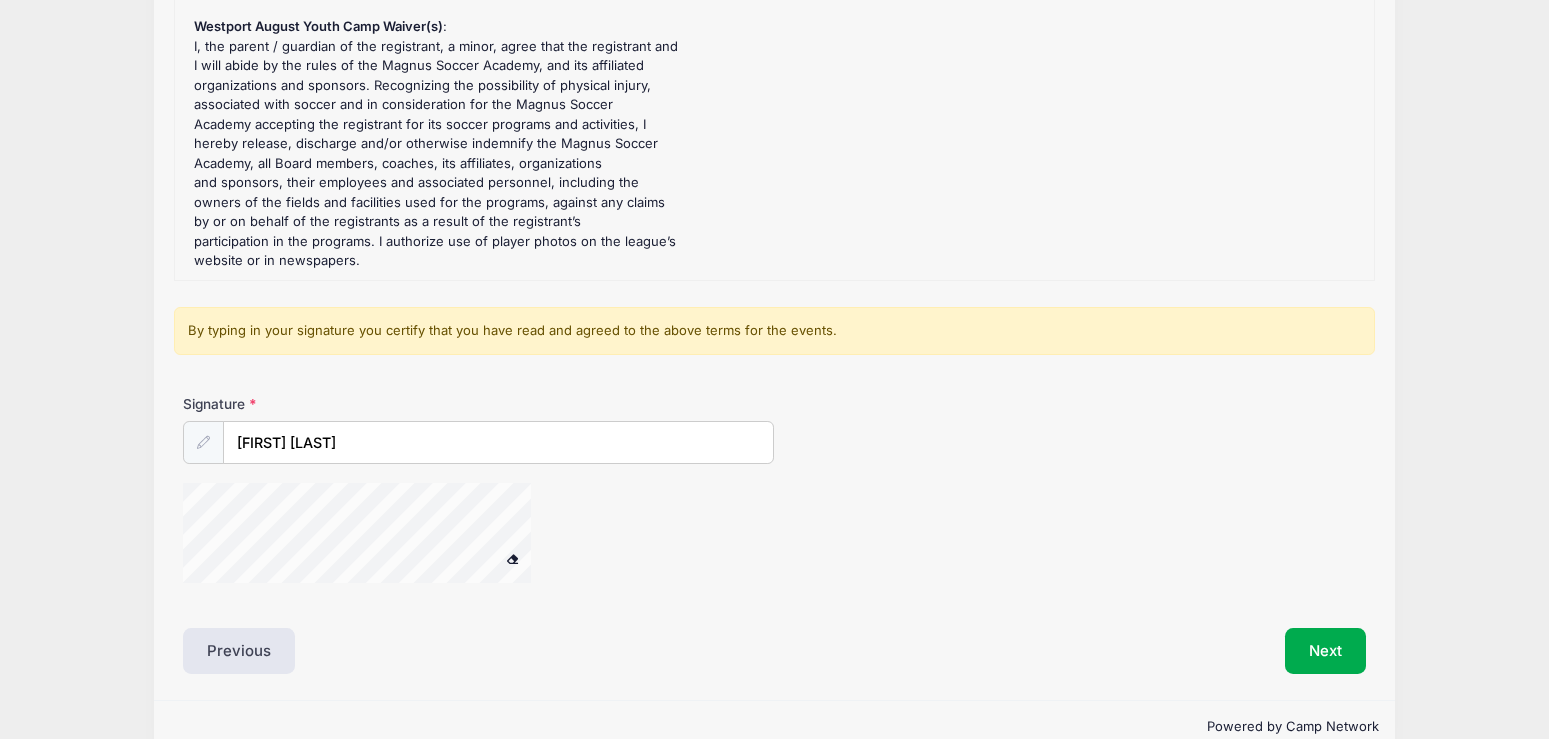 click at bounding box center [512, 558] 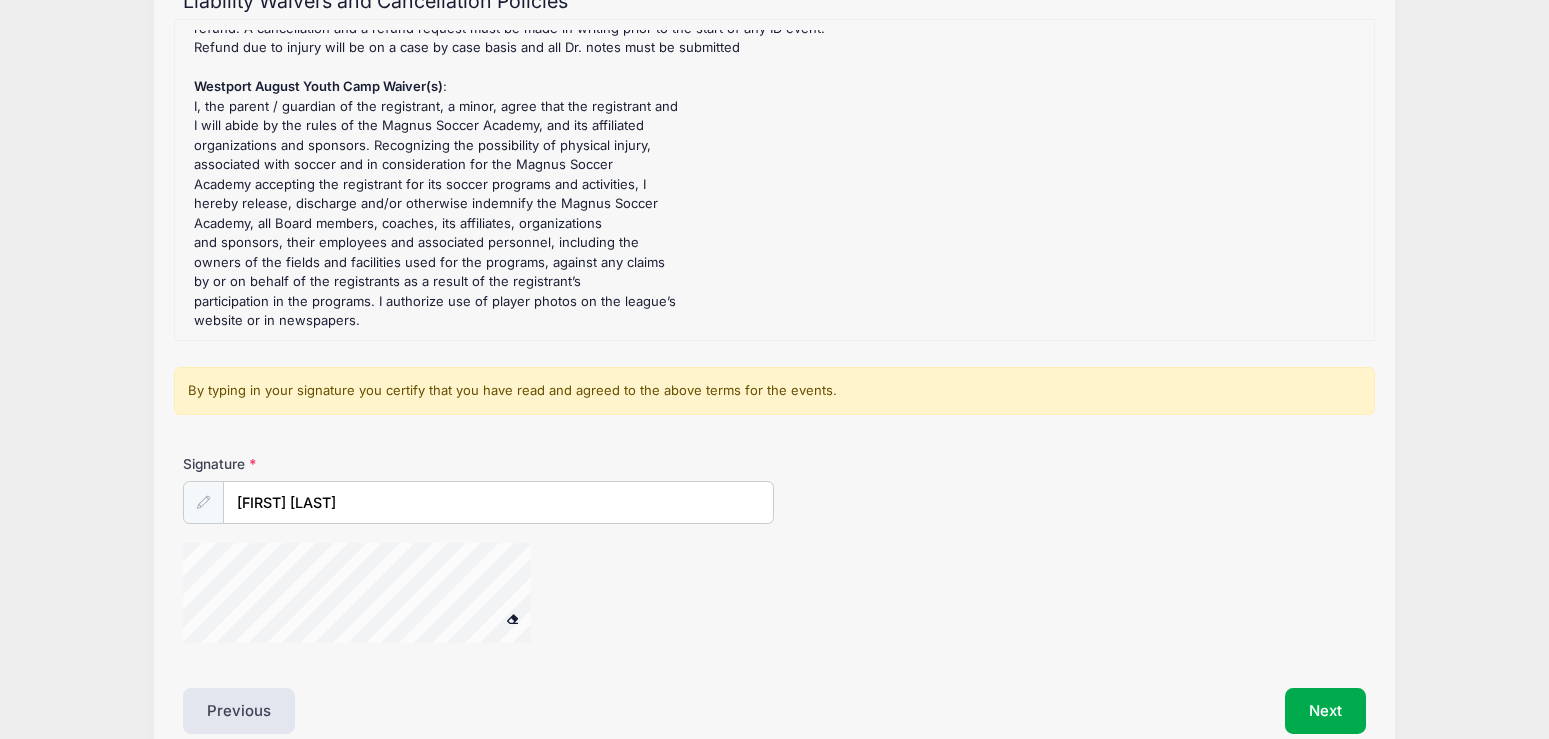 scroll, scrollTop: 338, scrollLeft: 0, axis: vertical 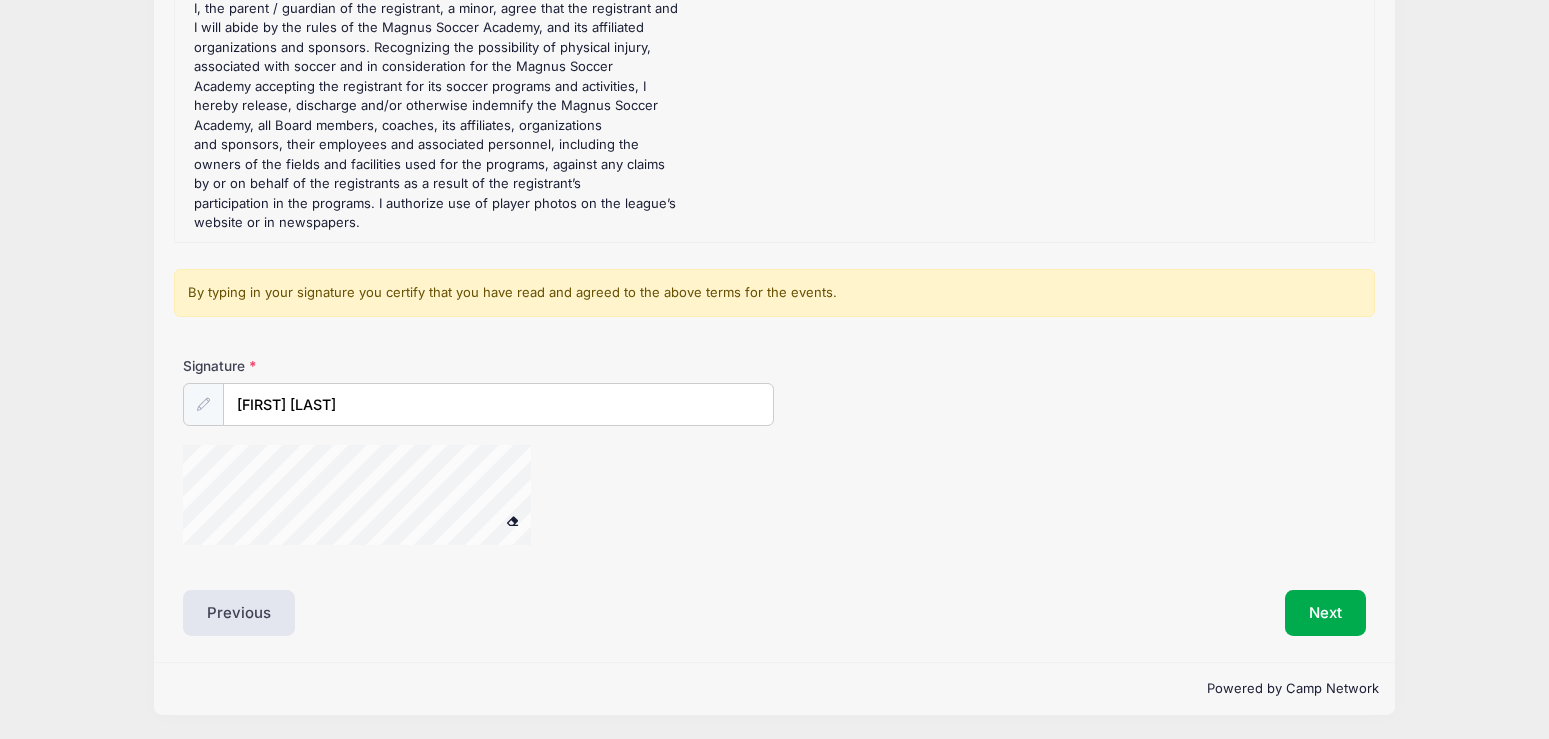 click at bounding box center [203, 404] 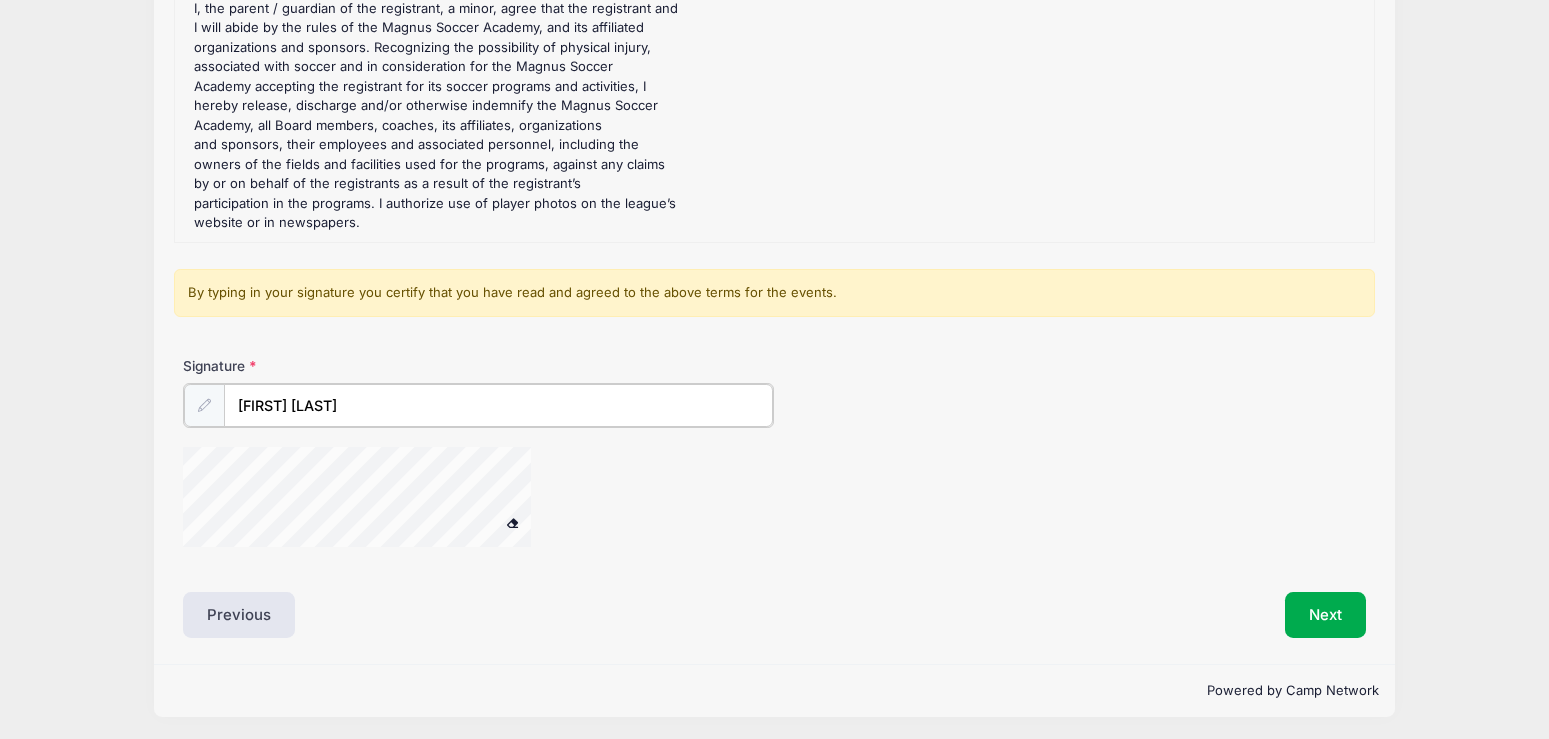 click on "[FIRST] [LAST]" at bounding box center (498, 405) 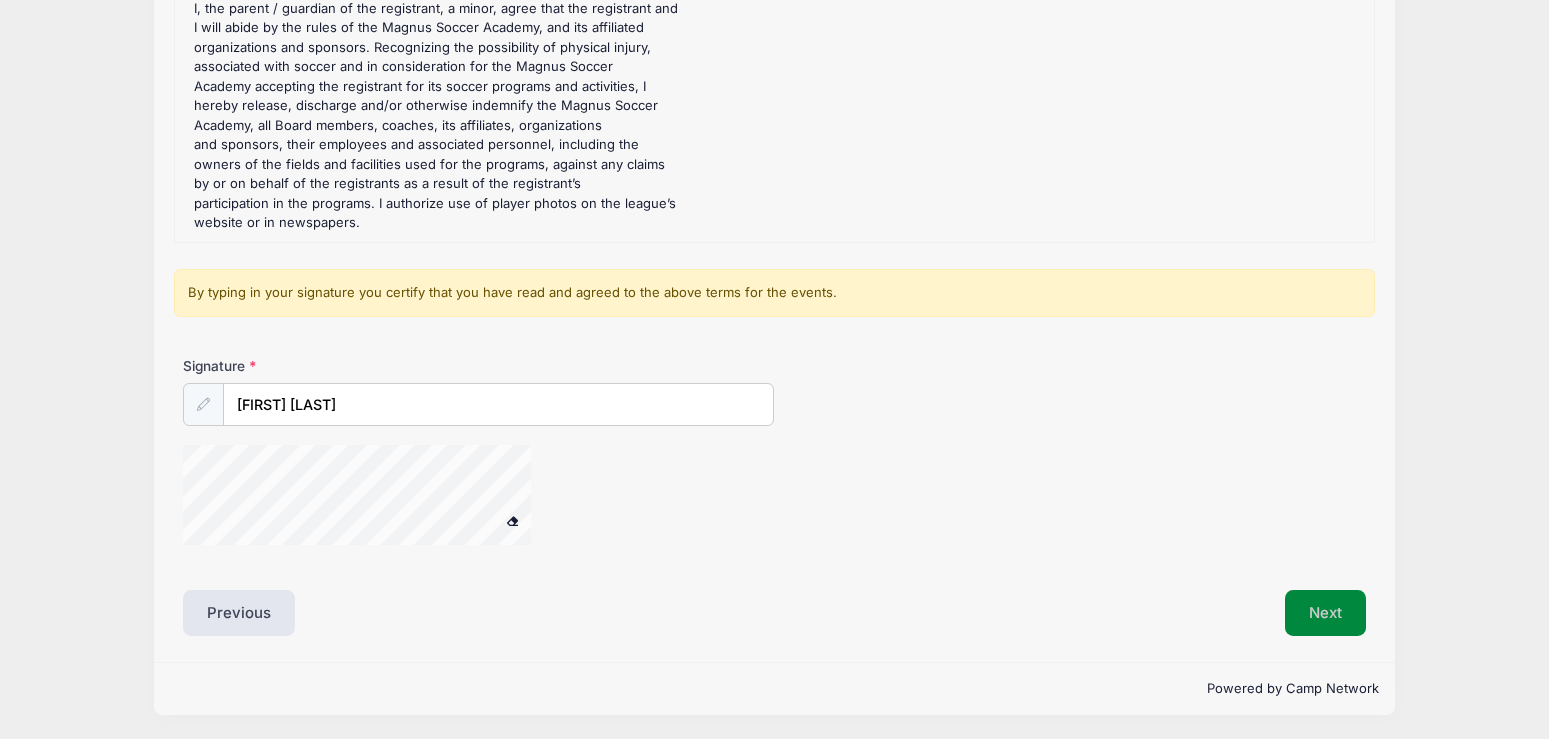 click on "Next" at bounding box center [1325, 613] 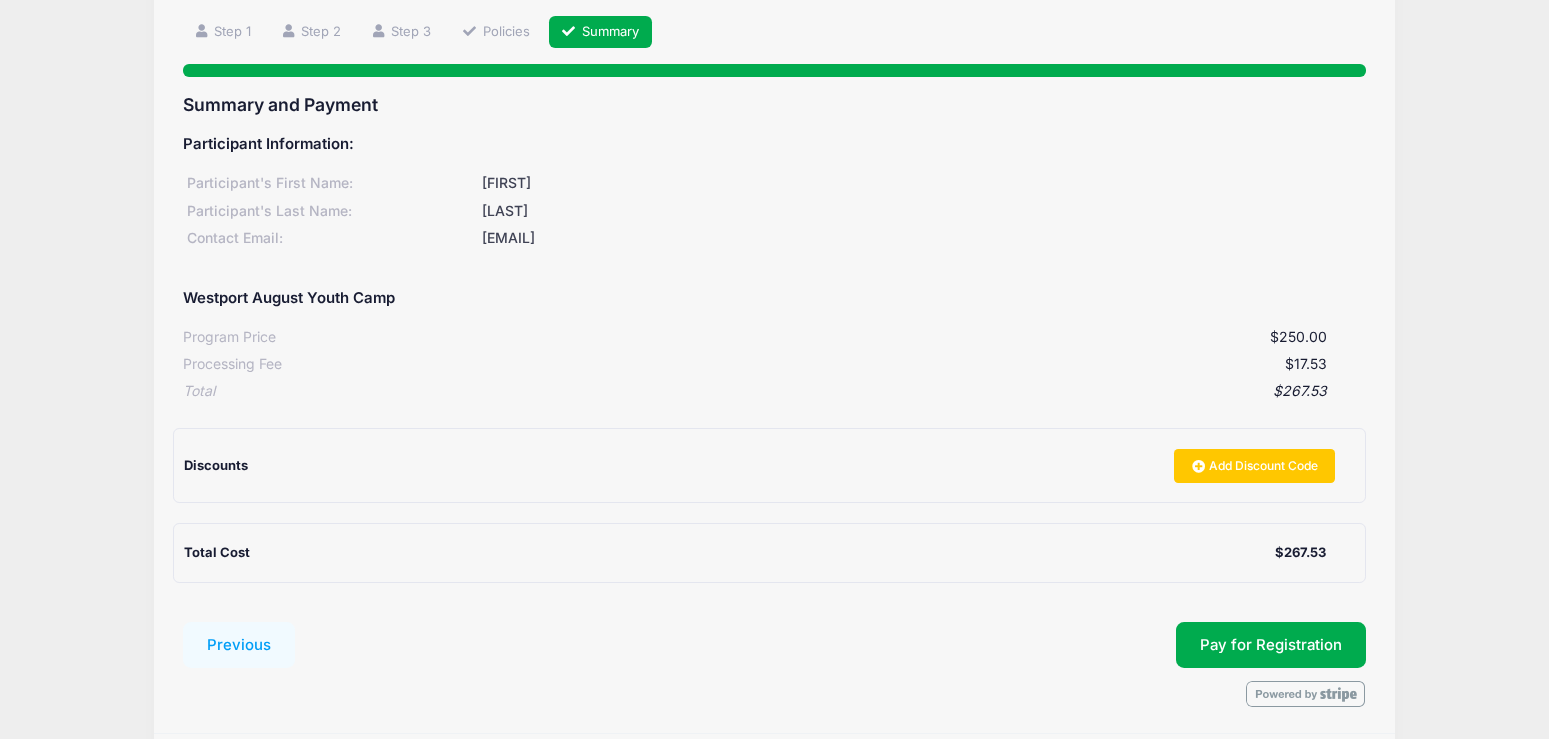 scroll, scrollTop: 209, scrollLeft: 0, axis: vertical 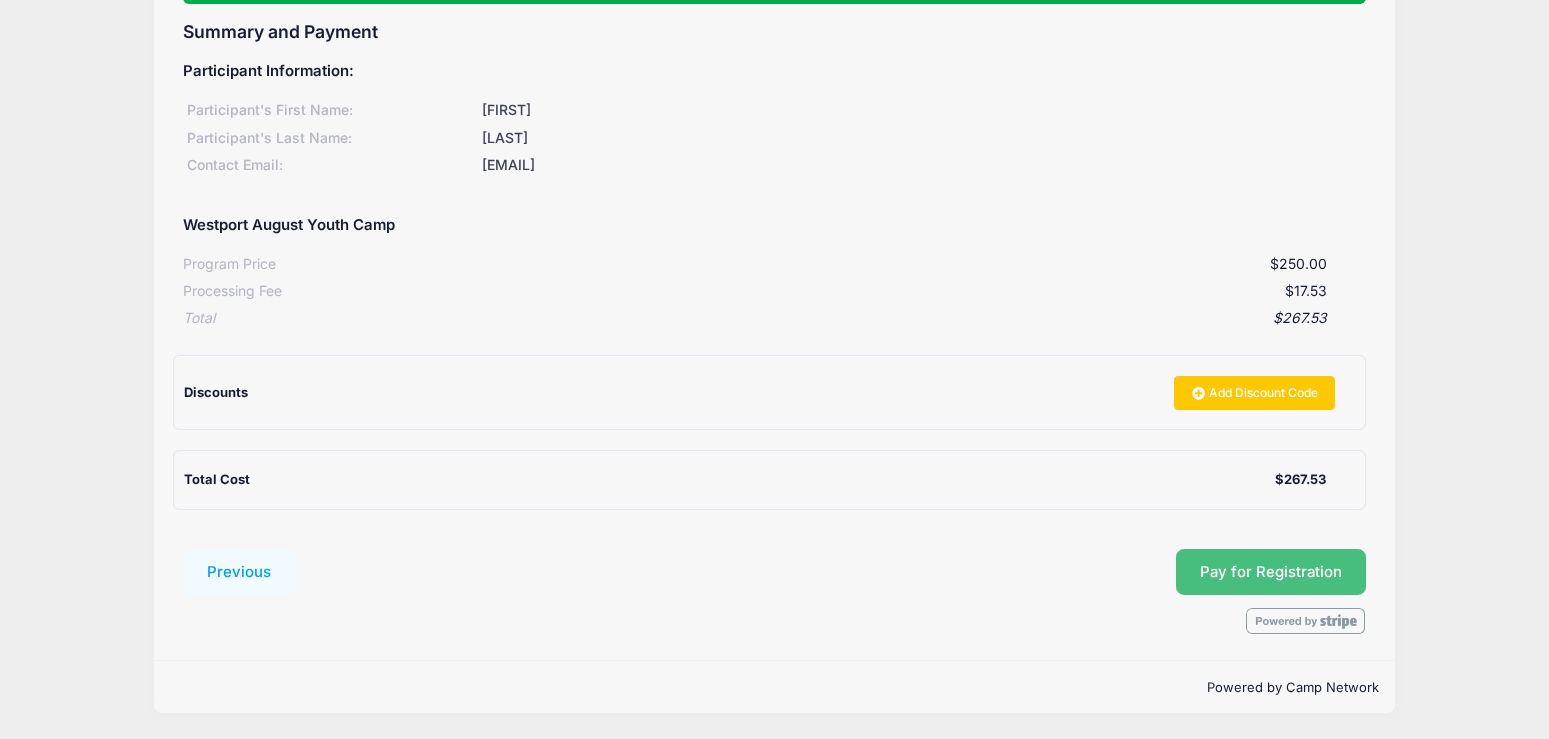 click on "Pay for Registration" at bounding box center (1271, 572) 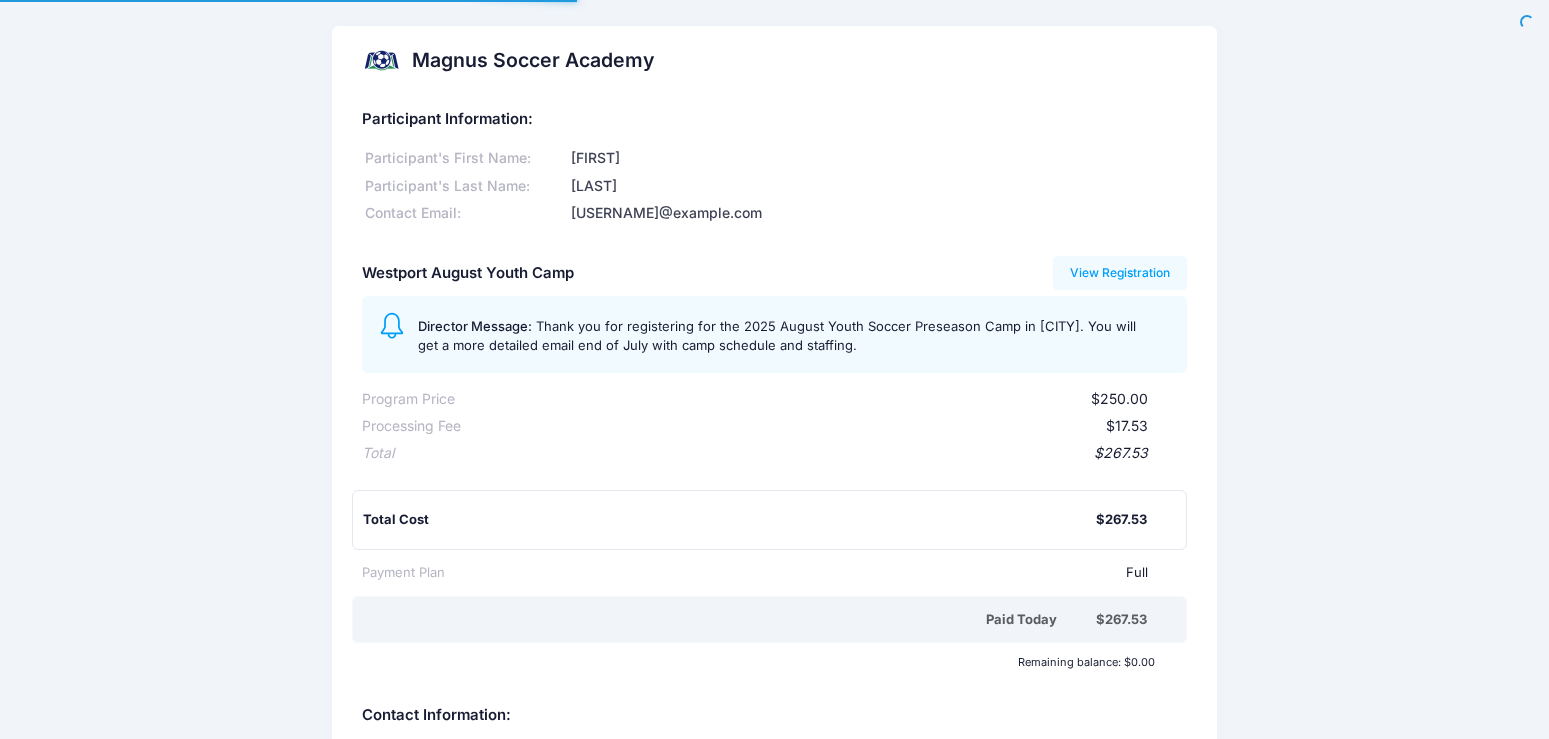 scroll, scrollTop: 0, scrollLeft: 0, axis: both 